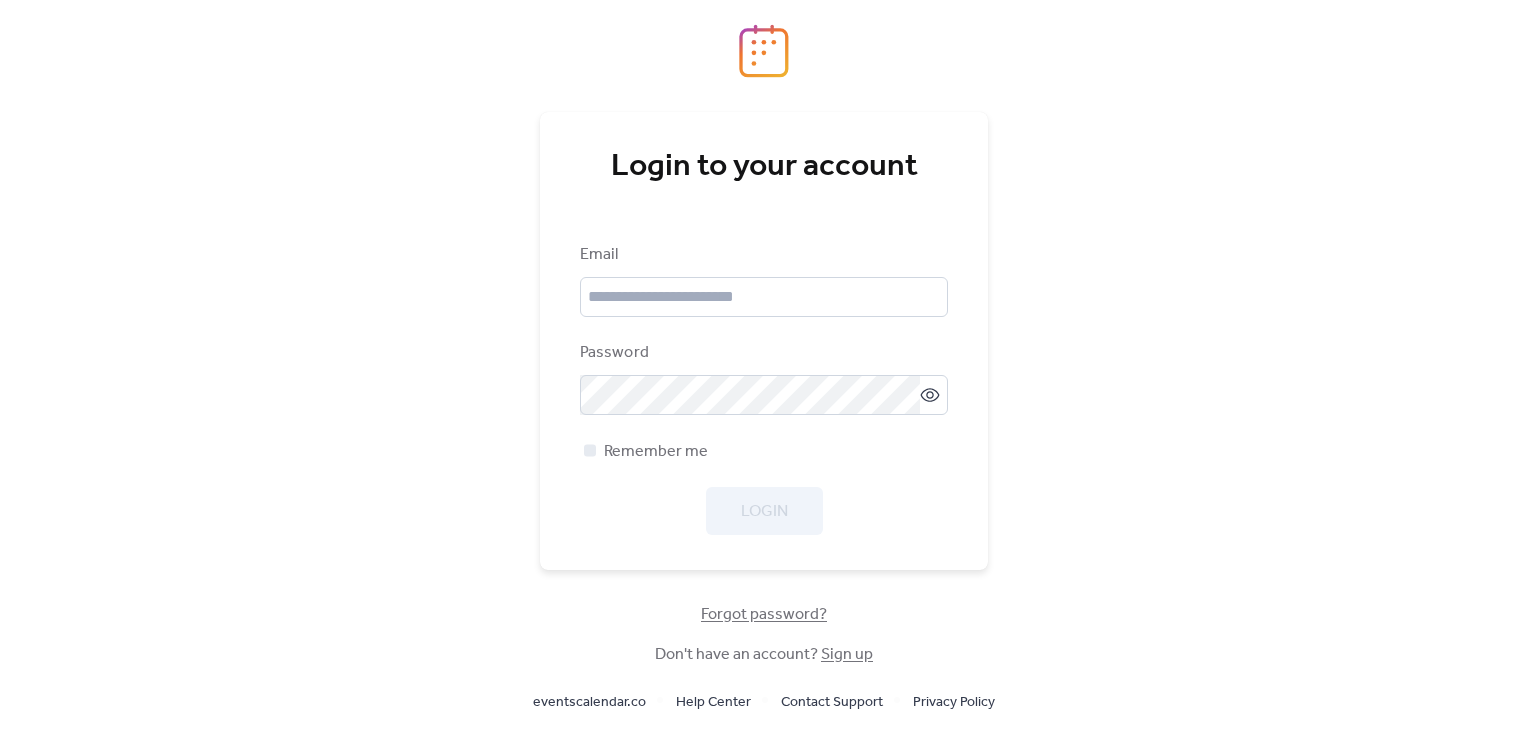 scroll, scrollTop: 0, scrollLeft: 0, axis: both 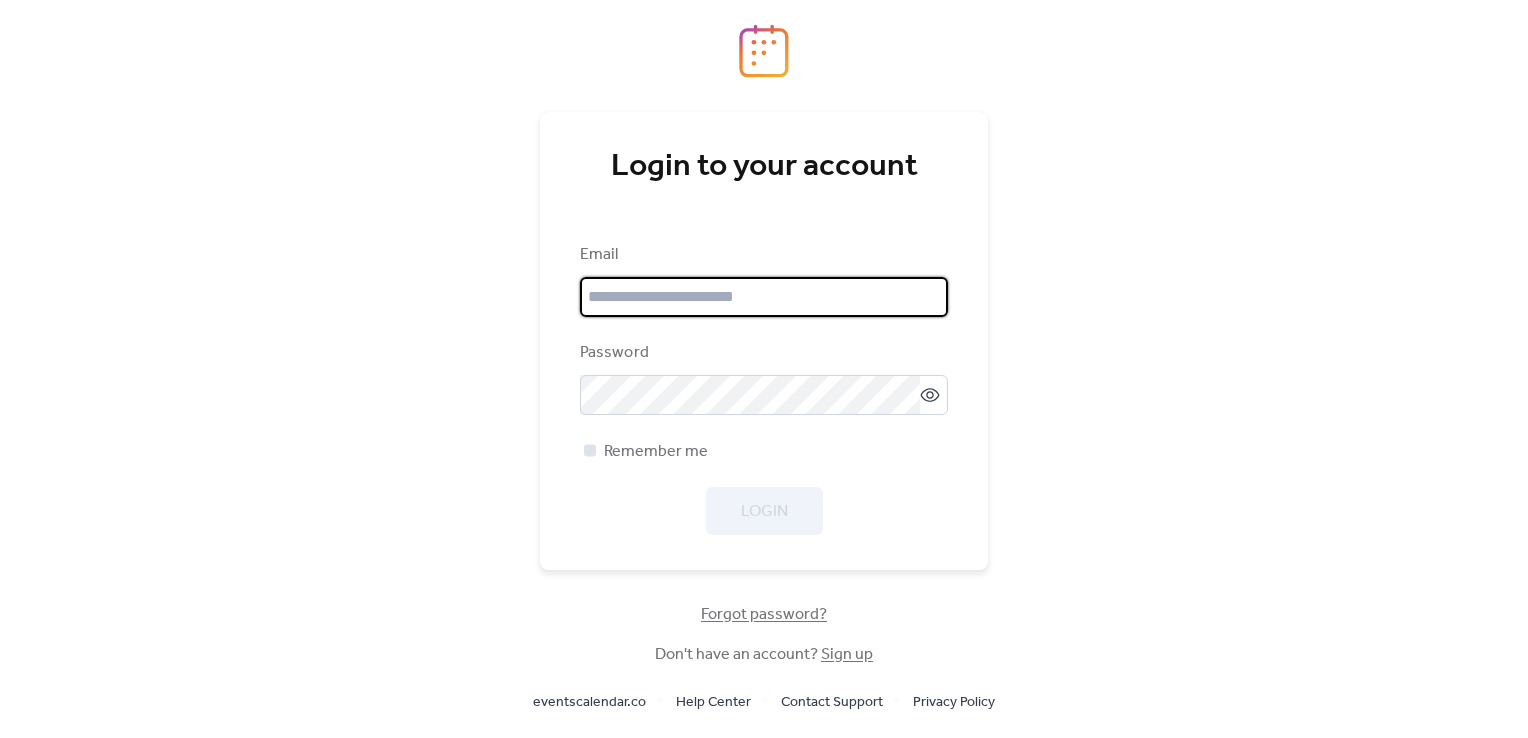 type on "**********" 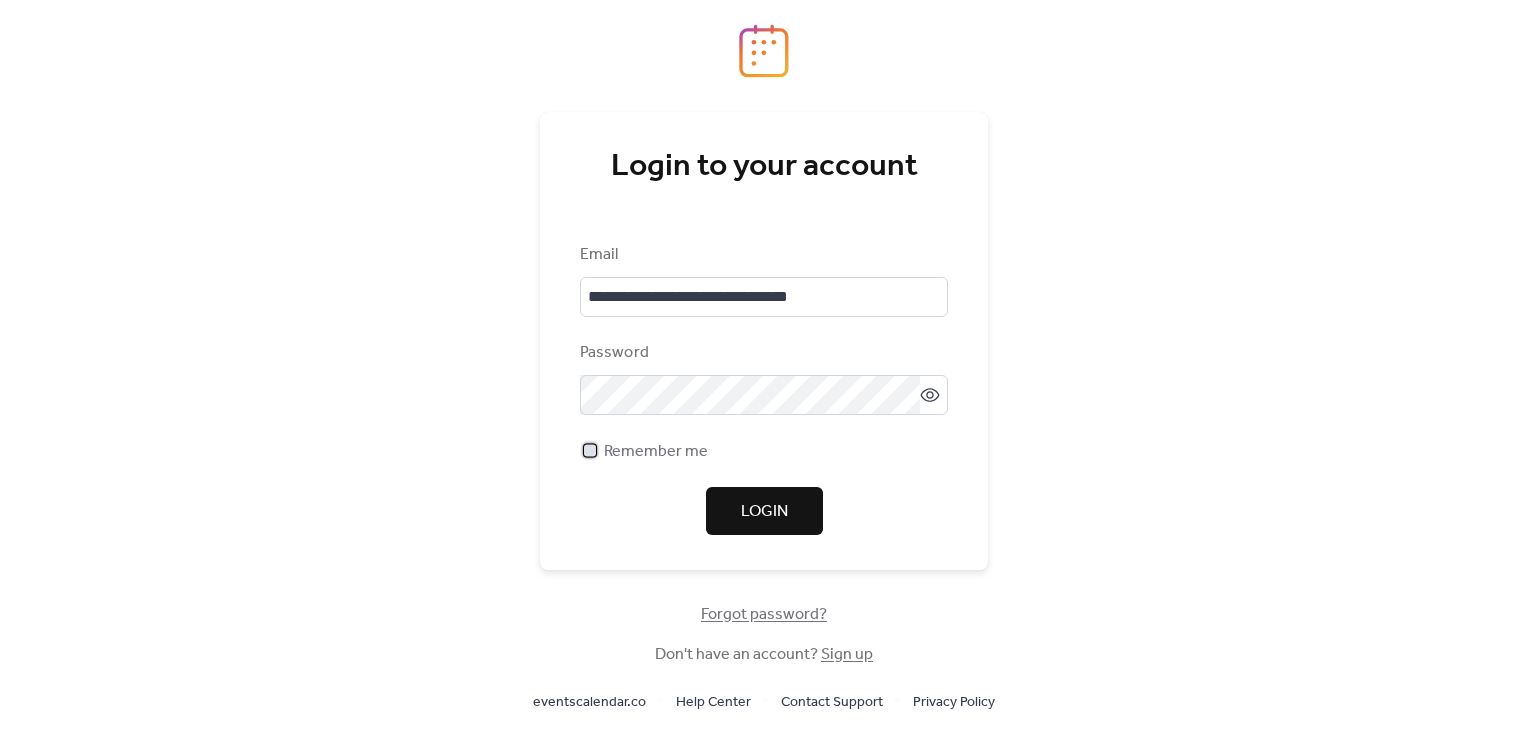 click at bounding box center (590, 450) 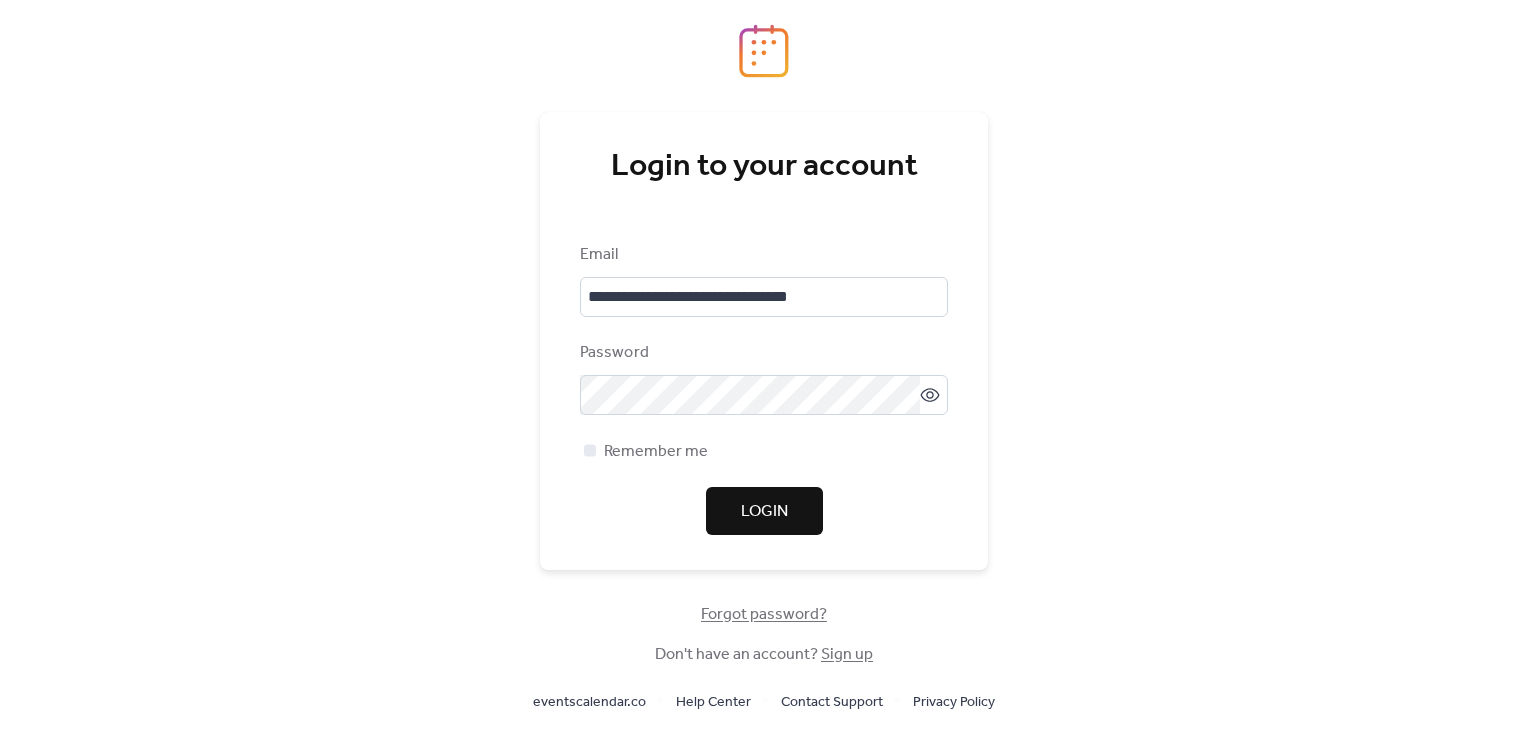 click on "Login" at bounding box center [764, 512] 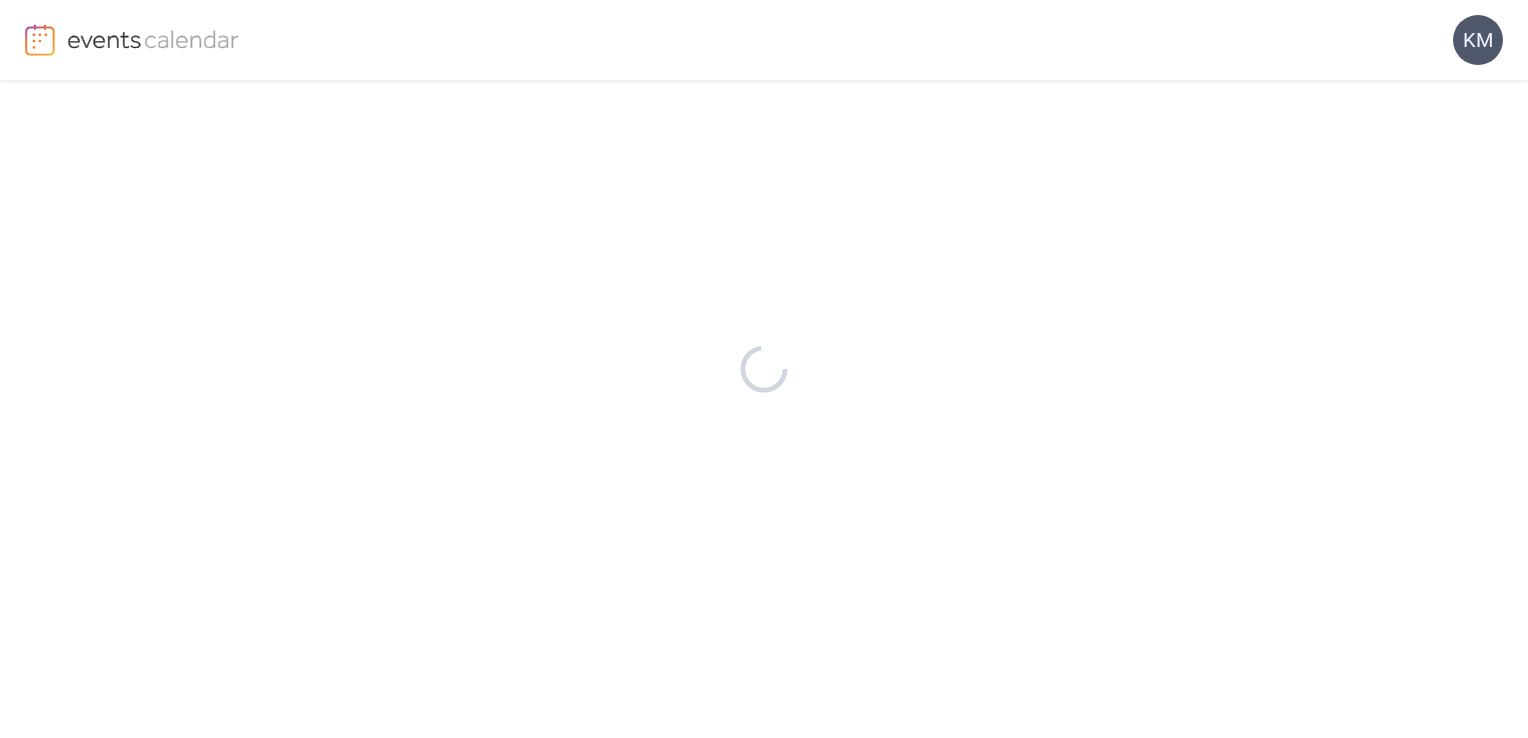 scroll, scrollTop: 0, scrollLeft: 0, axis: both 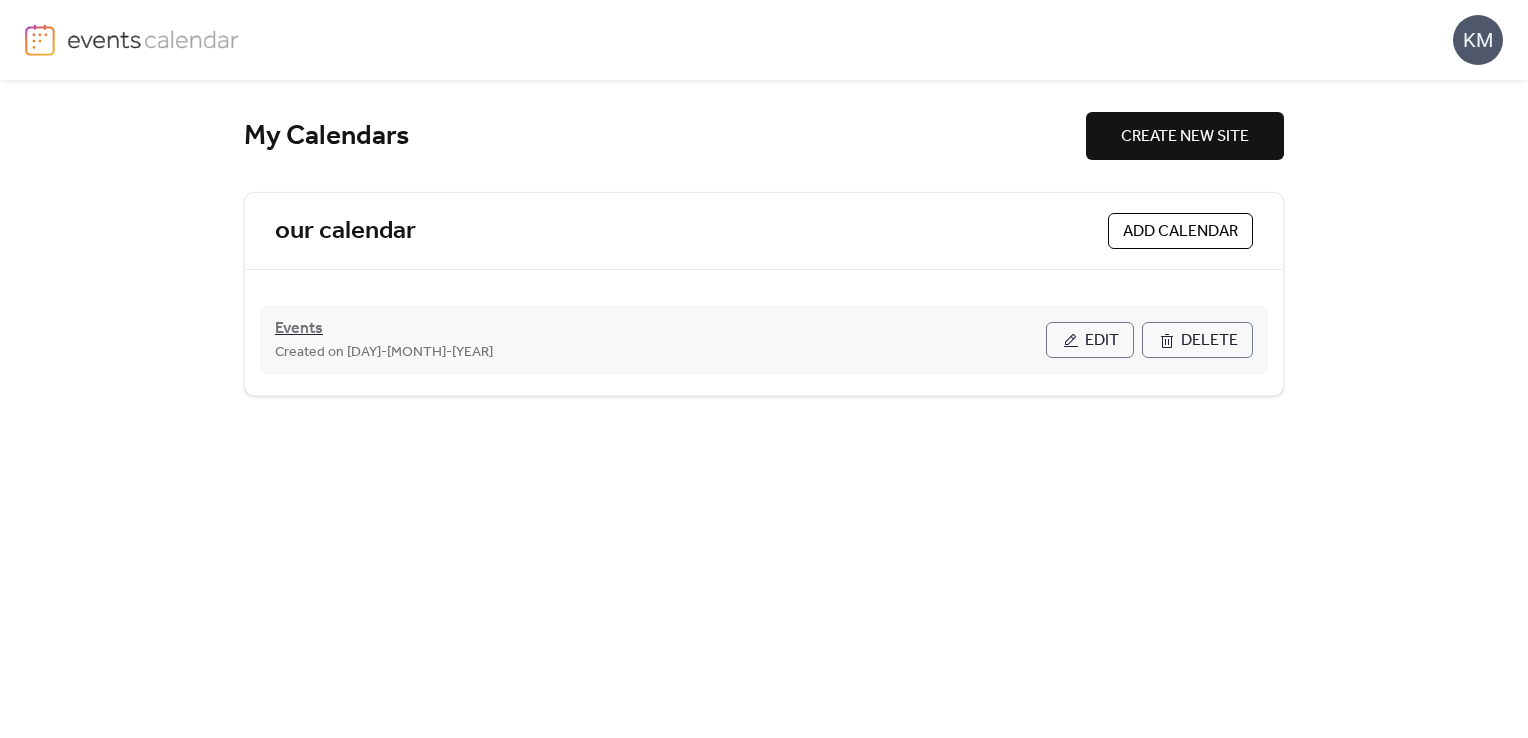 click on "Events" at bounding box center [299, 329] 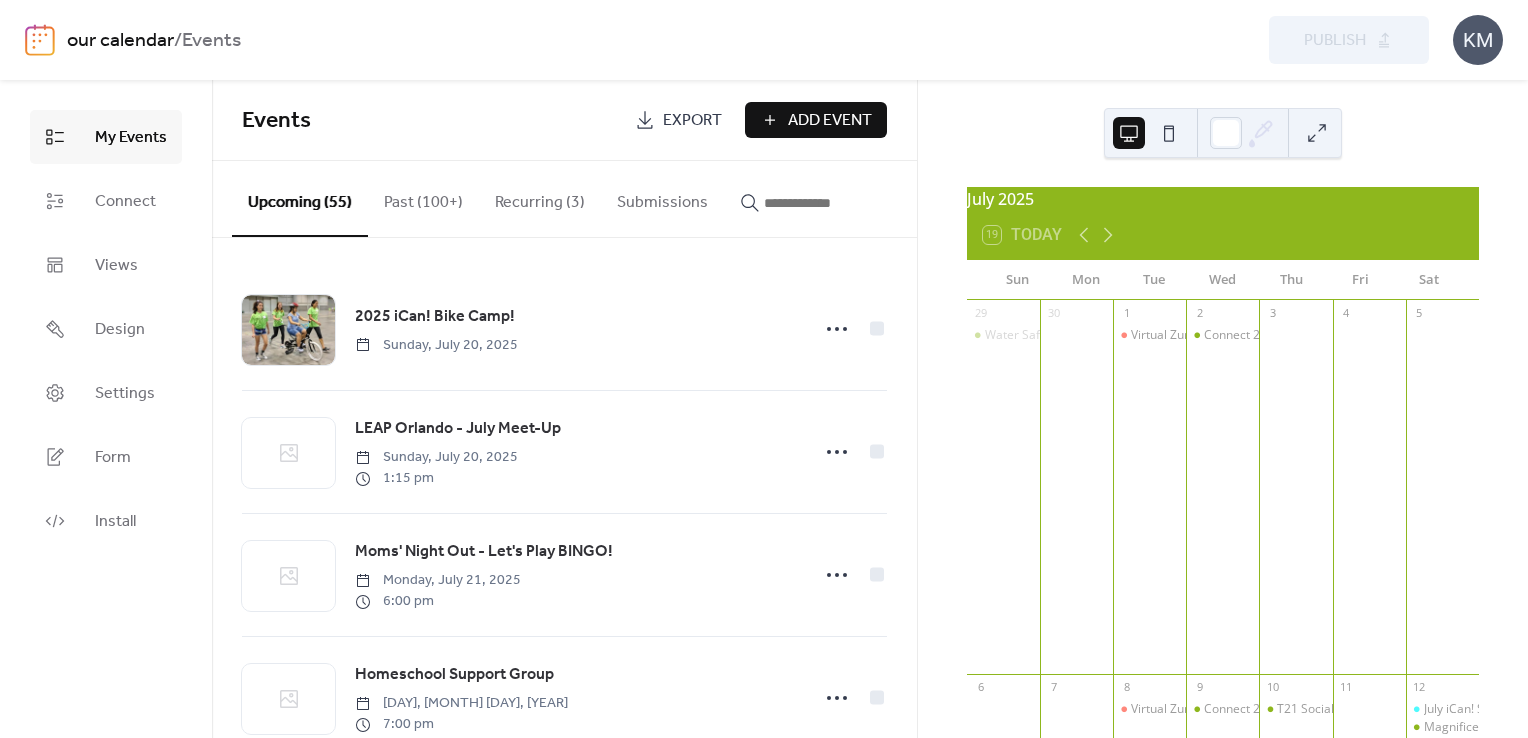click on "Recurring (3)" at bounding box center [540, 198] 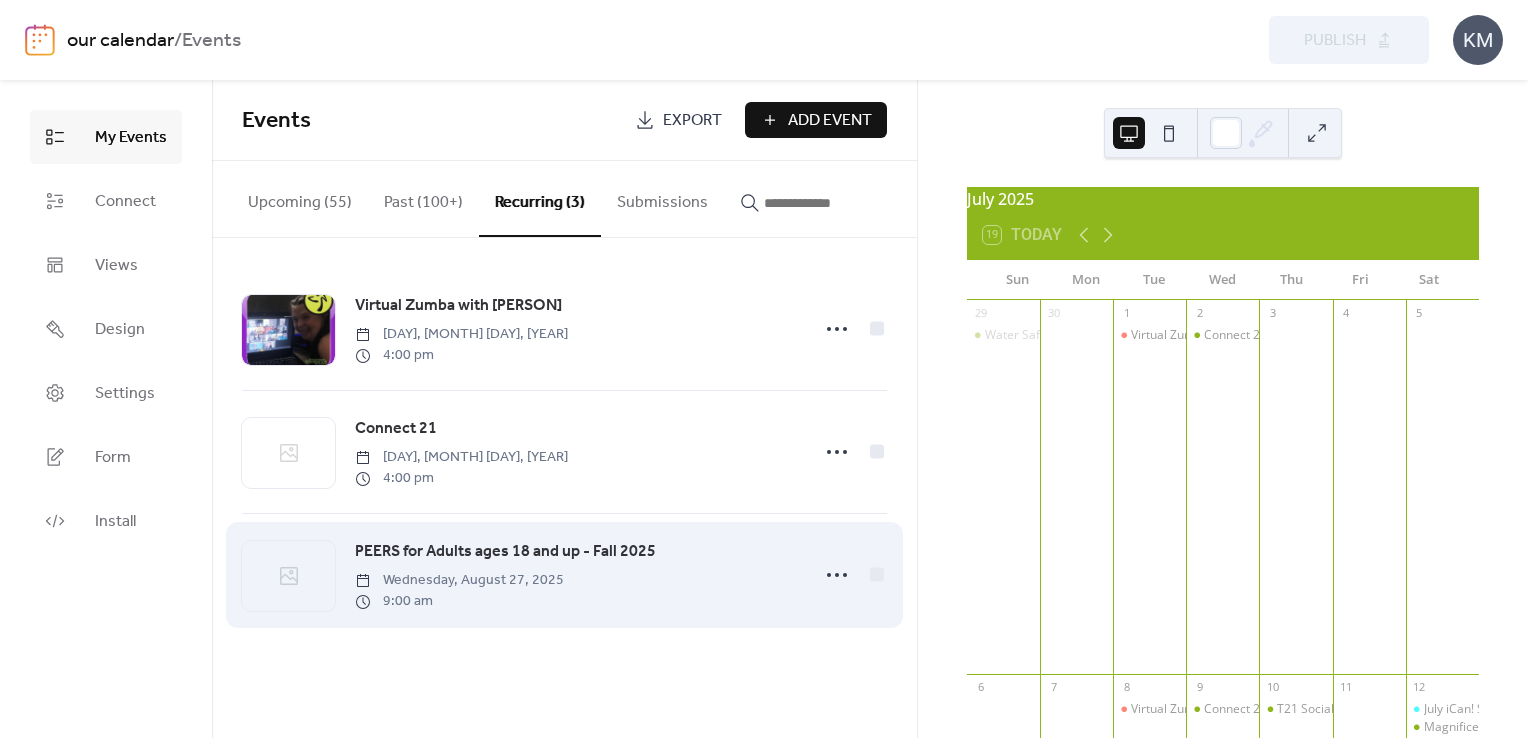 click on "PEERS for Adults ages 18 and up - Fall 2025" at bounding box center (505, 552) 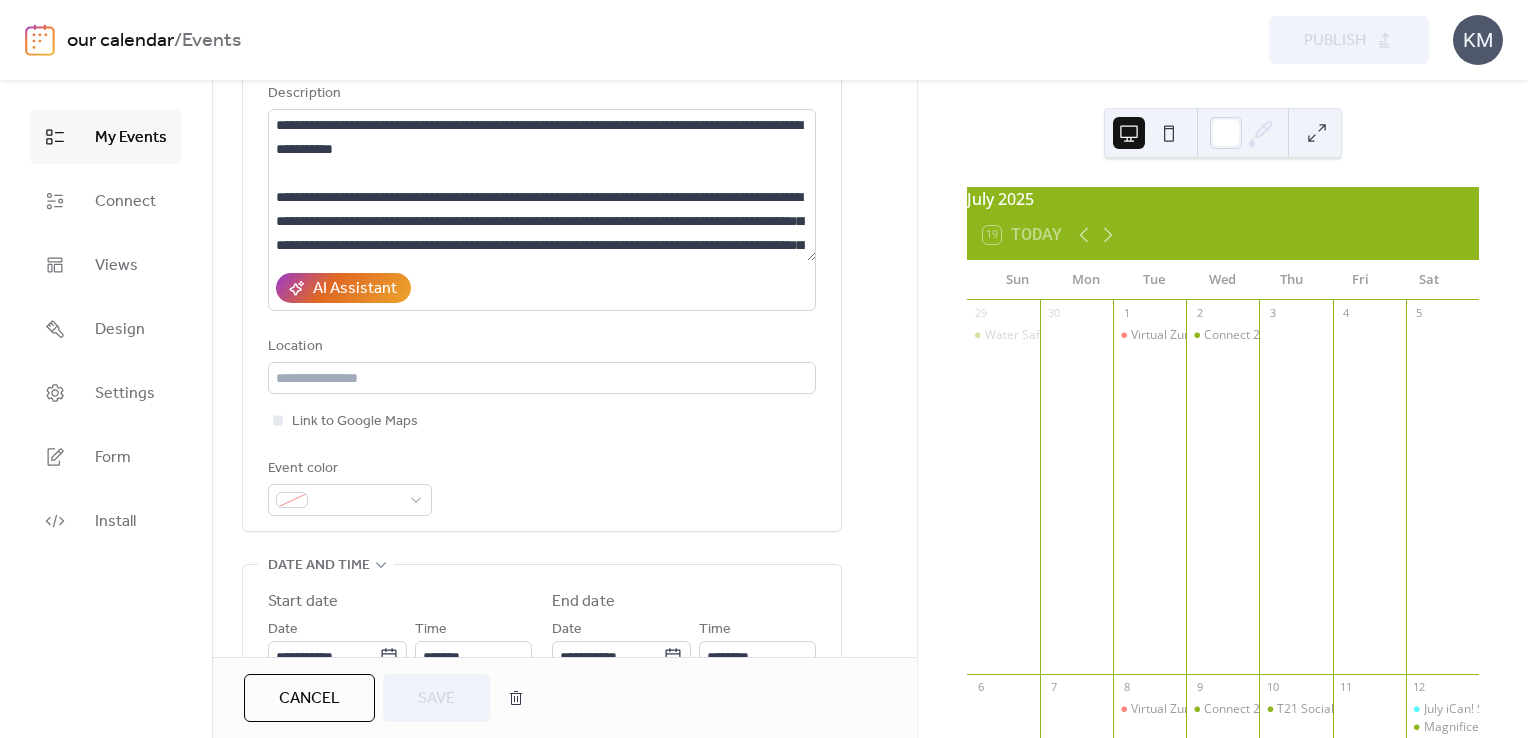 scroll, scrollTop: 300, scrollLeft: 0, axis: vertical 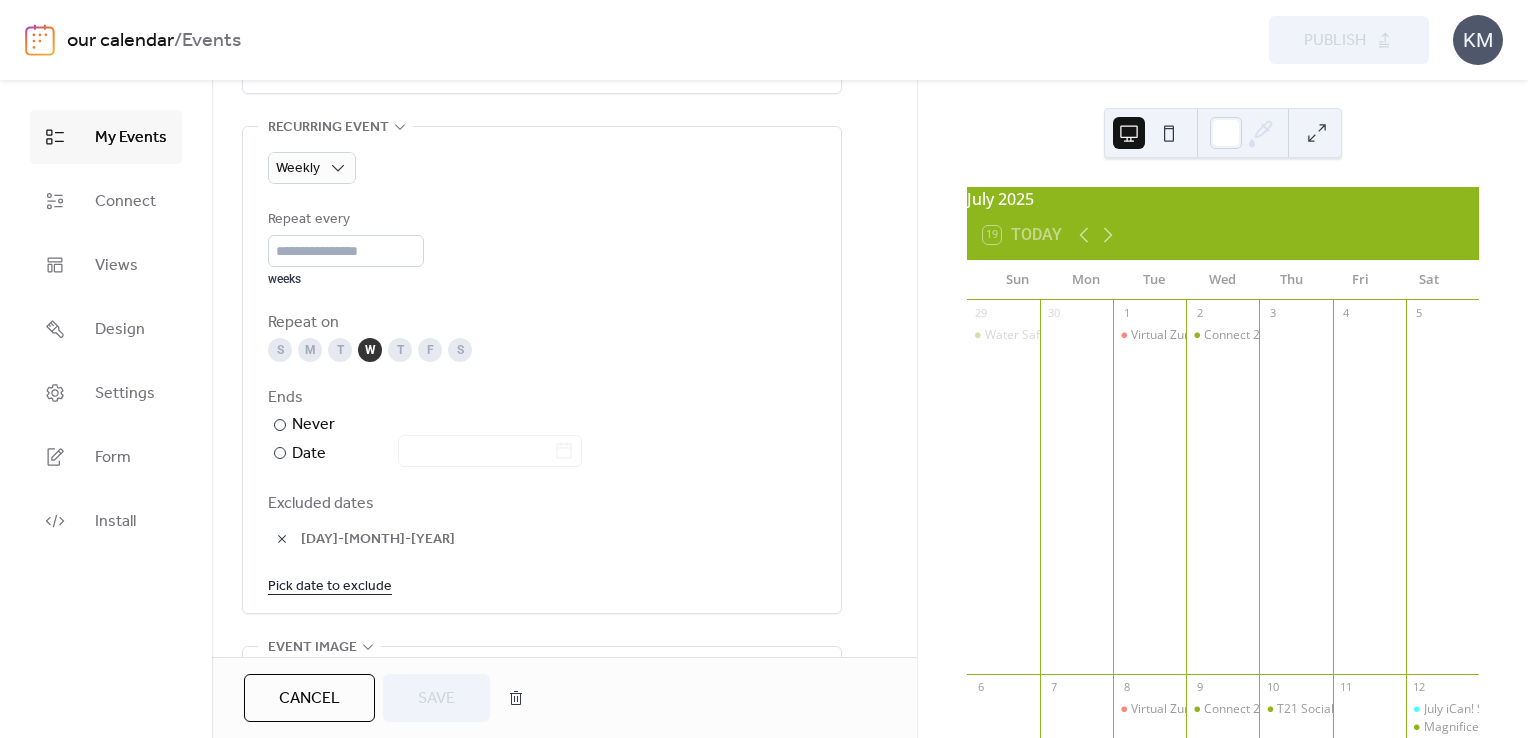 click on "Cancel" at bounding box center [309, 699] 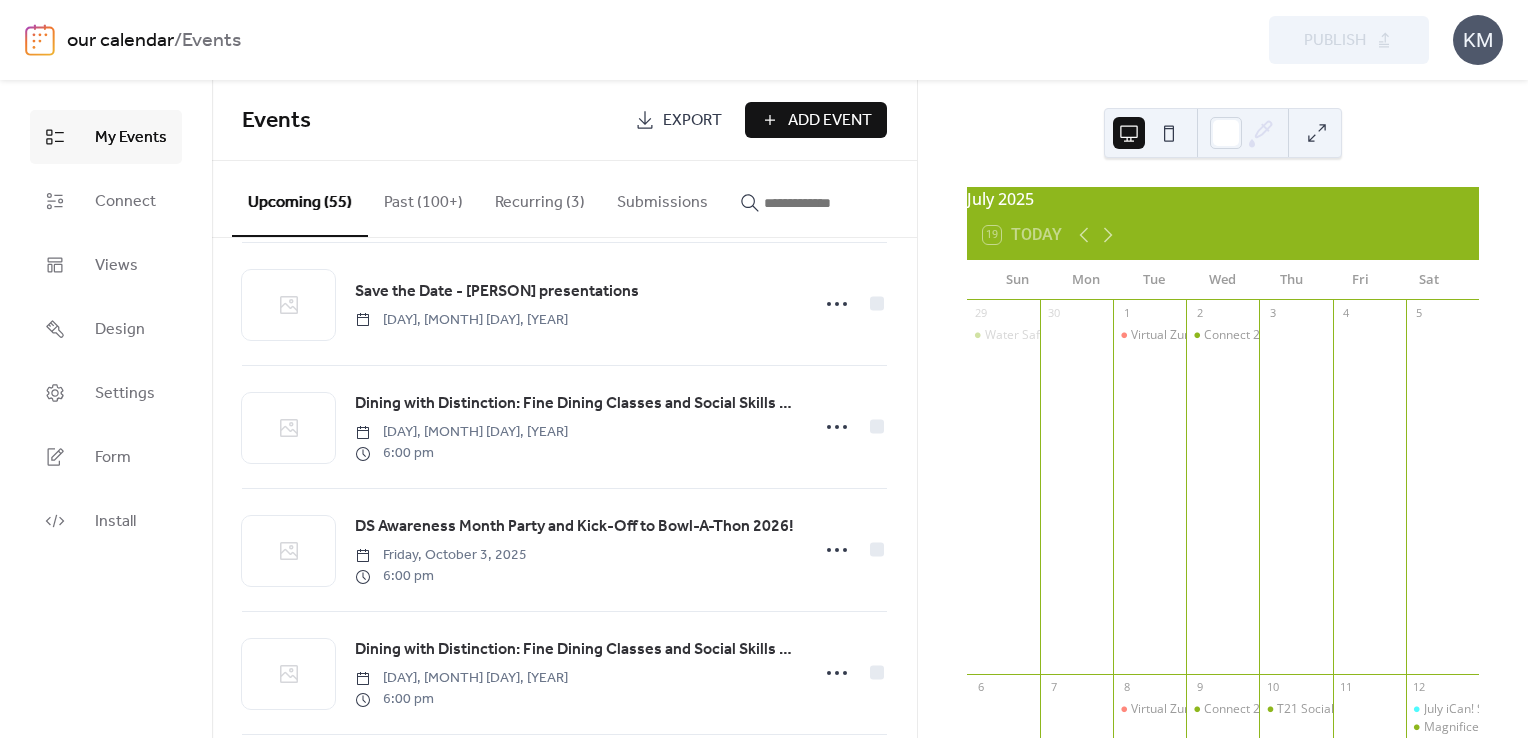 scroll, scrollTop: 3252, scrollLeft: 0, axis: vertical 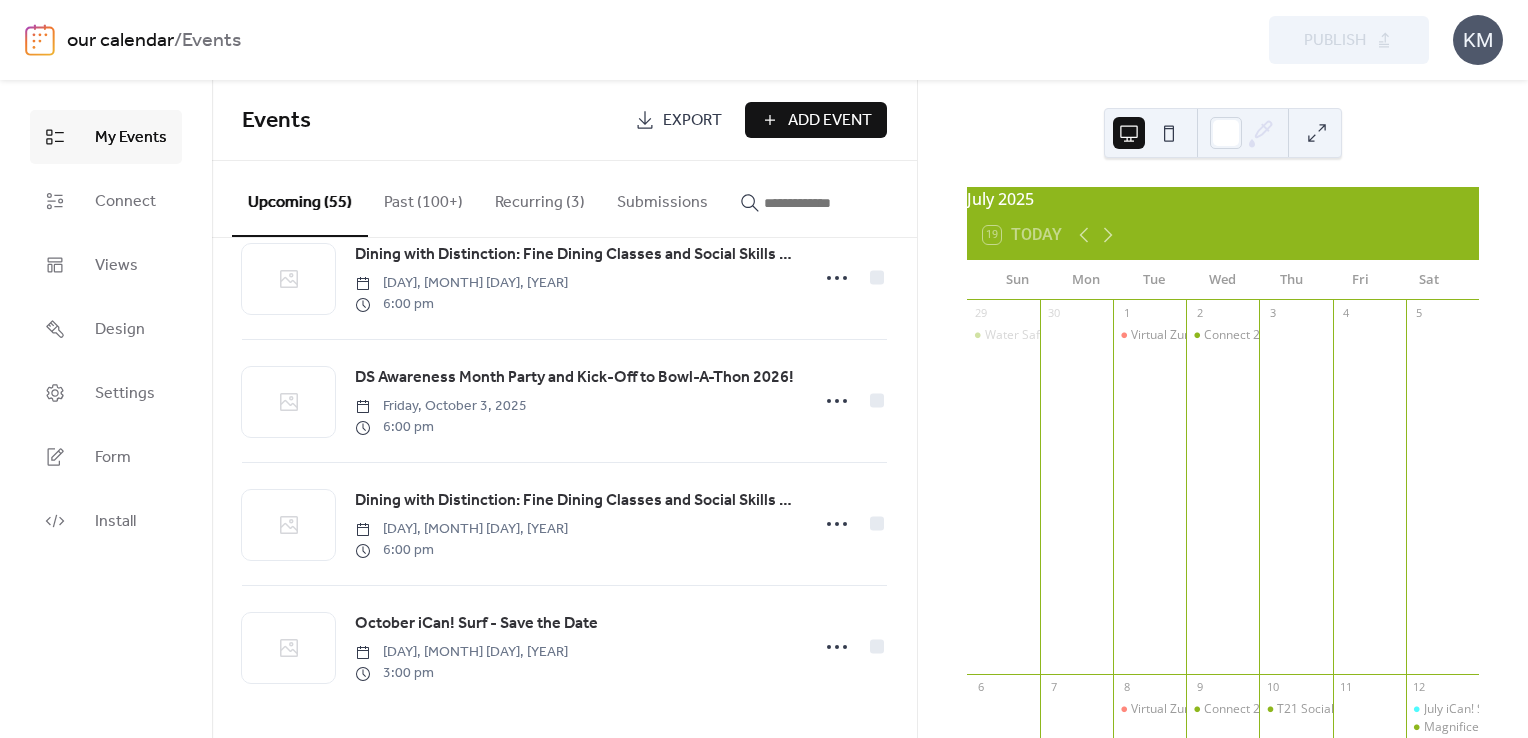 click at bounding box center [812, 203] 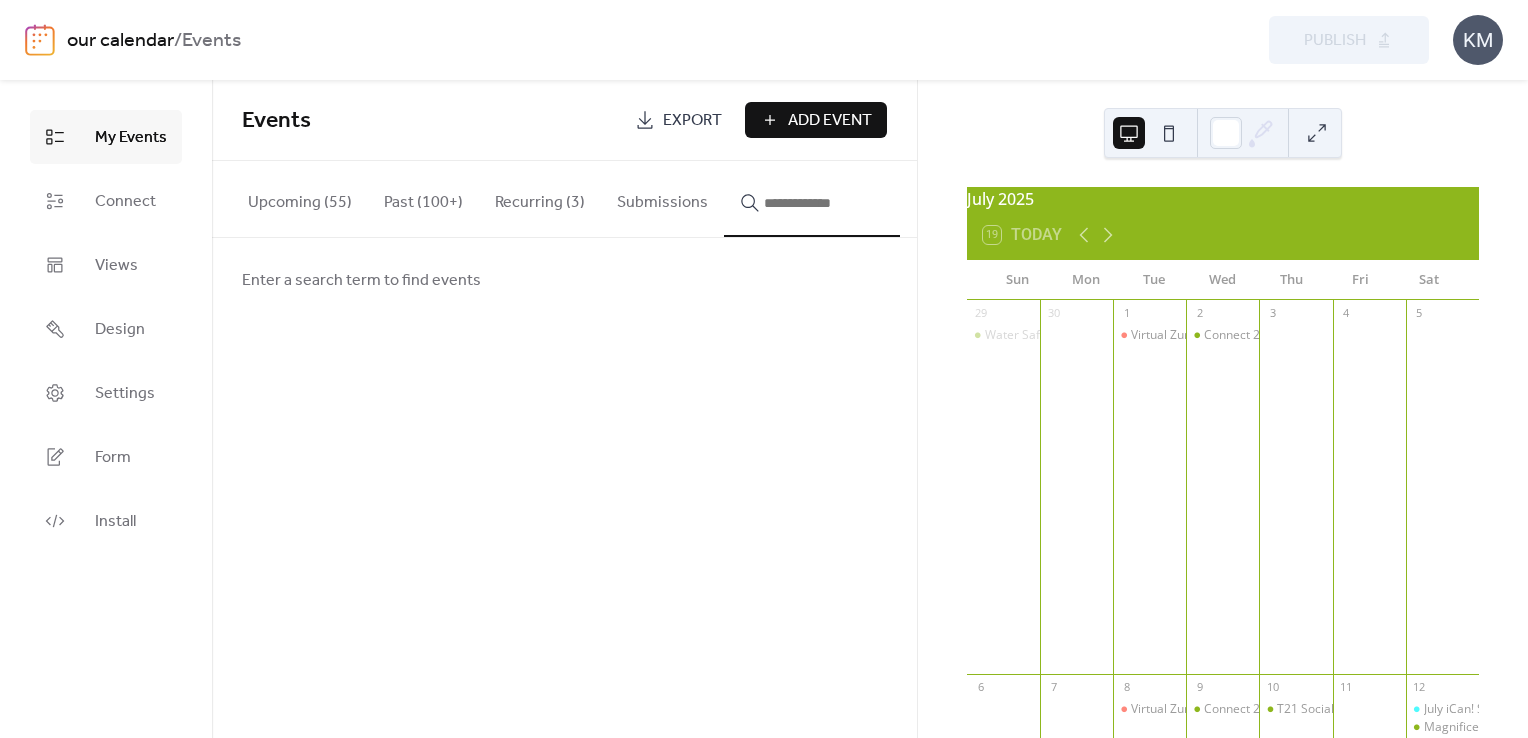 click at bounding box center (824, 203) 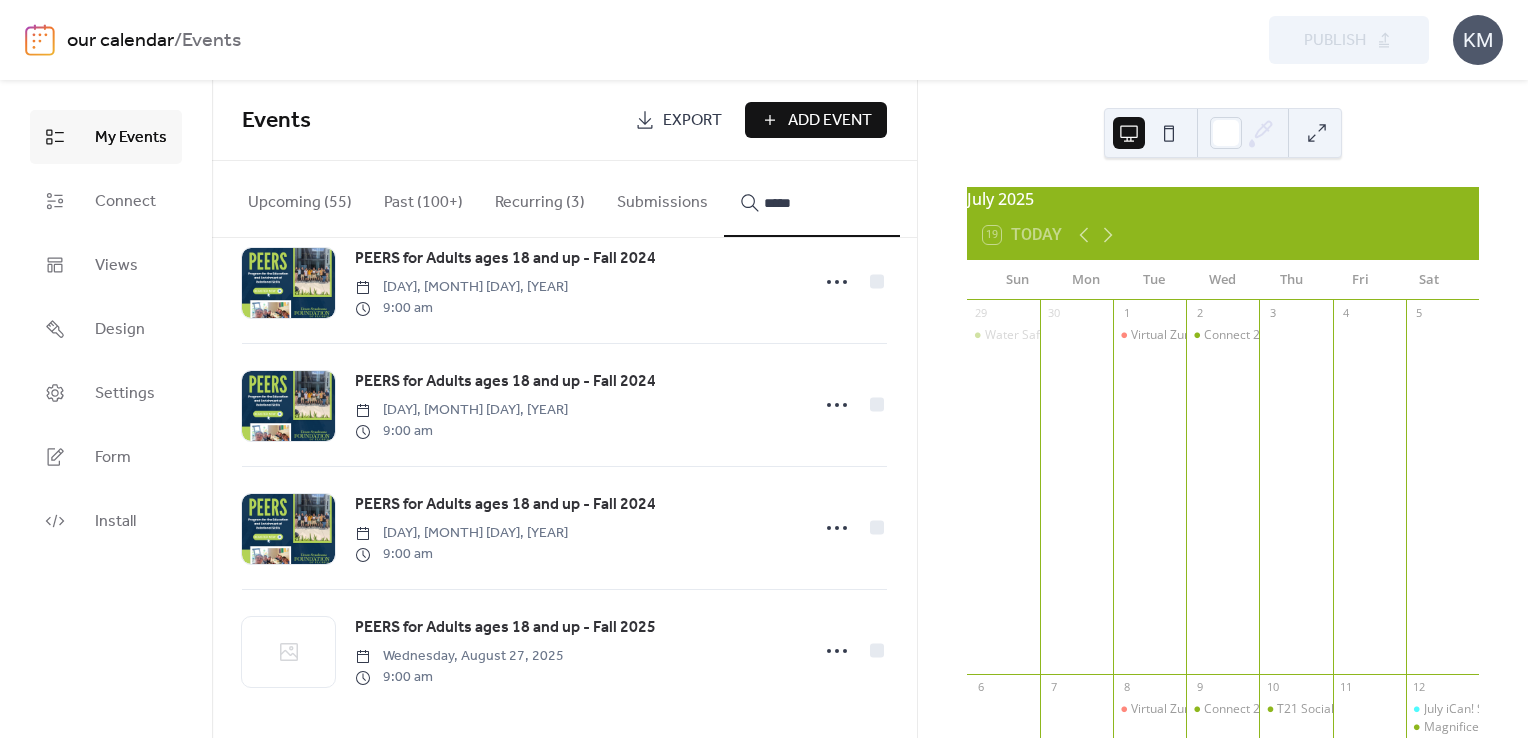 scroll, scrollTop: 1406, scrollLeft: 0, axis: vertical 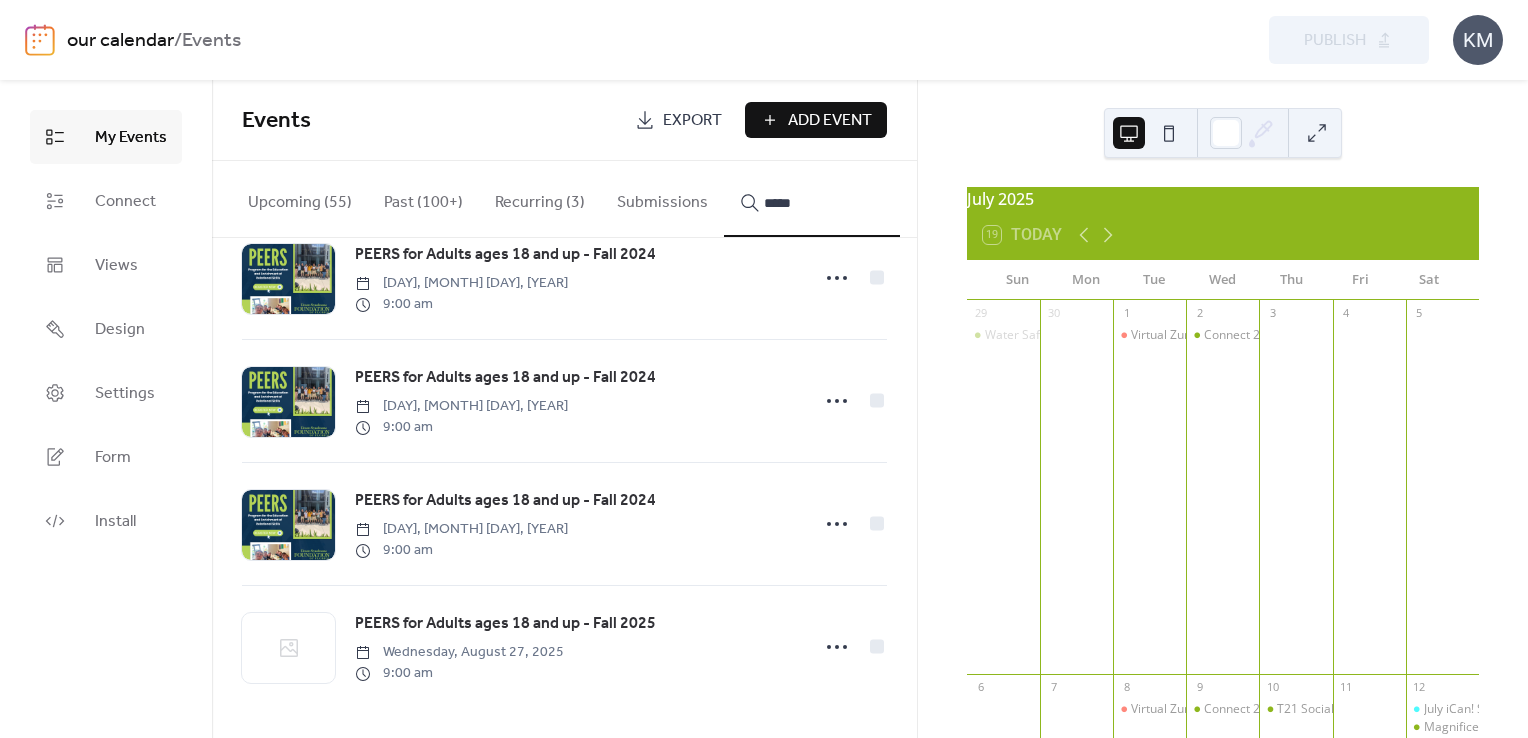 type on "*****" 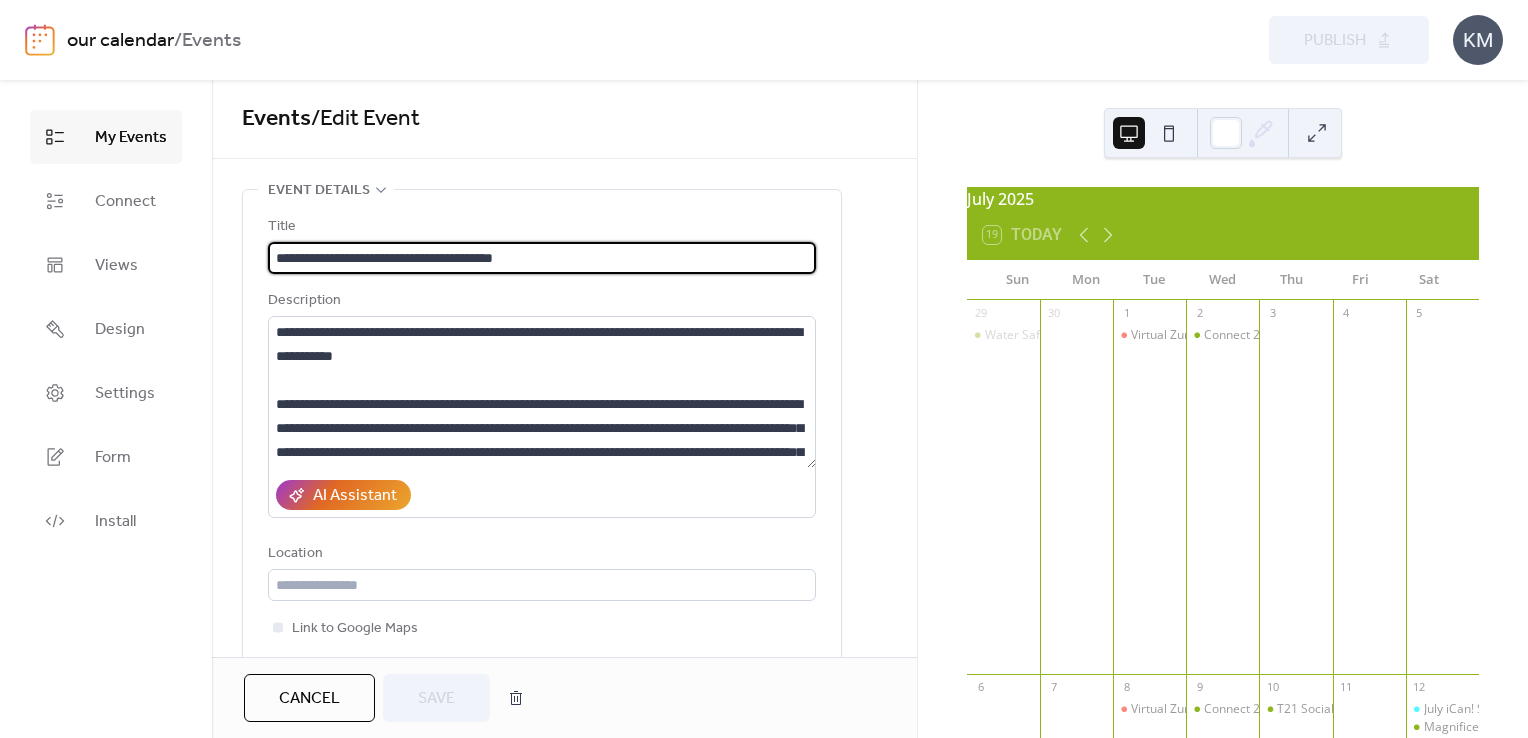 scroll, scrollTop: 0, scrollLeft: 0, axis: both 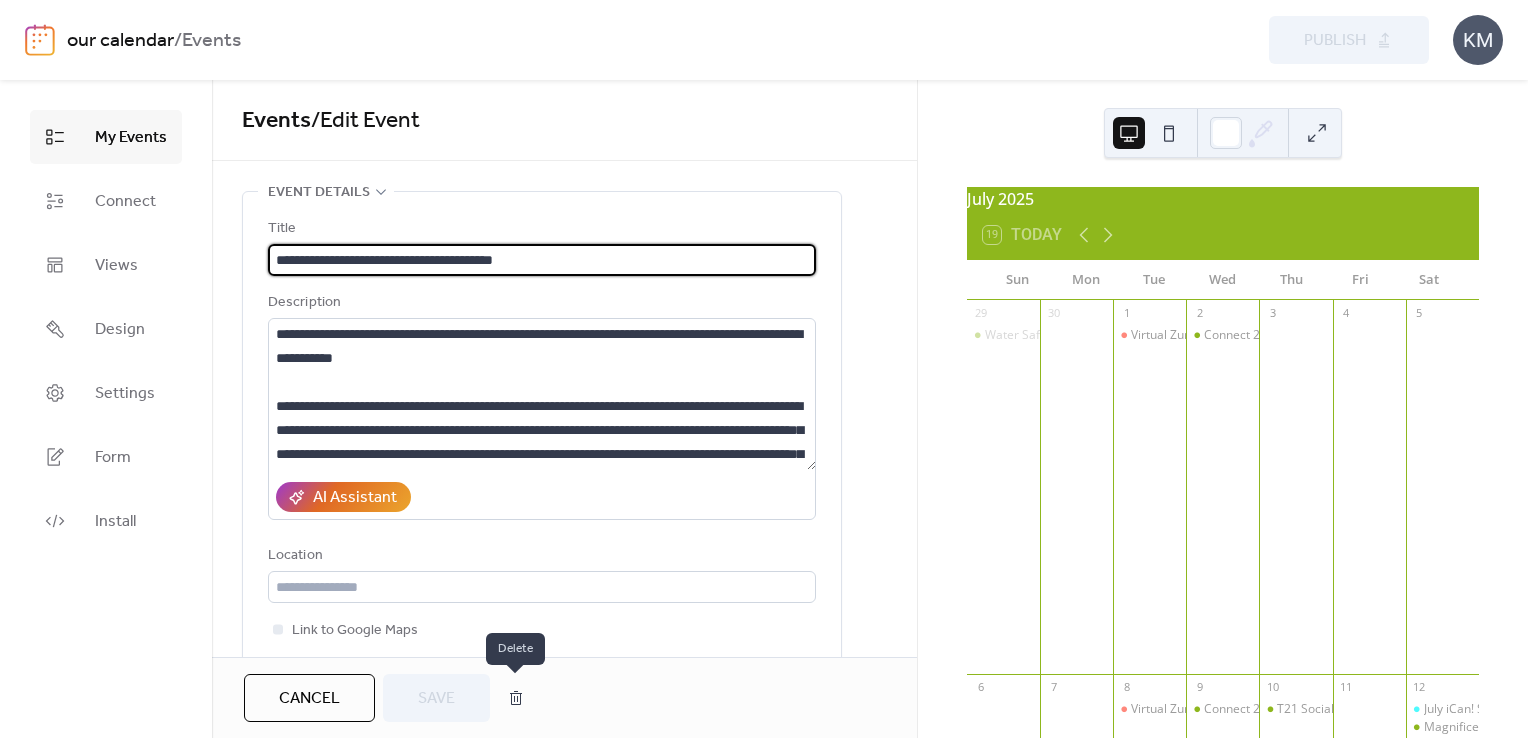 click at bounding box center [516, 698] 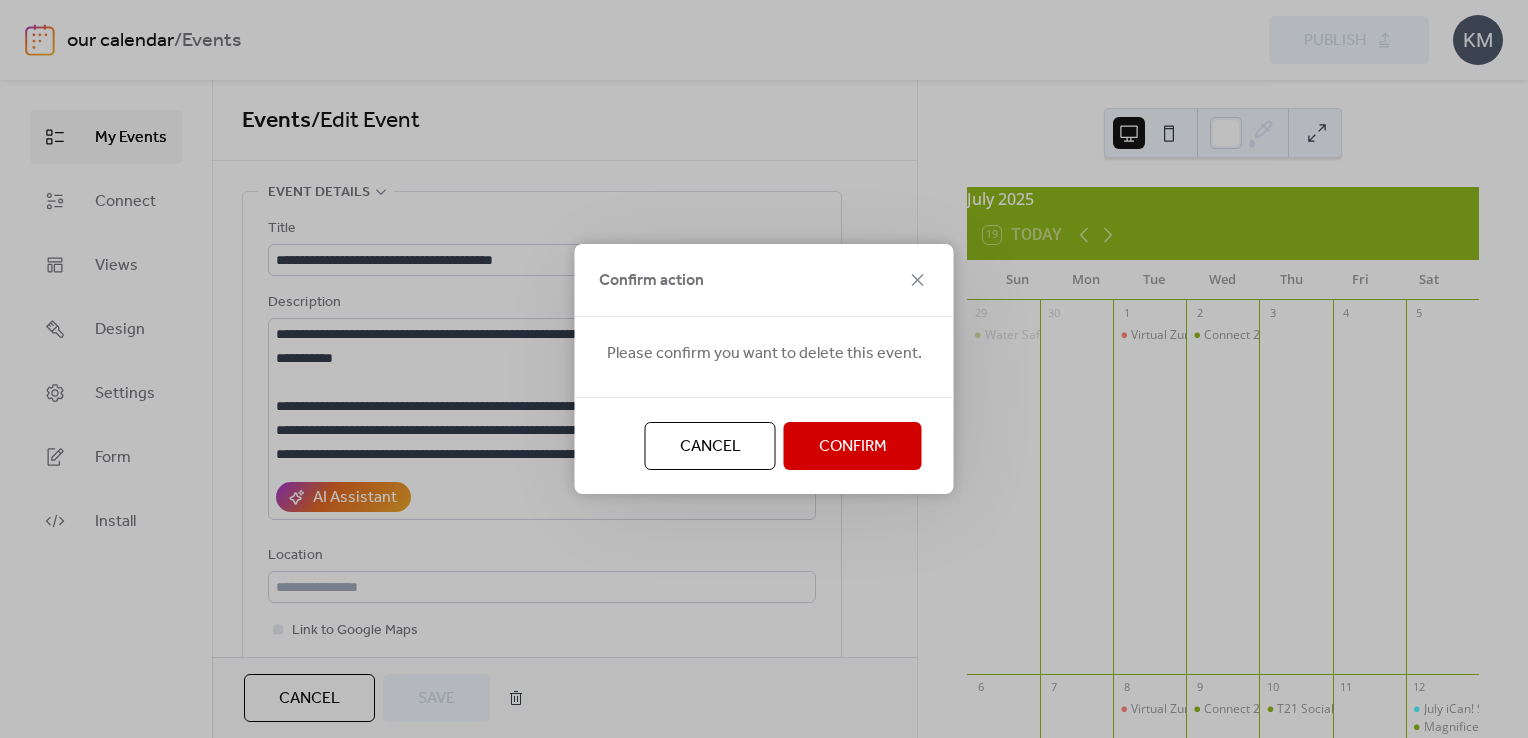 click on "Confirm" at bounding box center [853, 447] 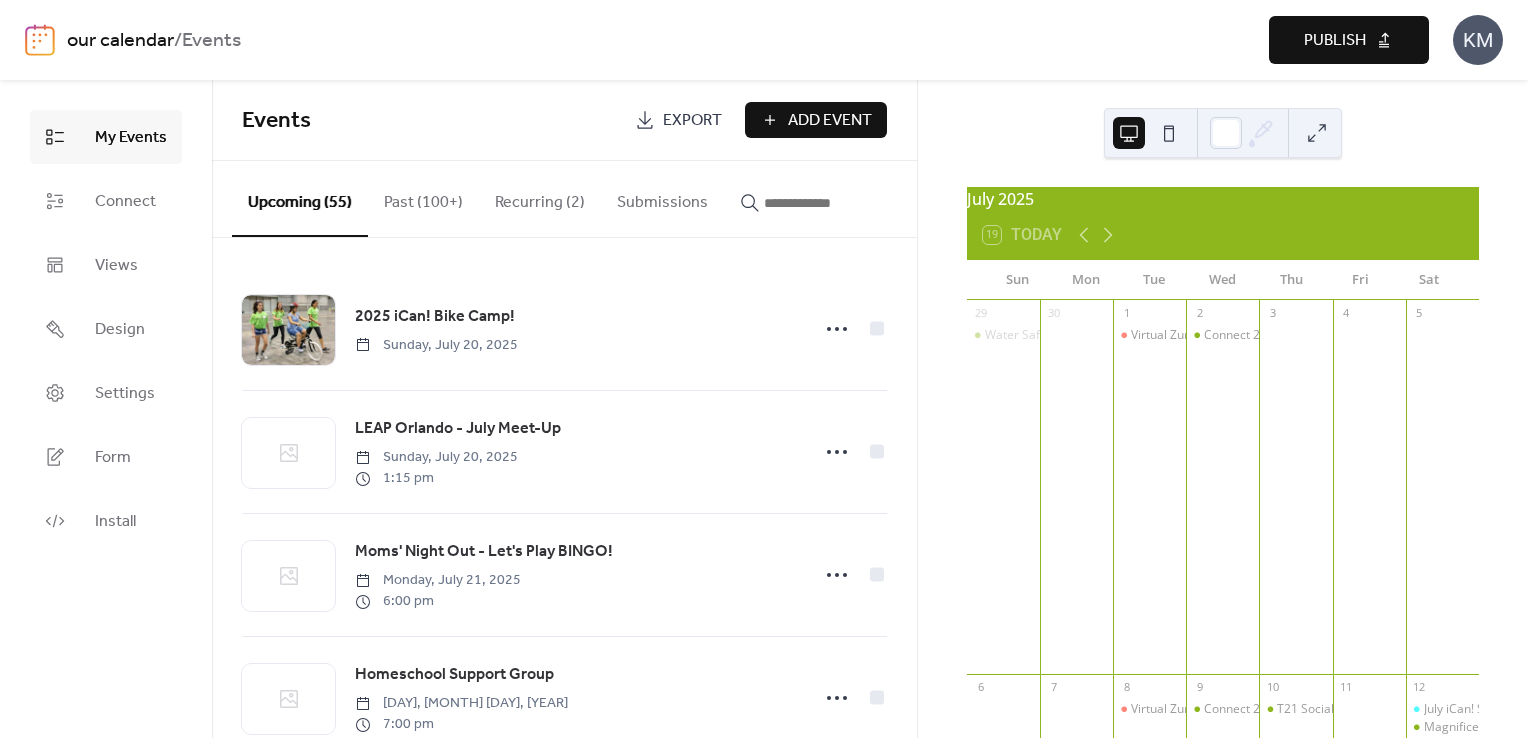 click on "Publish" at bounding box center (1335, 41) 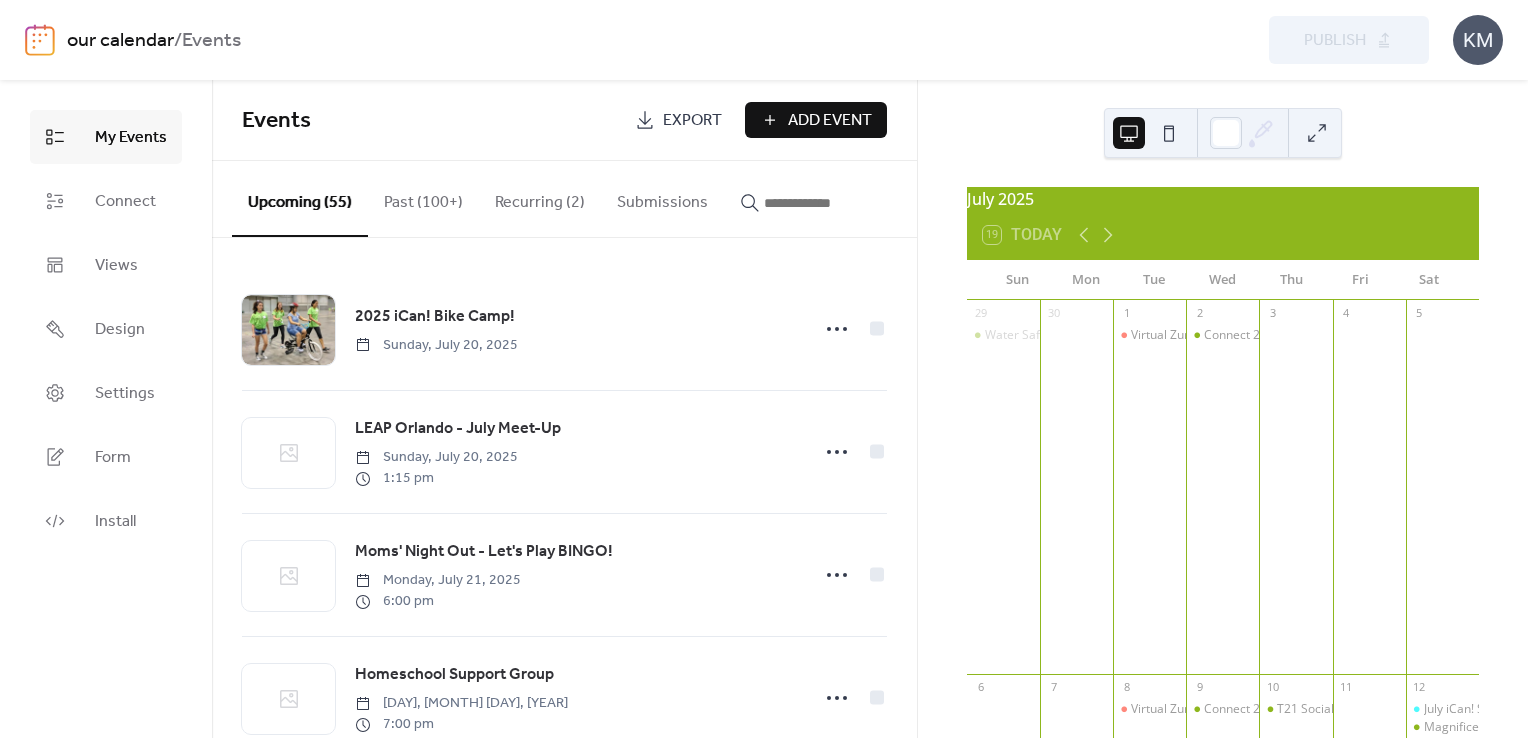 drag, startPoint x: 492, startPoint y: 194, endPoint x: 480, endPoint y: 228, distance: 36.05551 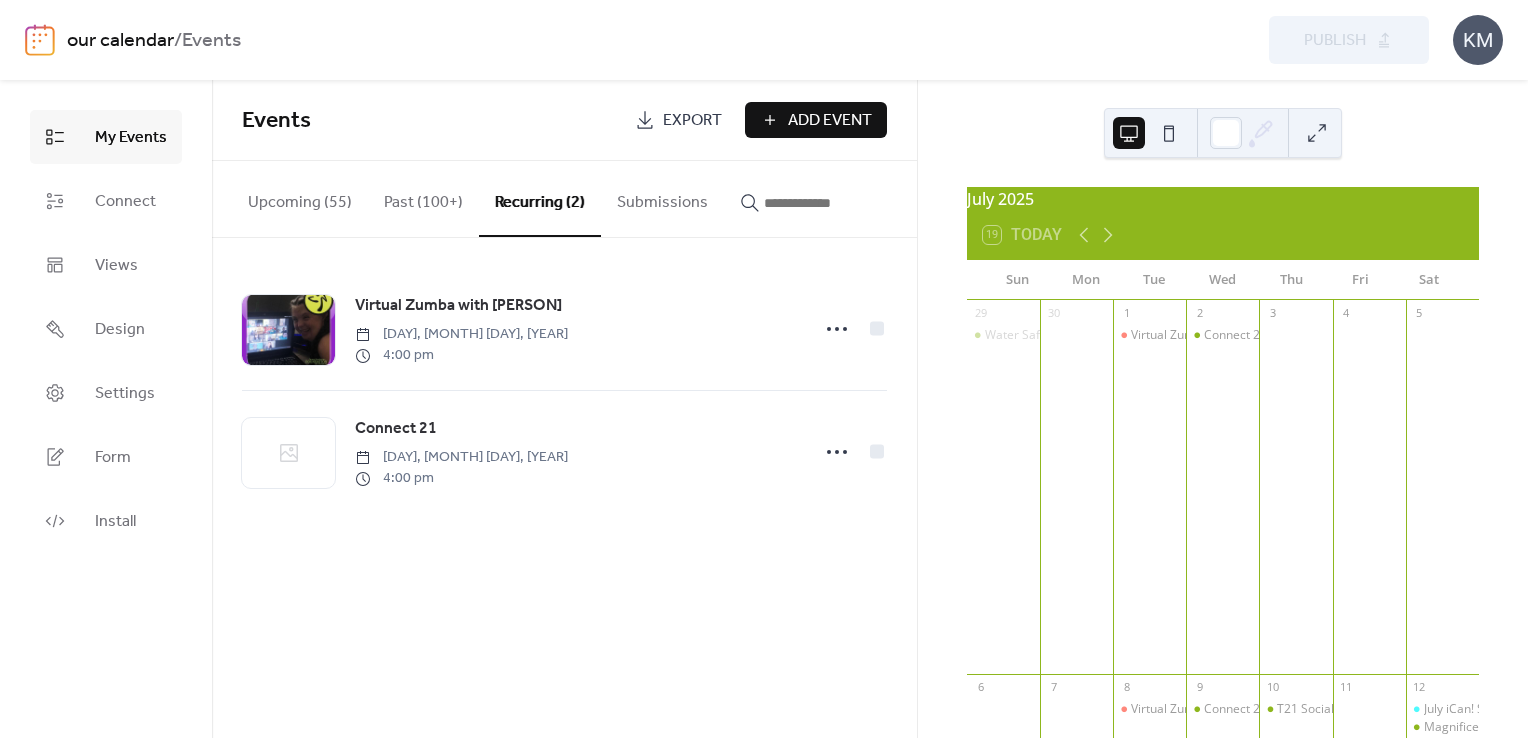 click on "Upcoming (55)" at bounding box center (300, 198) 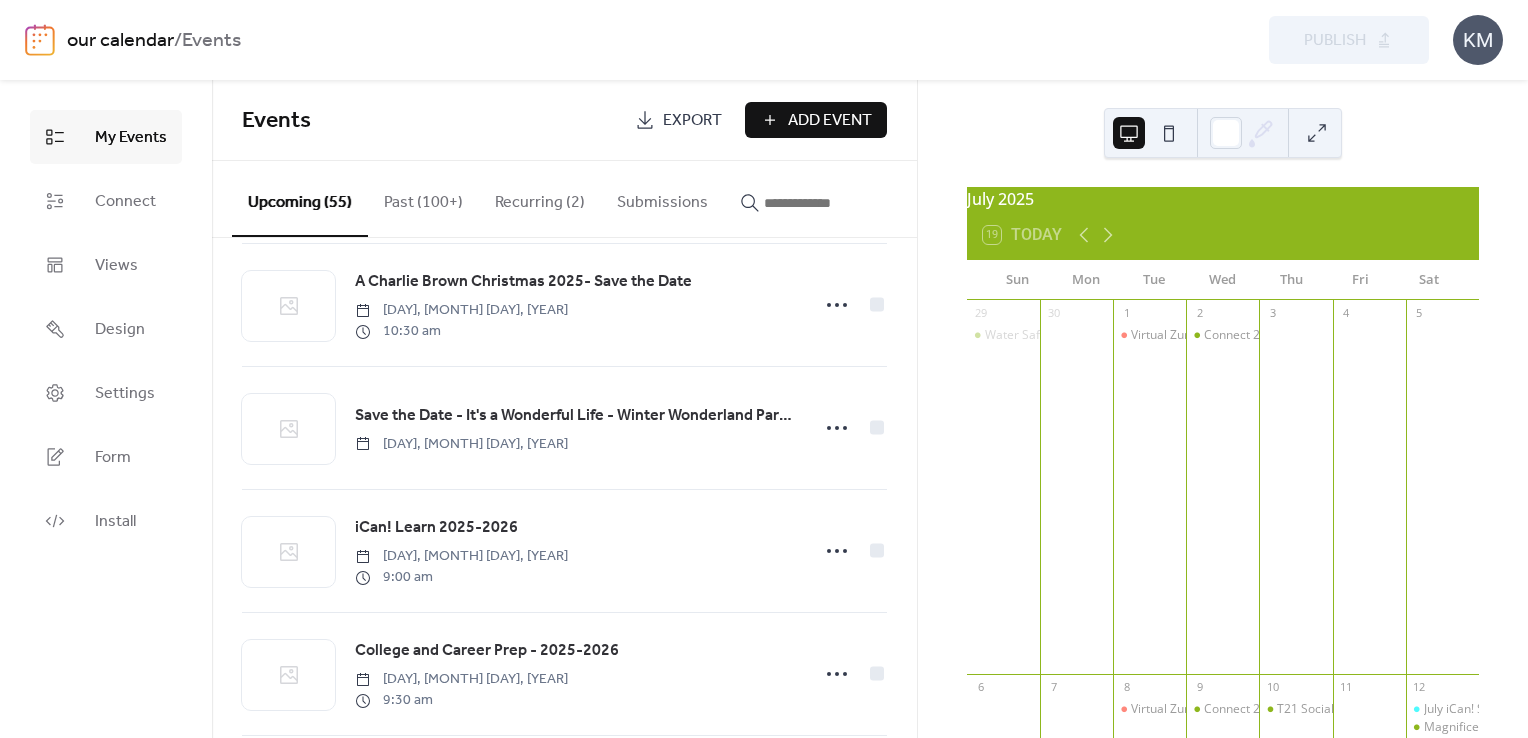 scroll, scrollTop: 4484, scrollLeft: 0, axis: vertical 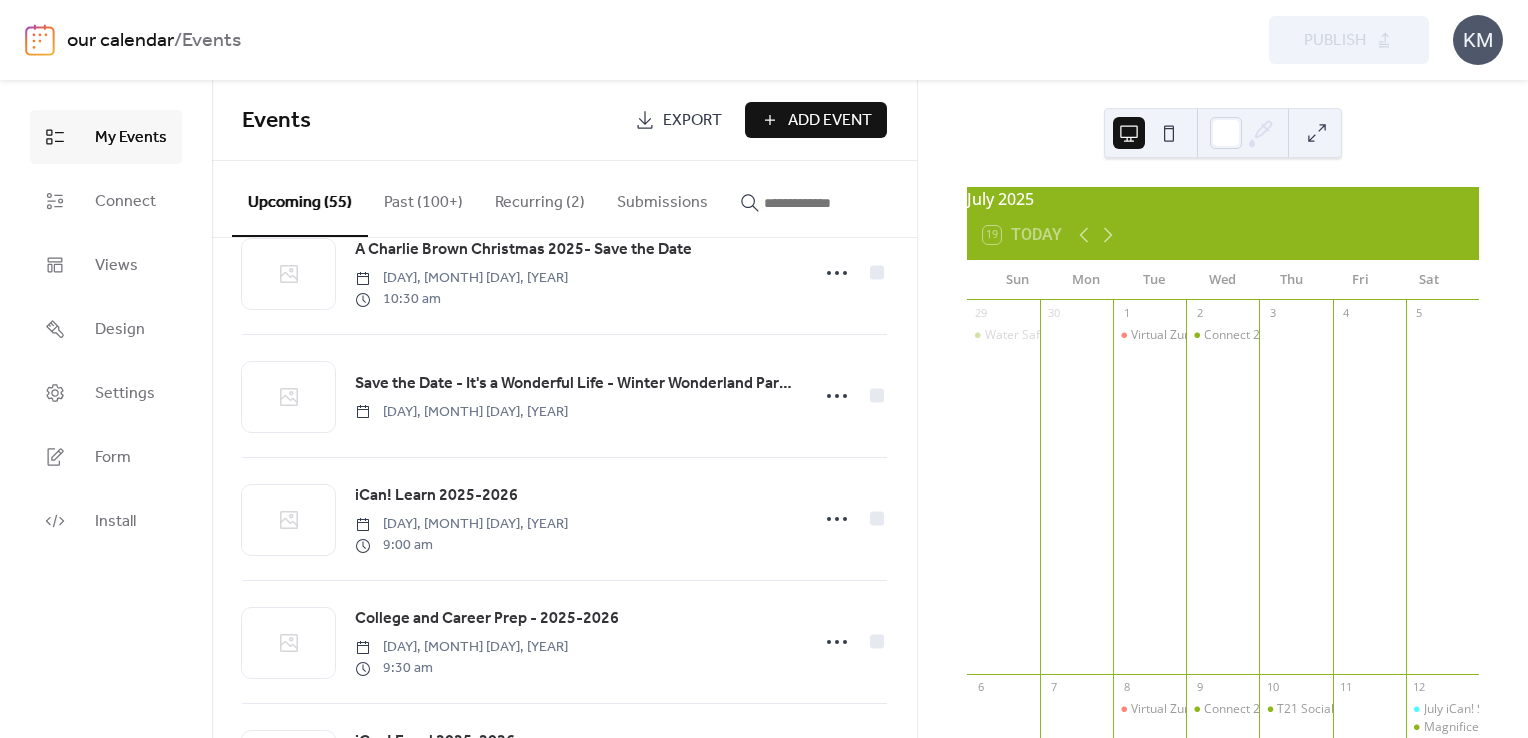 click on "Recurring (2)" at bounding box center [540, 198] 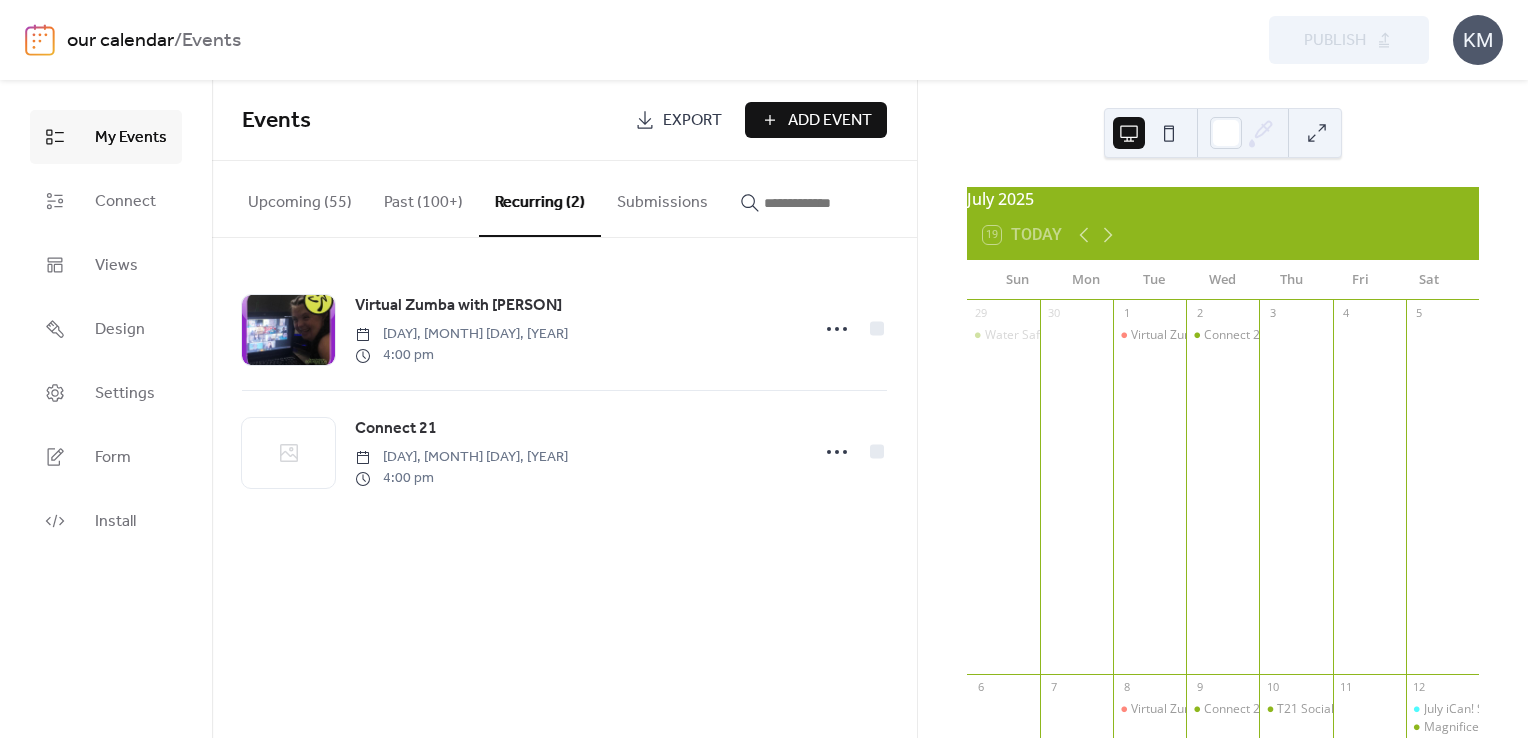 click on "Add Event" at bounding box center [830, 121] 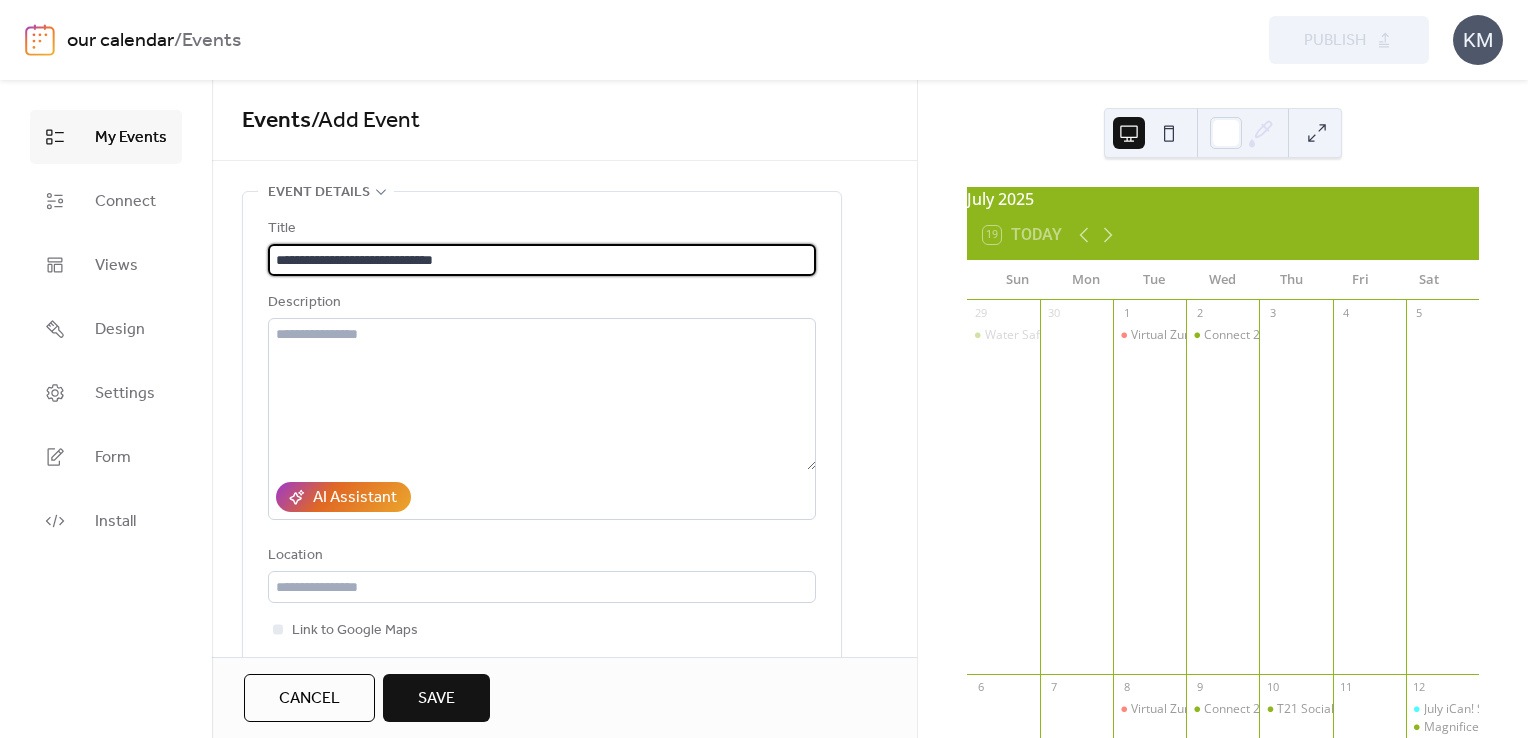type on "**********" 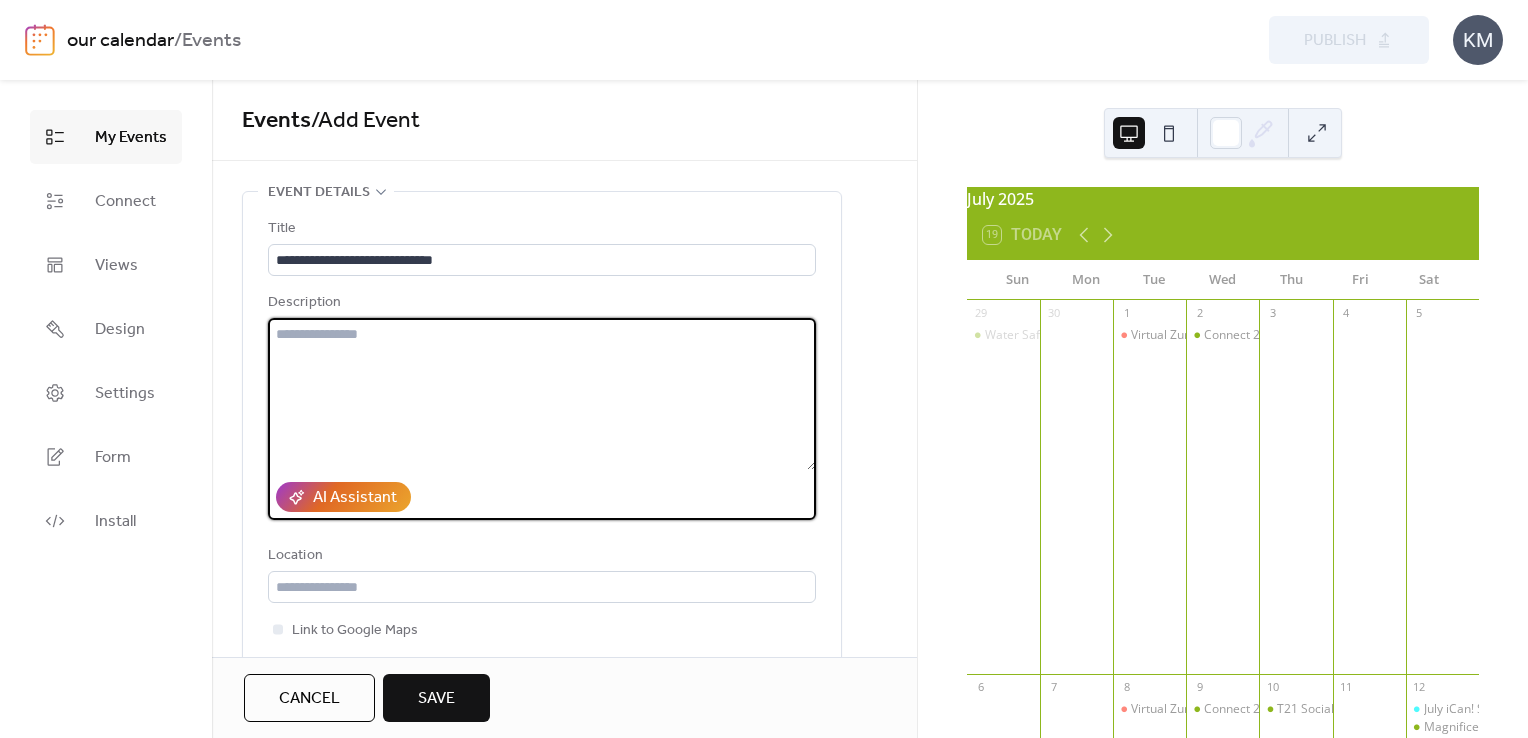 click at bounding box center [542, 394] 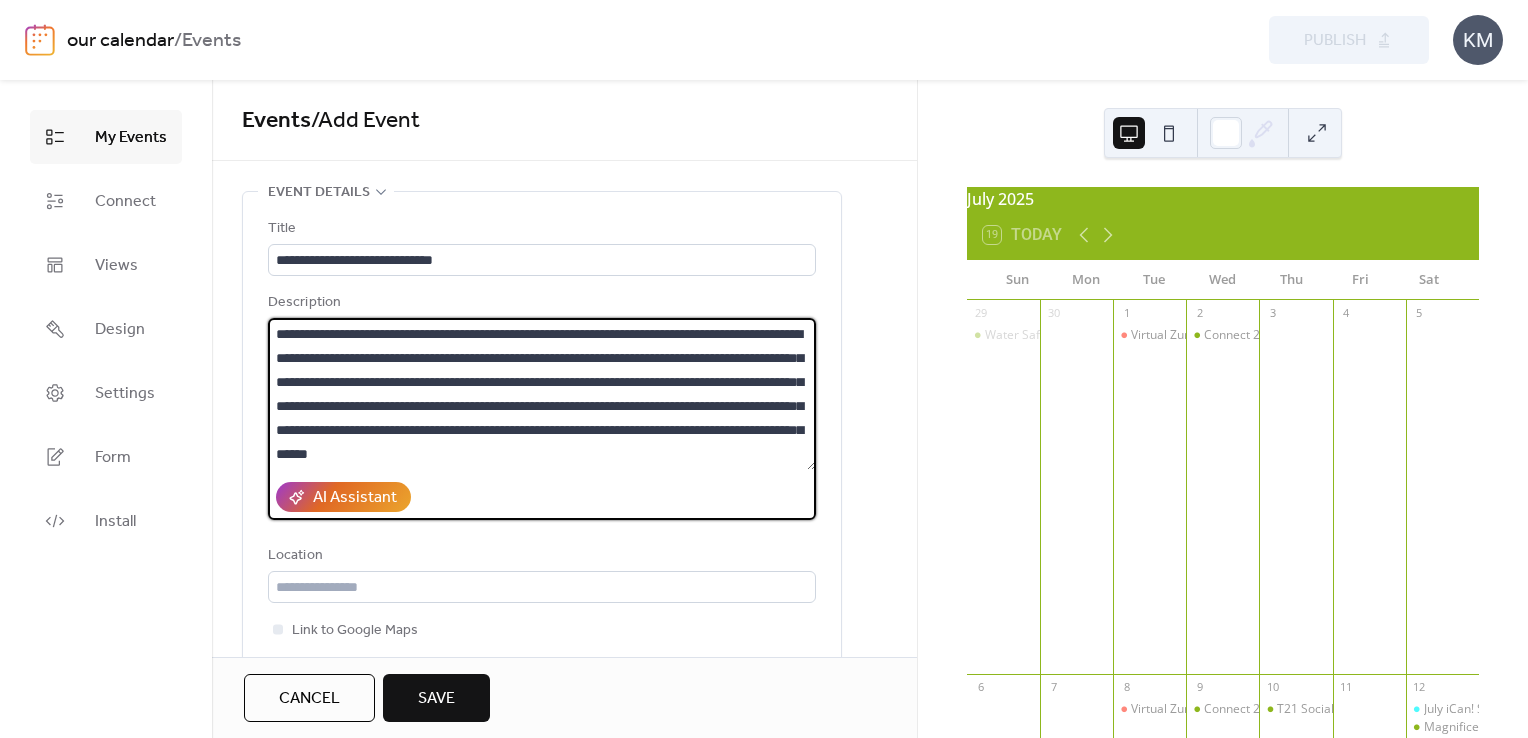 scroll, scrollTop: 140, scrollLeft: 0, axis: vertical 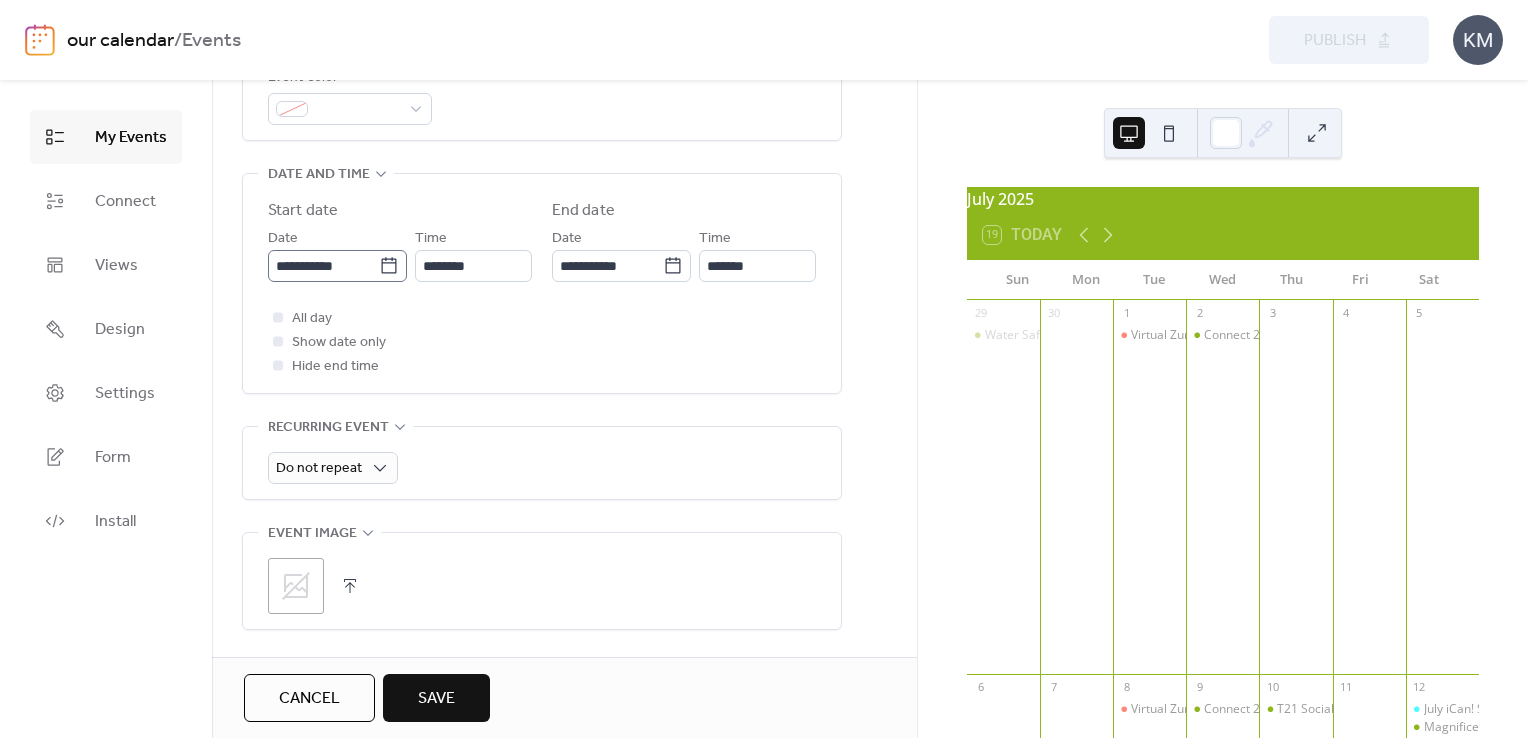 type on "**********" 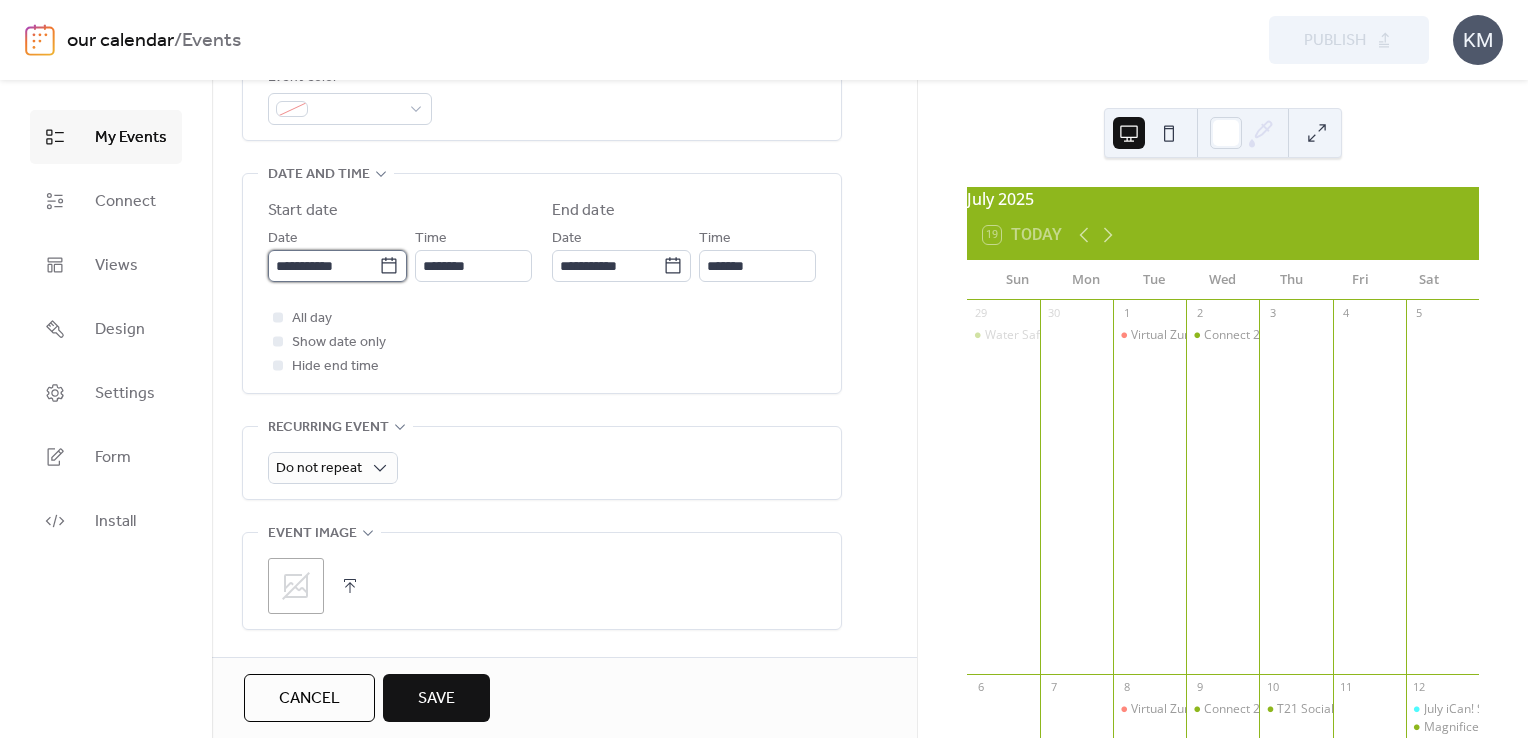 click on "**********" at bounding box center (323, 266) 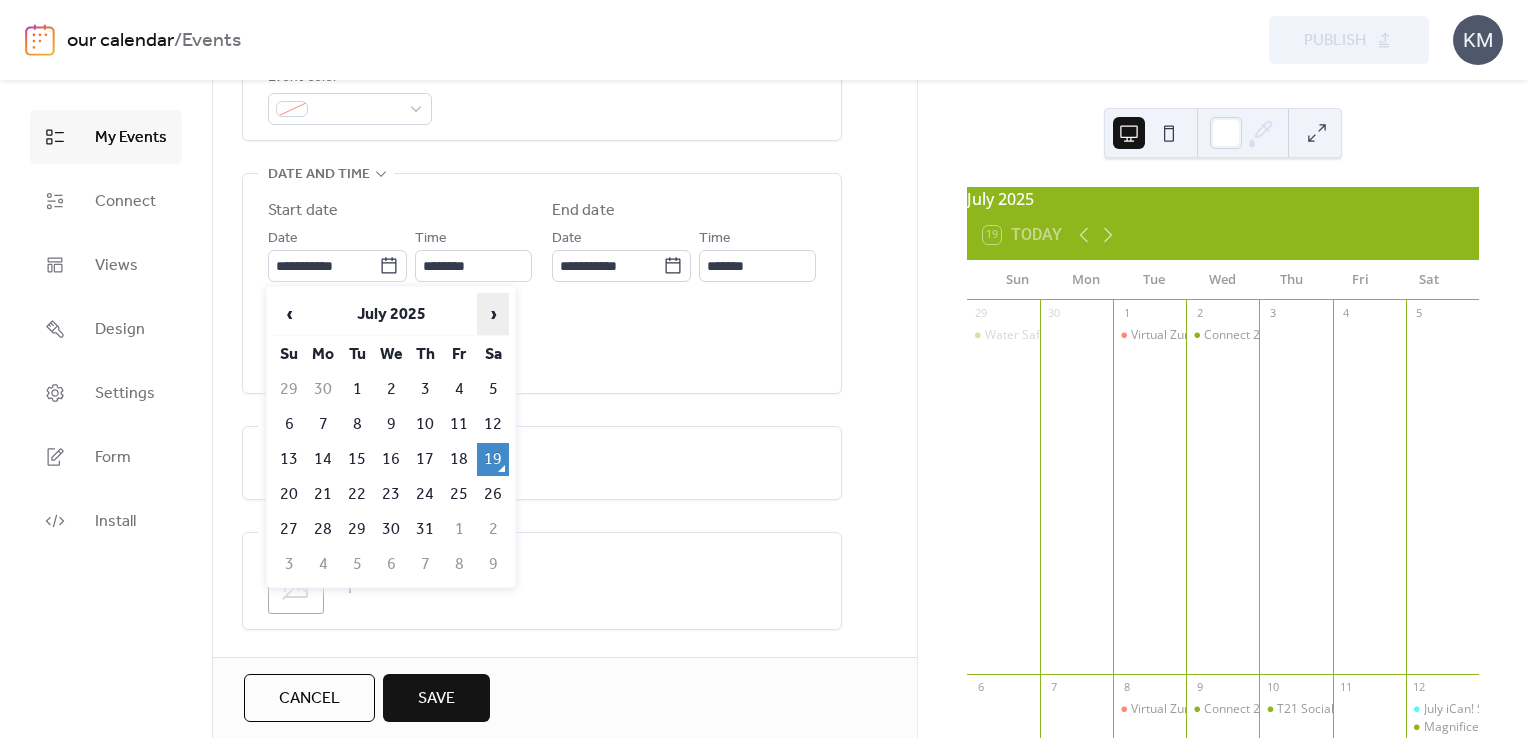 click on "›" at bounding box center [493, 314] 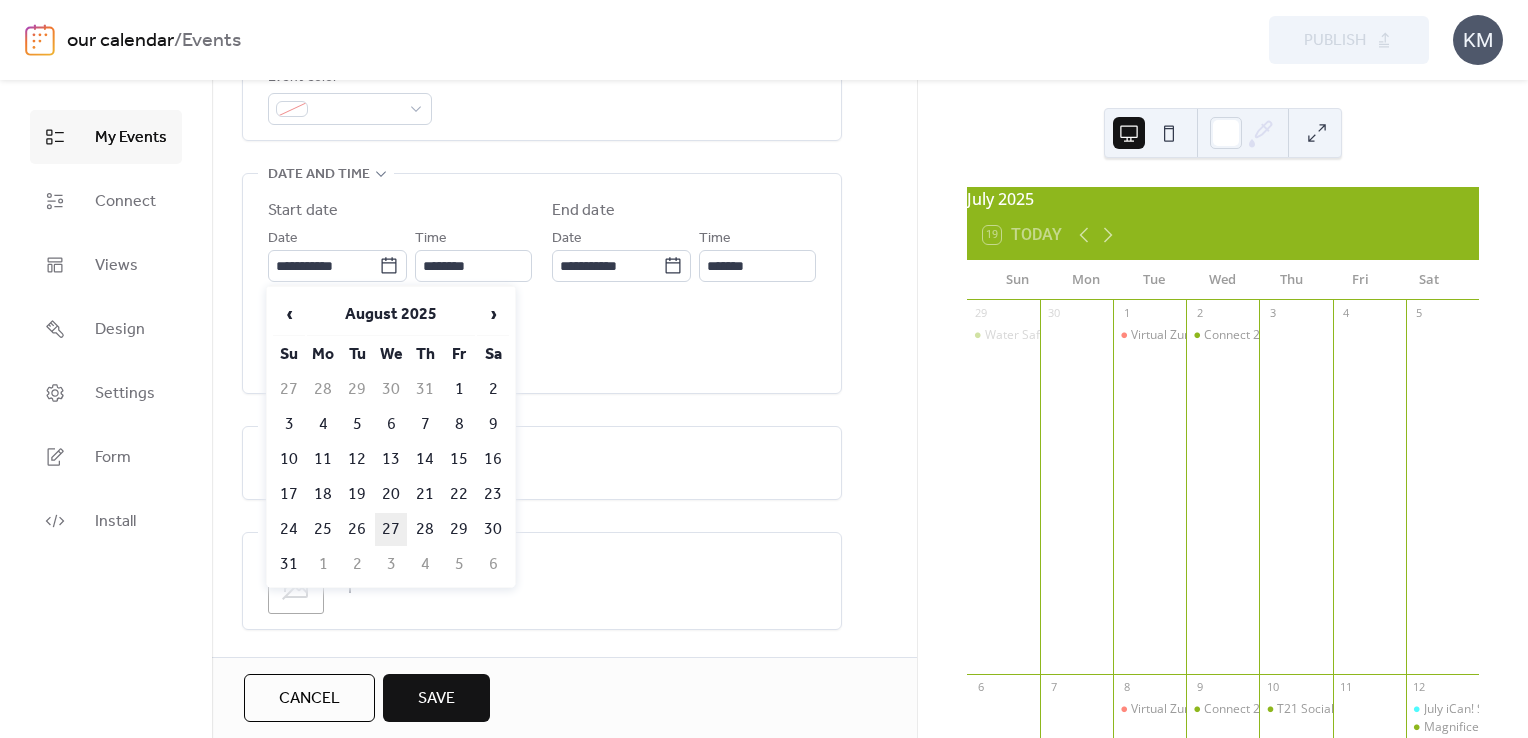 click on "27" at bounding box center (391, 529) 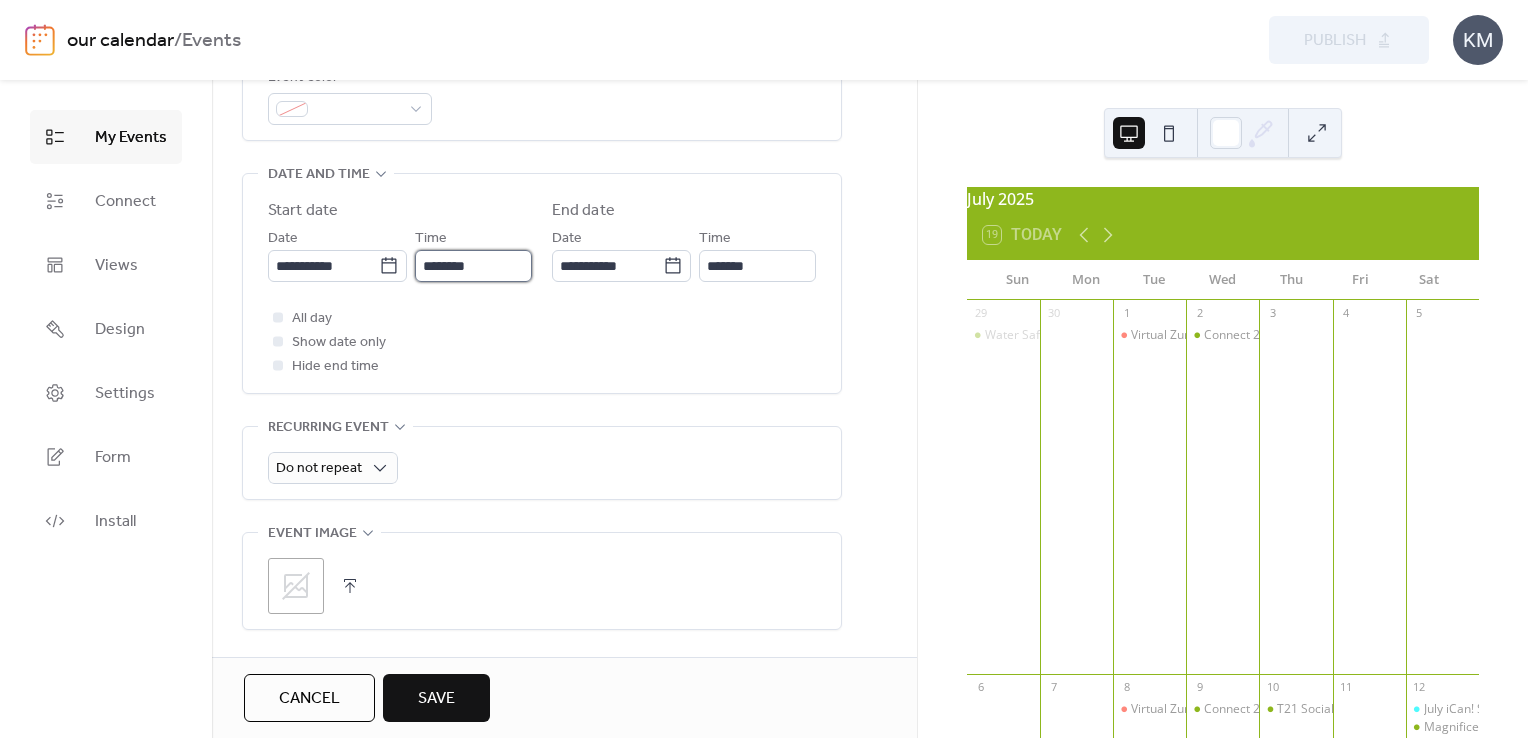 click on "********" at bounding box center (473, 266) 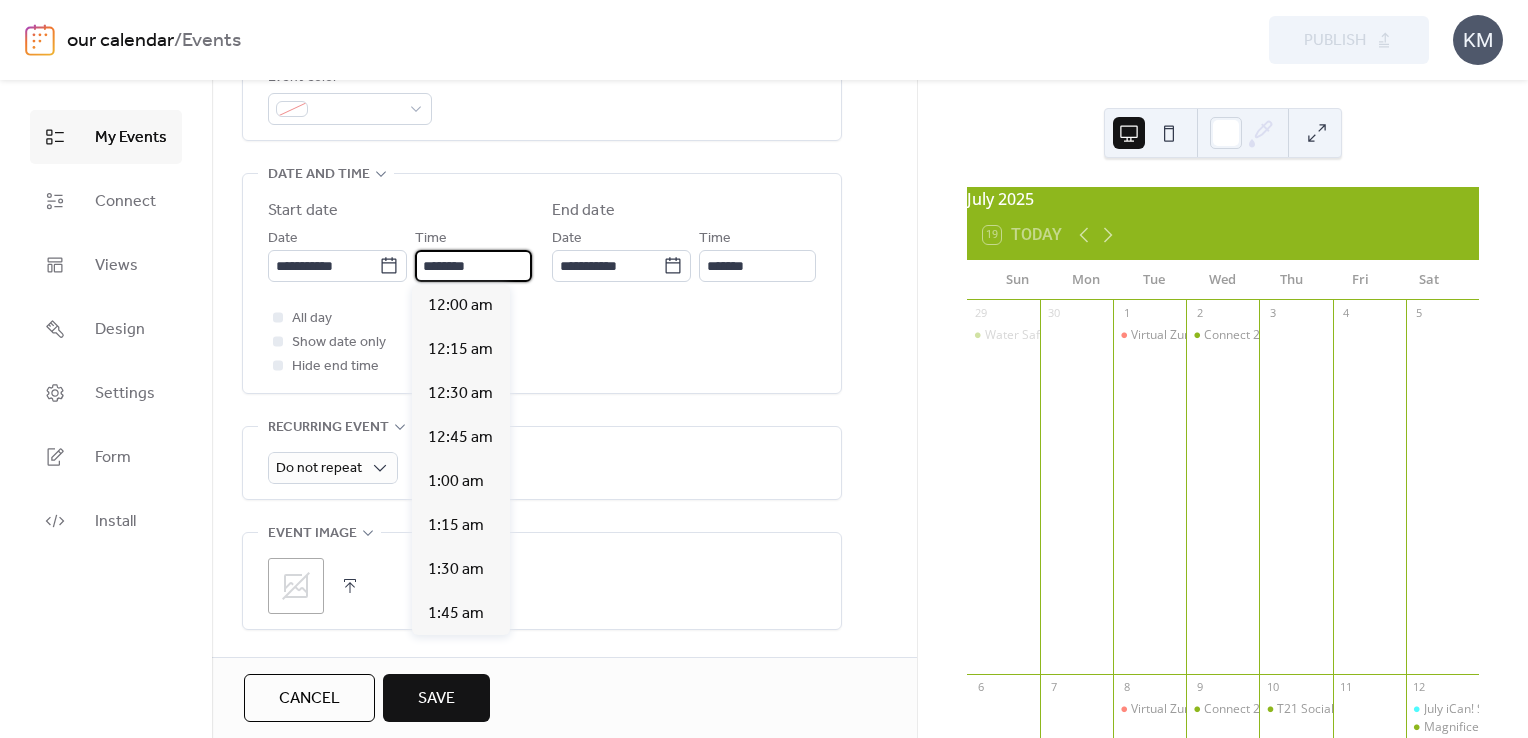 scroll, scrollTop: 2112, scrollLeft: 0, axis: vertical 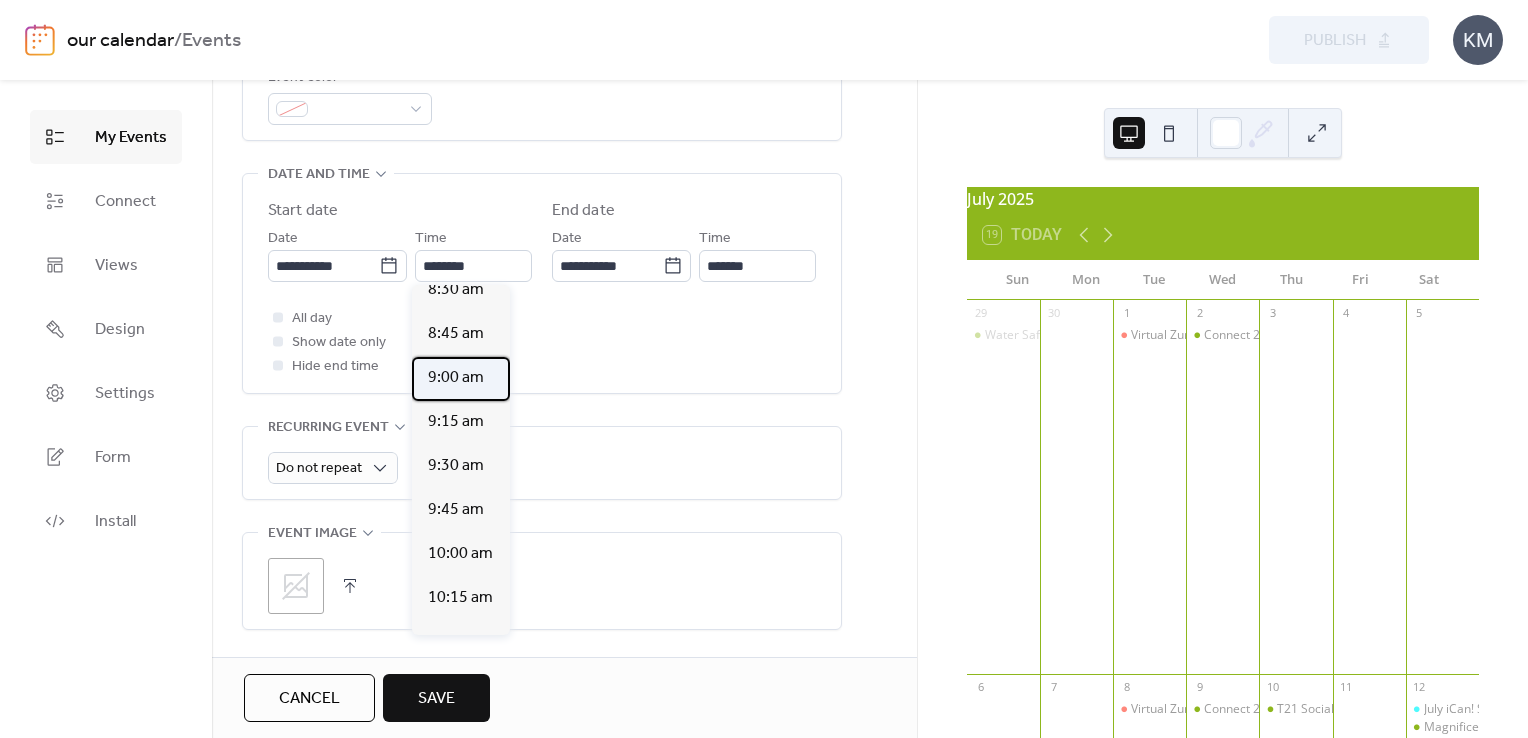 click on "9:00 am" at bounding box center [456, 378] 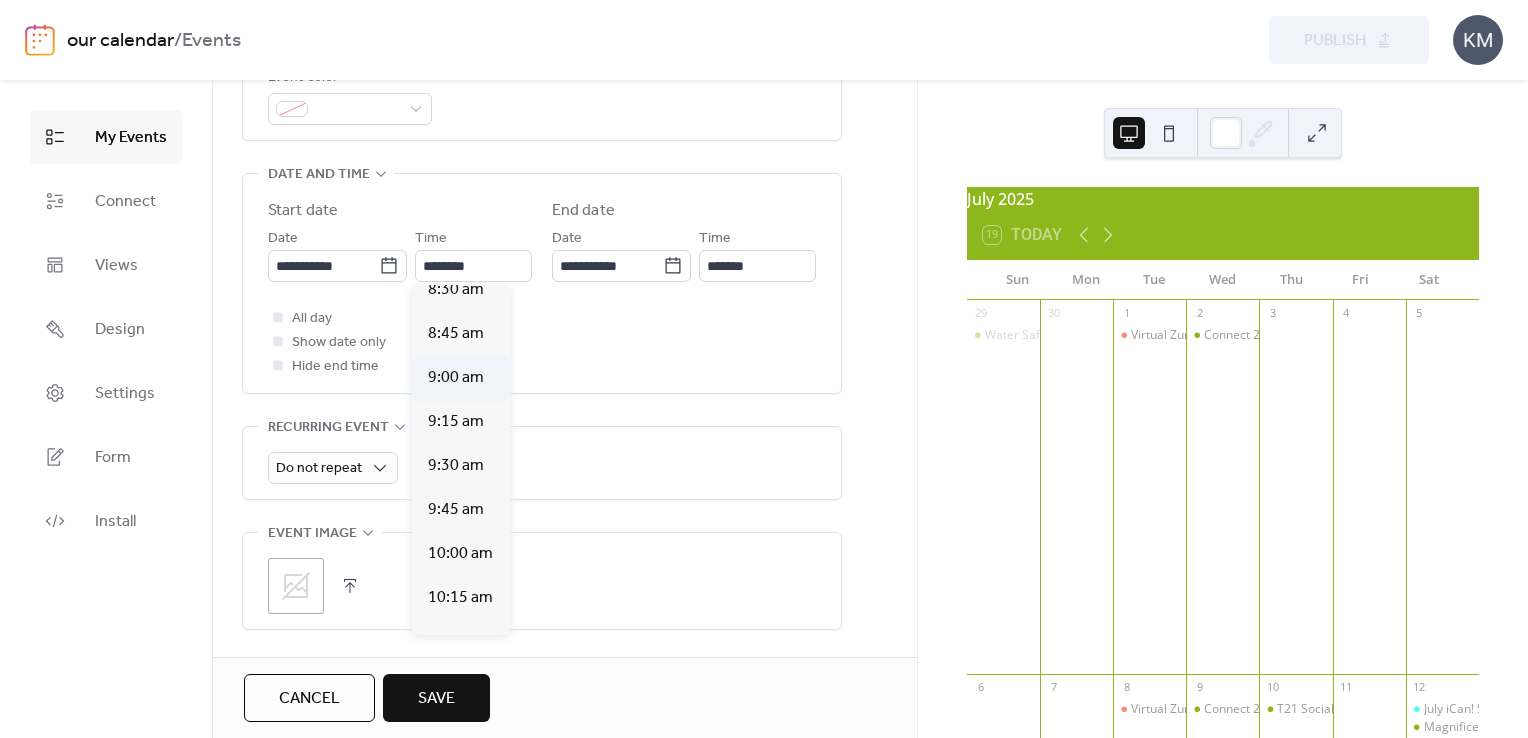 type on "*******" 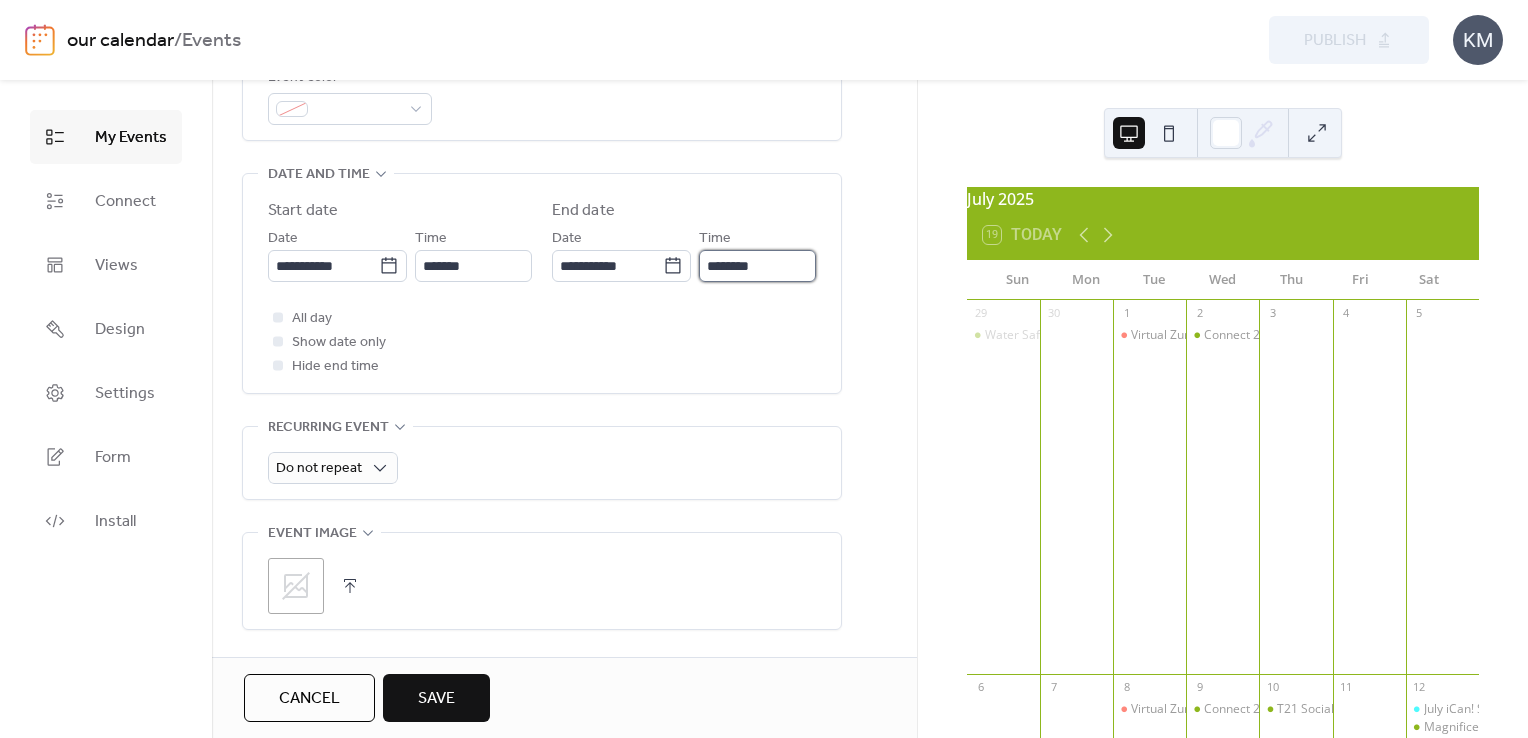 click on "********" at bounding box center (757, 266) 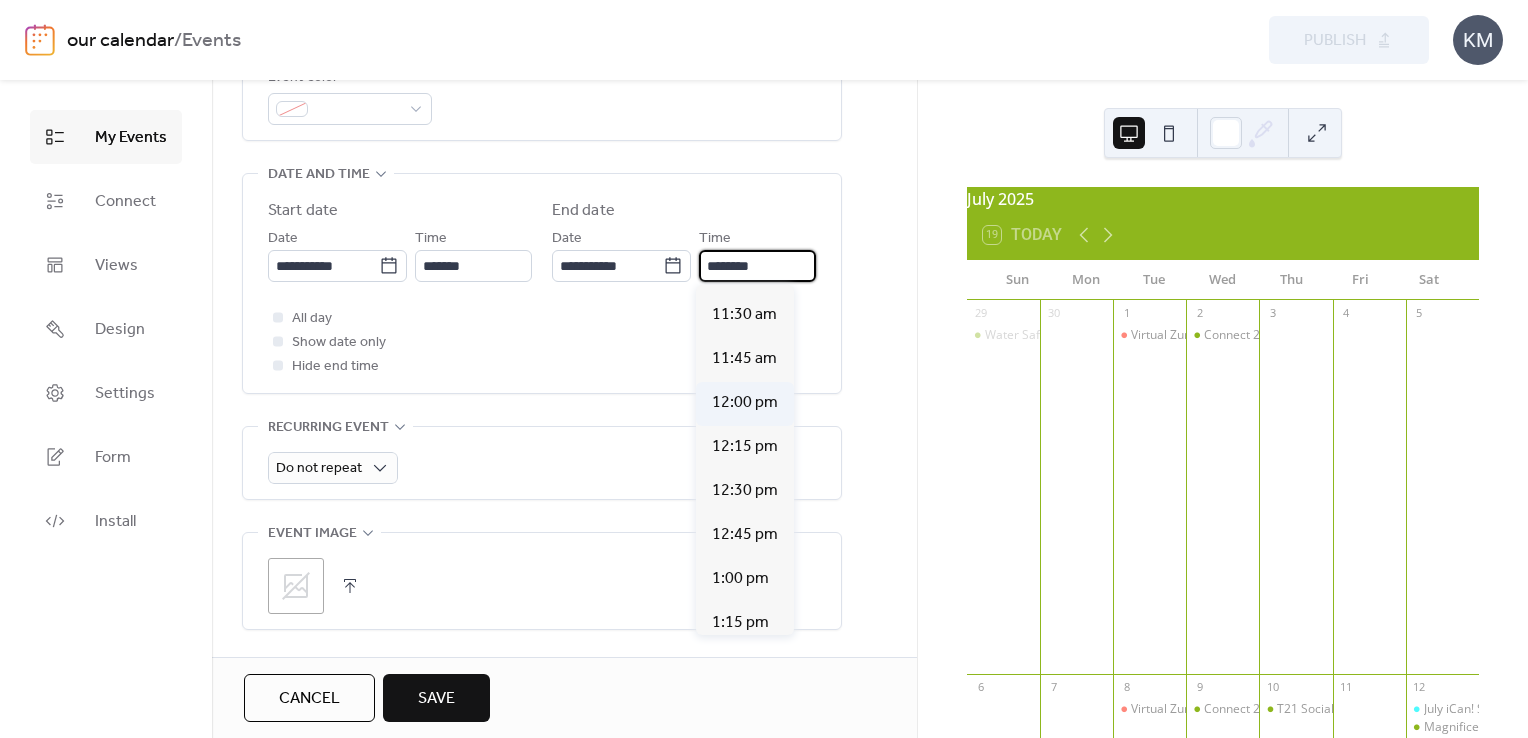 scroll, scrollTop: 400, scrollLeft: 0, axis: vertical 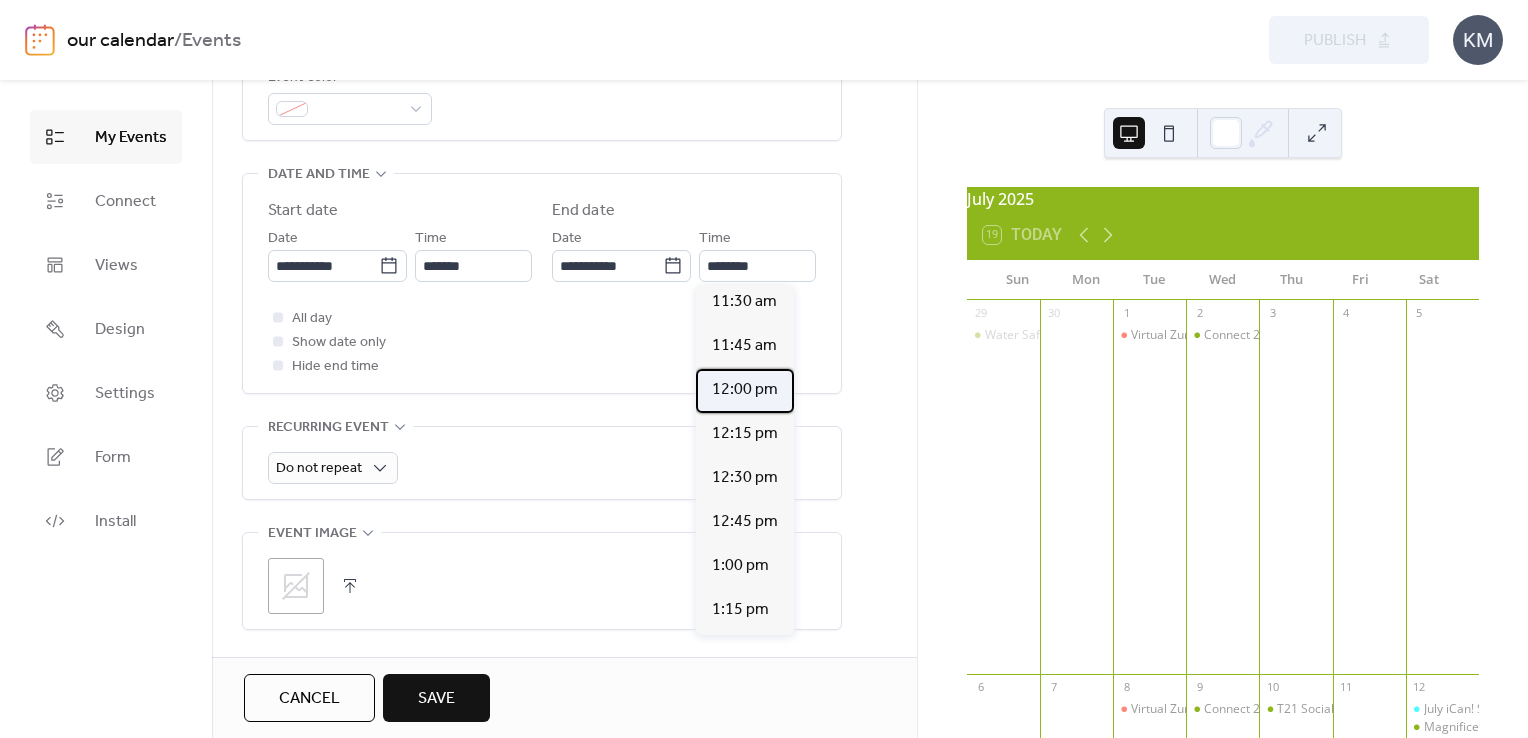 click on "12:00 pm" at bounding box center (745, 390) 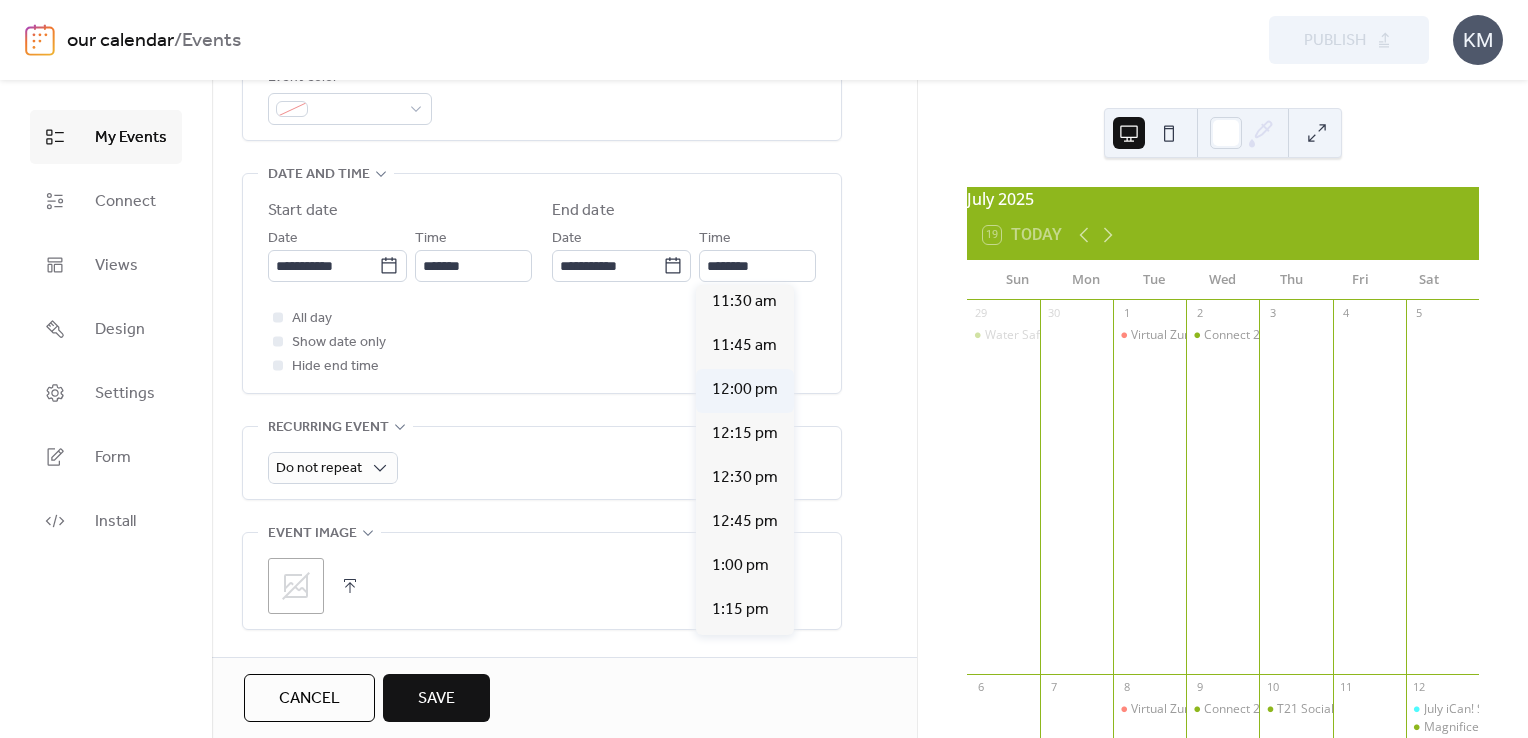 type on "********" 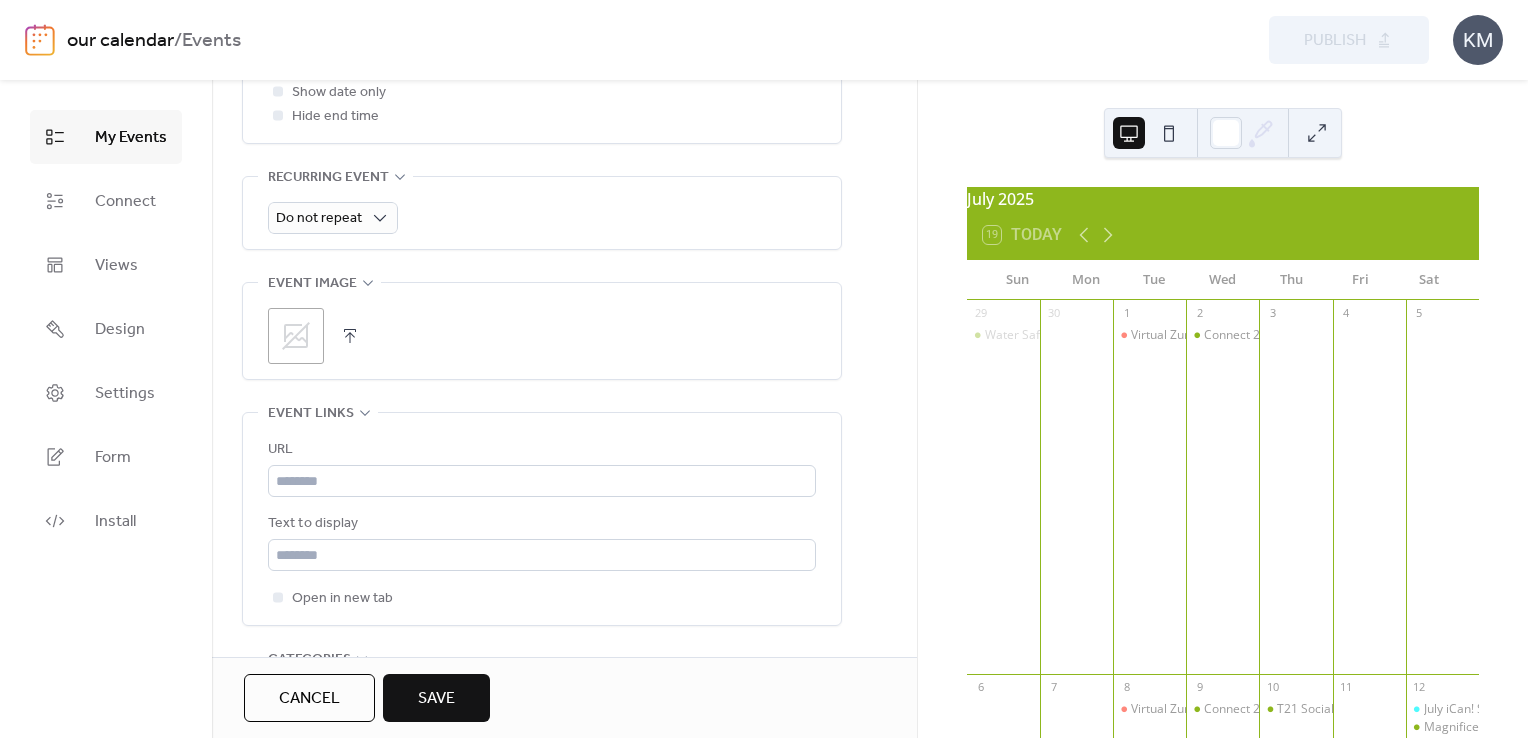 scroll, scrollTop: 900, scrollLeft: 0, axis: vertical 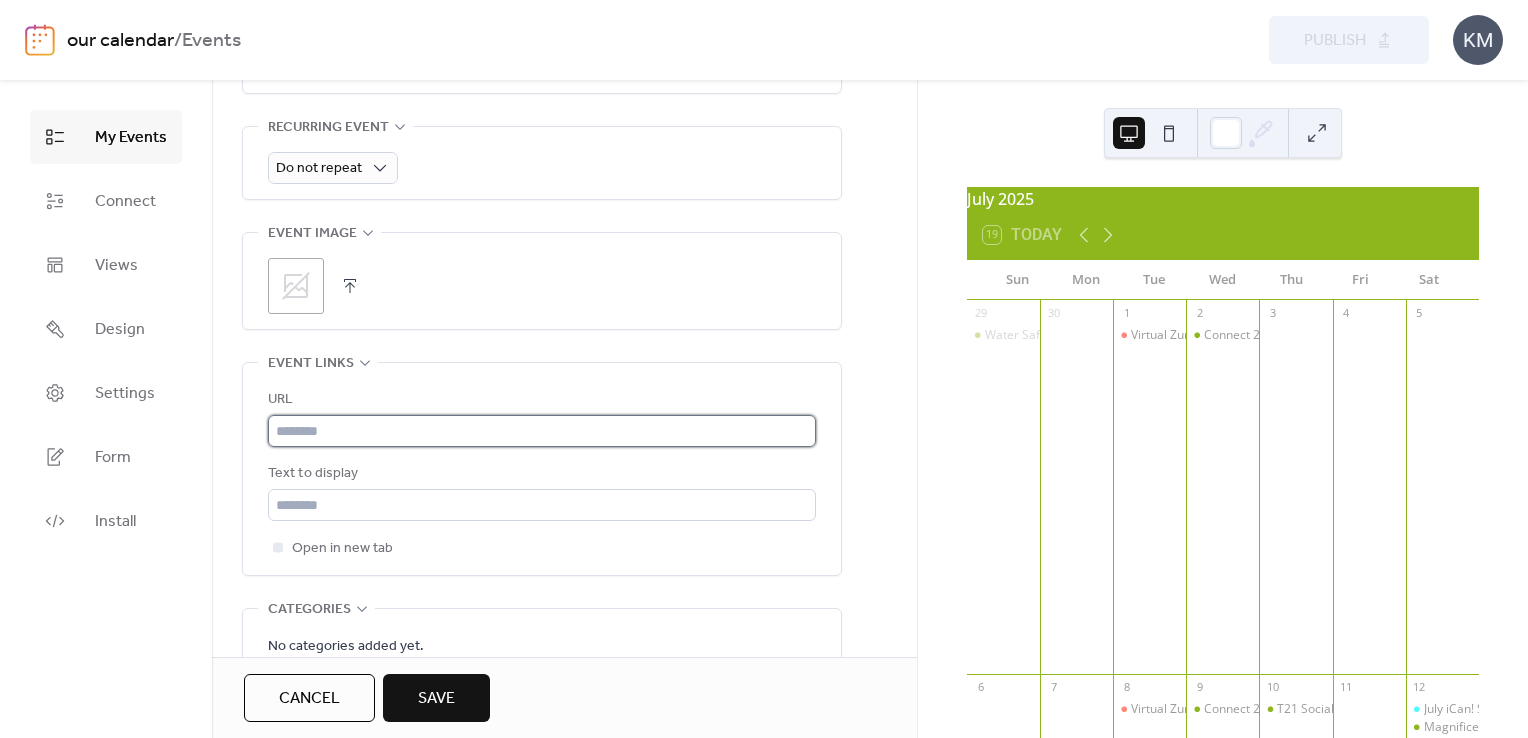 click at bounding box center (542, 431) 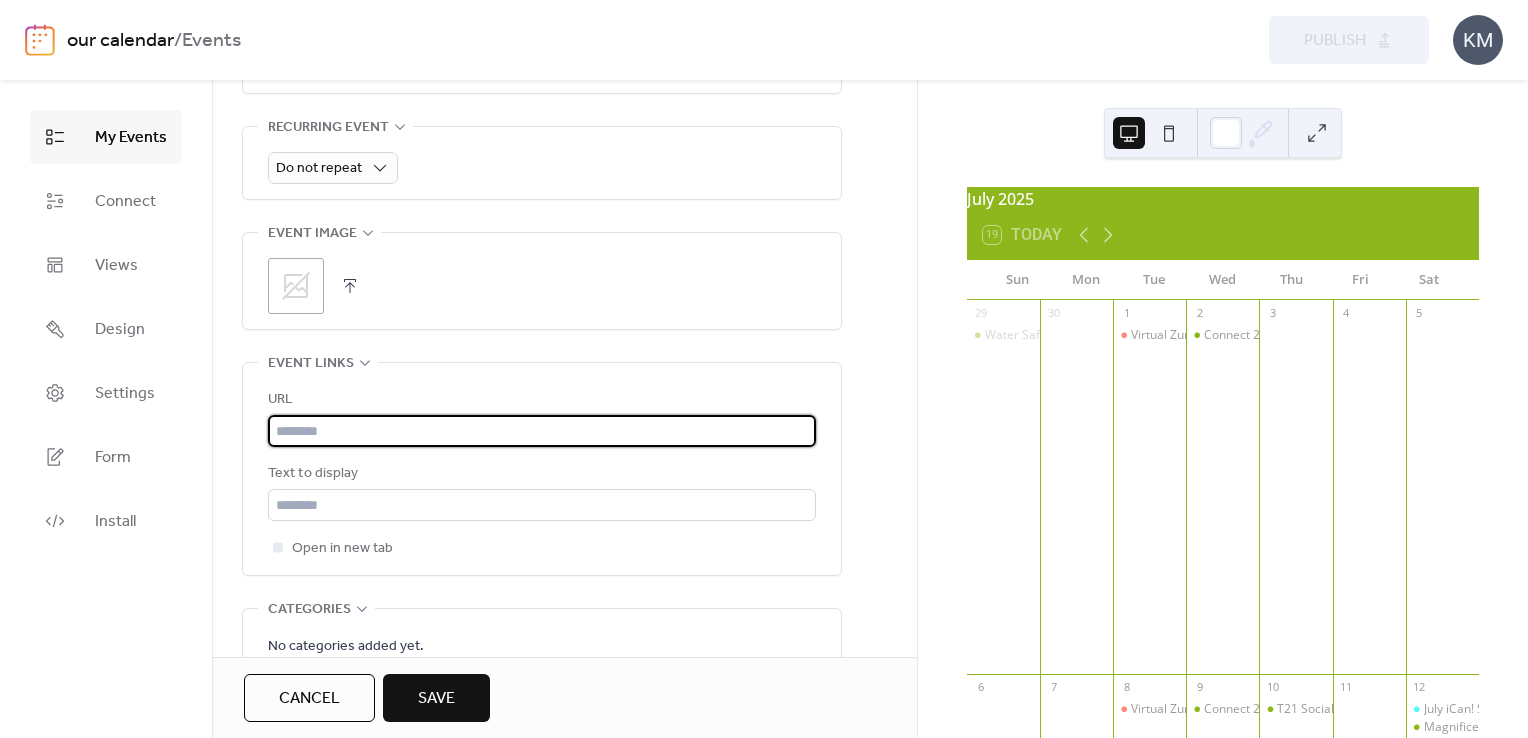 paste on "**********" 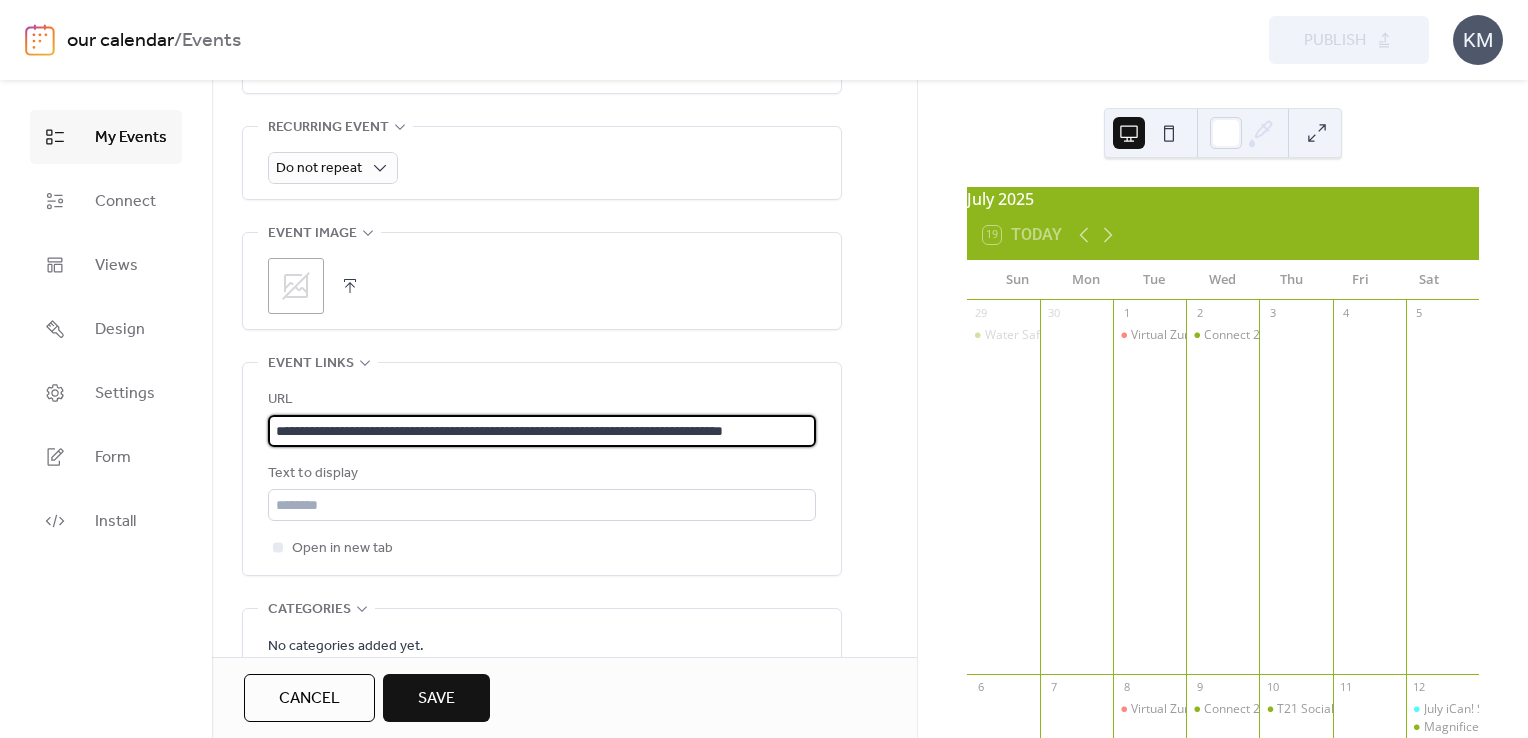 scroll, scrollTop: 0, scrollLeft: 42, axis: horizontal 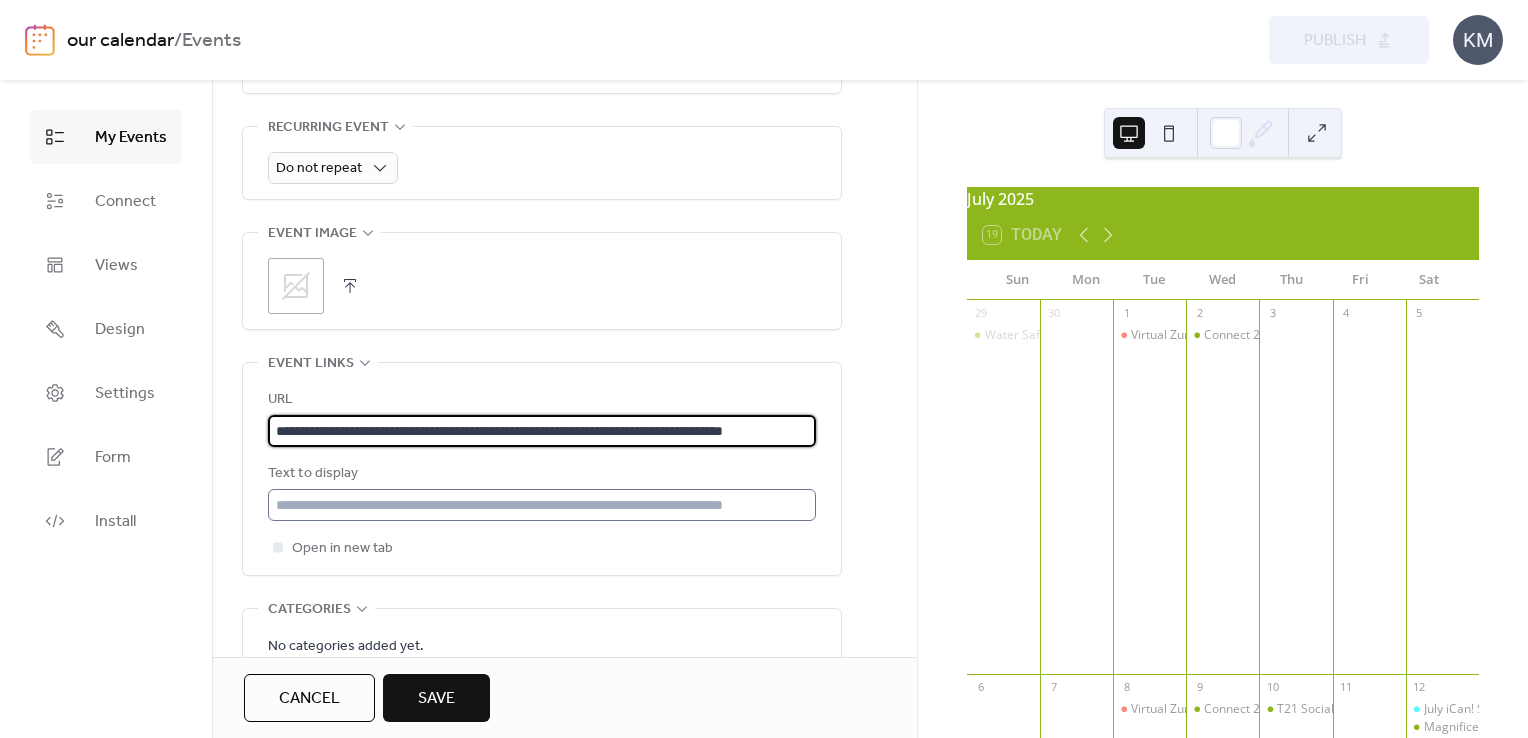 type on "**********" 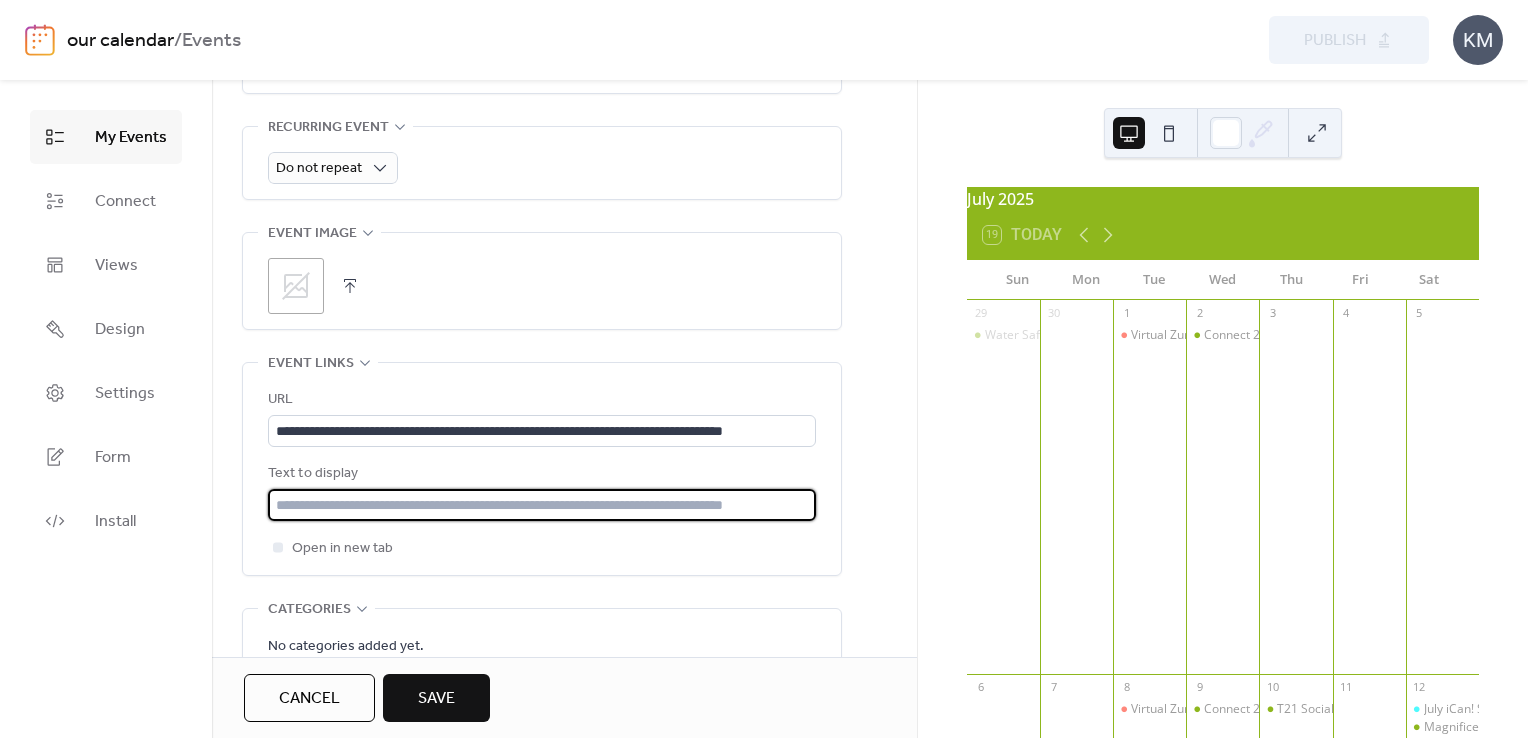 click at bounding box center (542, 505) 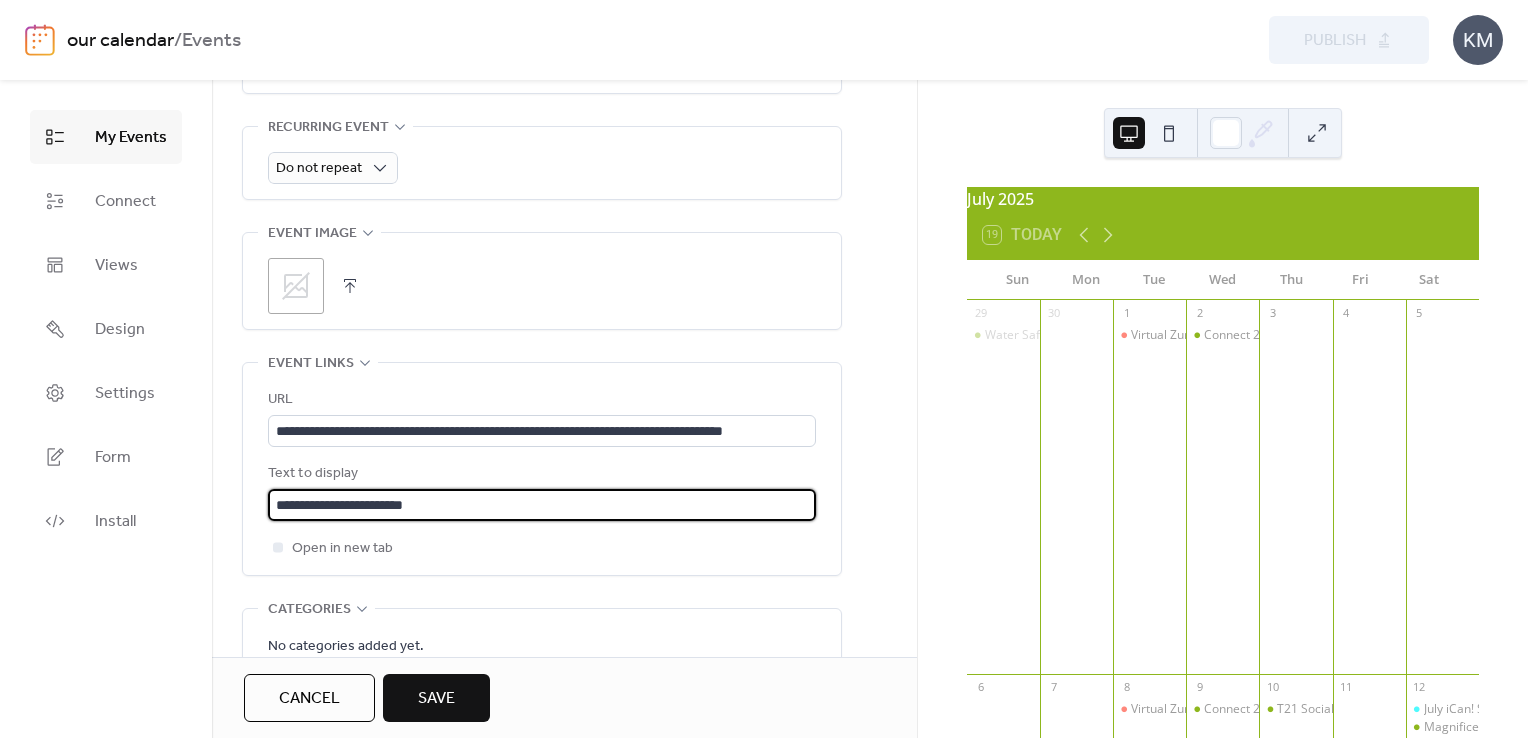 click on "Save" at bounding box center [436, 699] 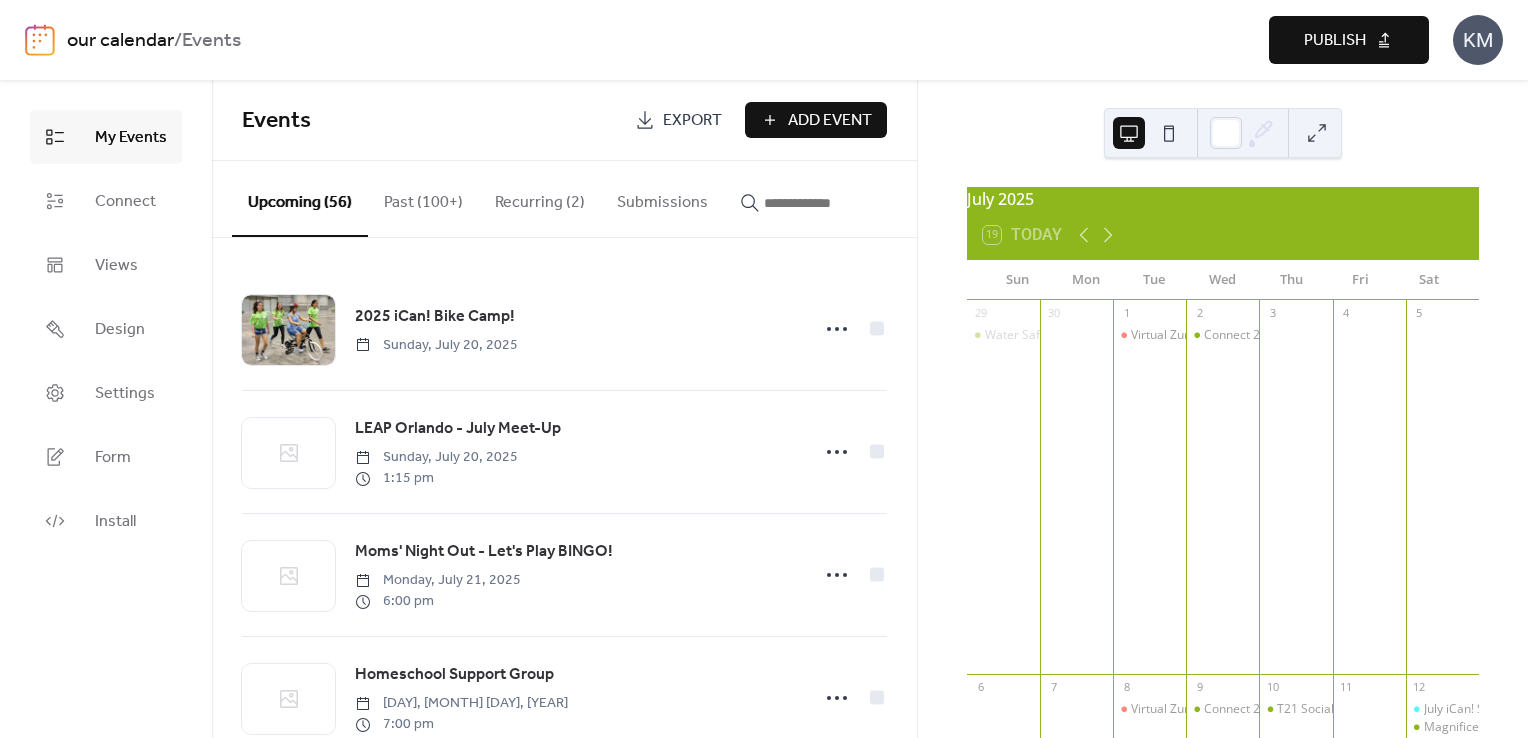 click on "Publish" at bounding box center (1335, 41) 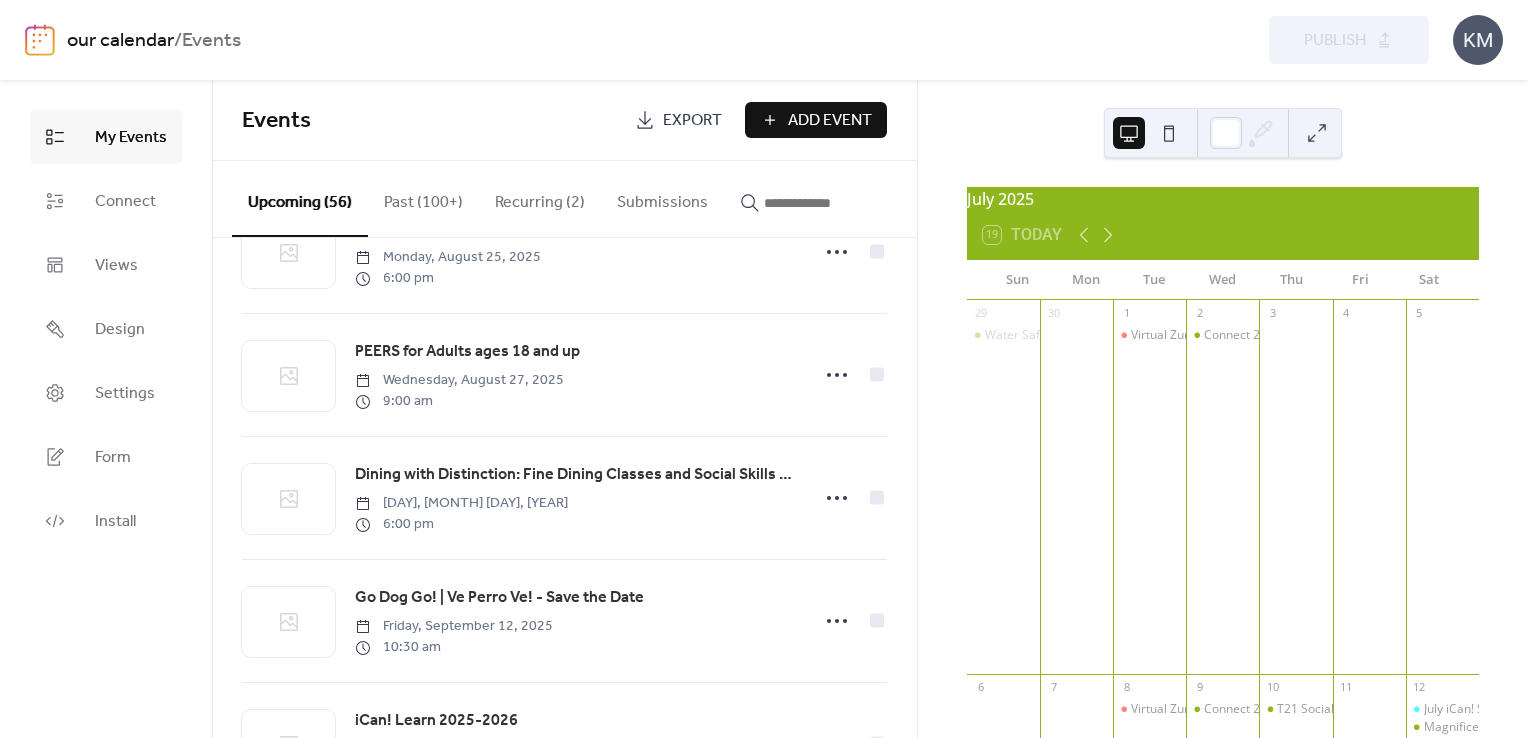 scroll, scrollTop: 1600, scrollLeft: 0, axis: vertical 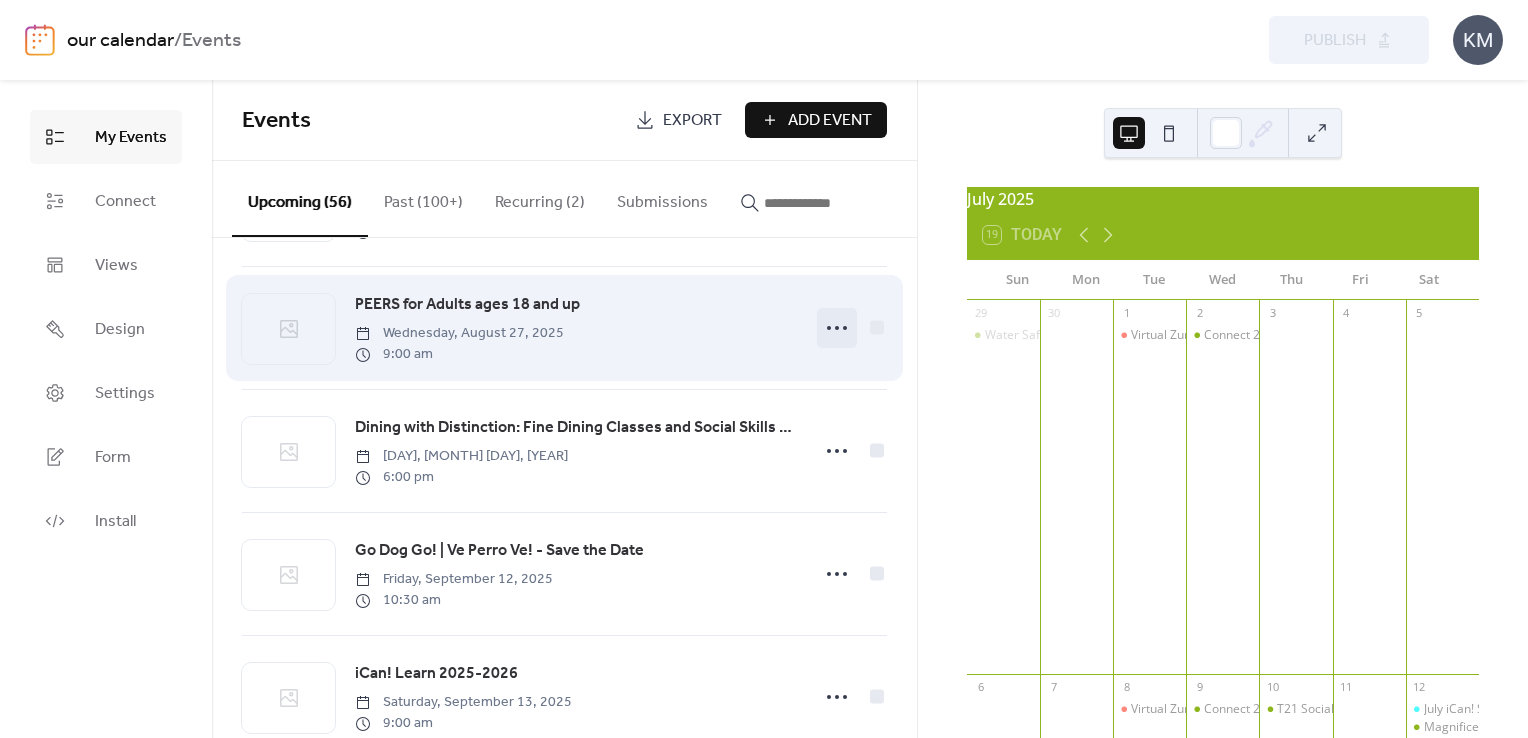 click 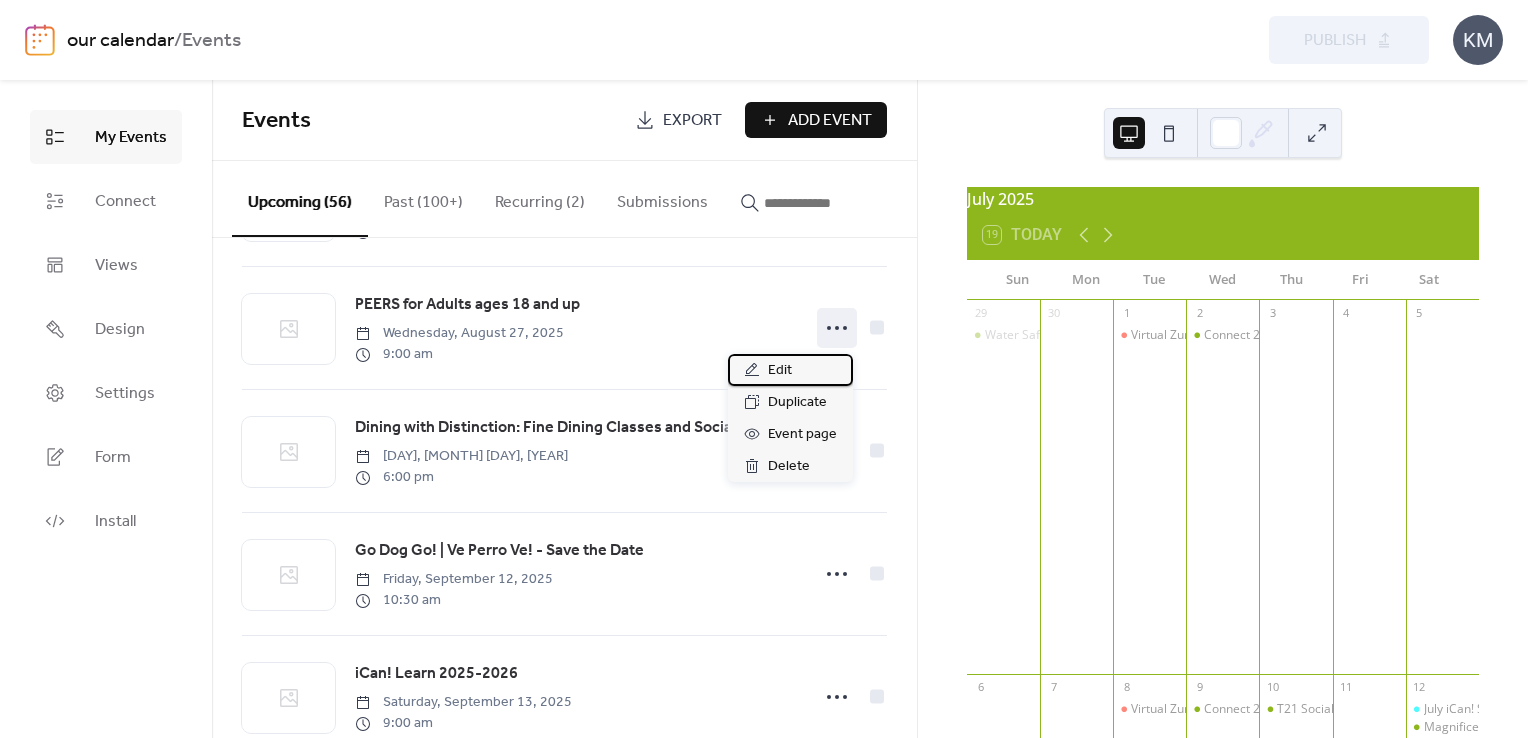 drag, startPoint x: 790, startPoint y: 375, endPoint x: 610, endPoint y: 401, distance: 181.86809 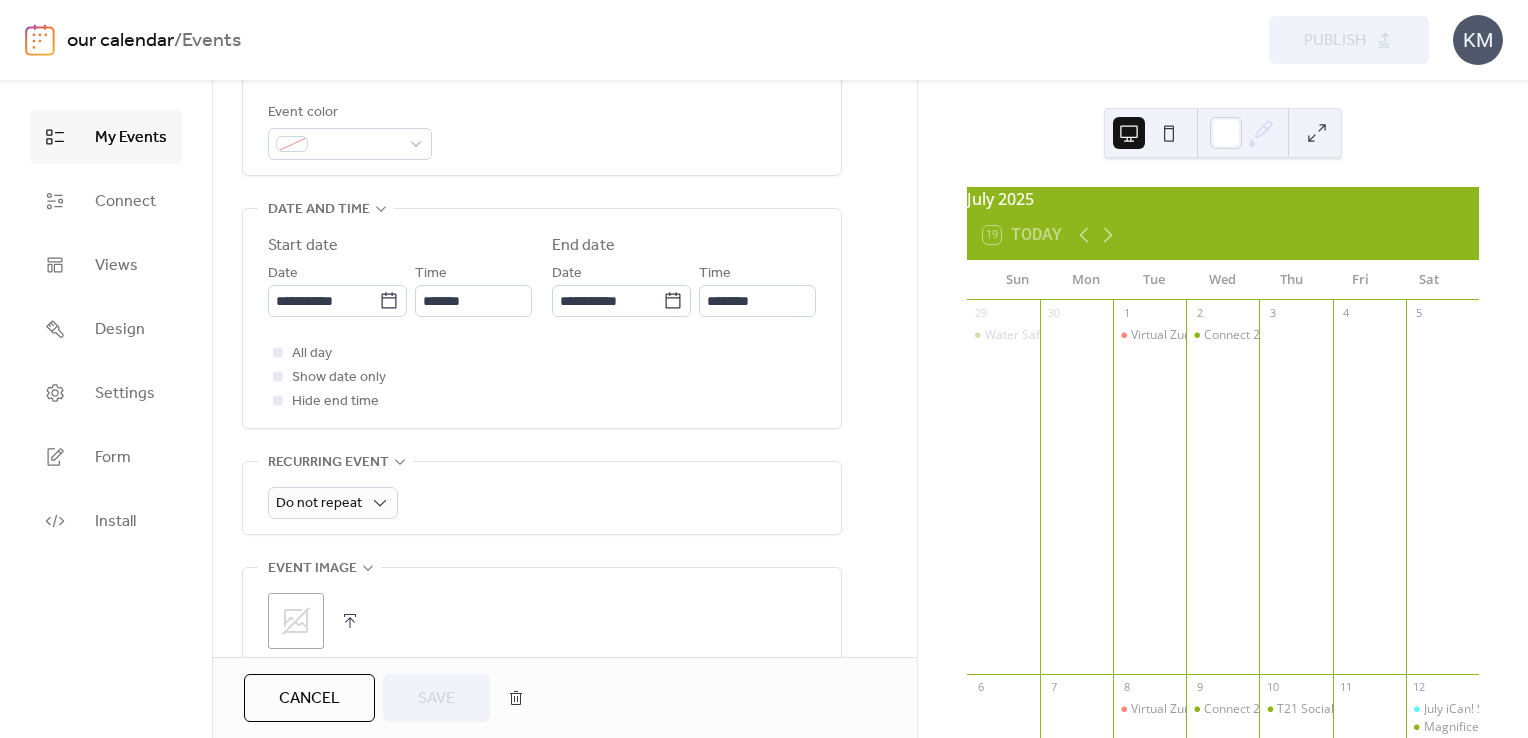 scroll, scrollTop: 600, scrollLeft: 0, axis: vertical 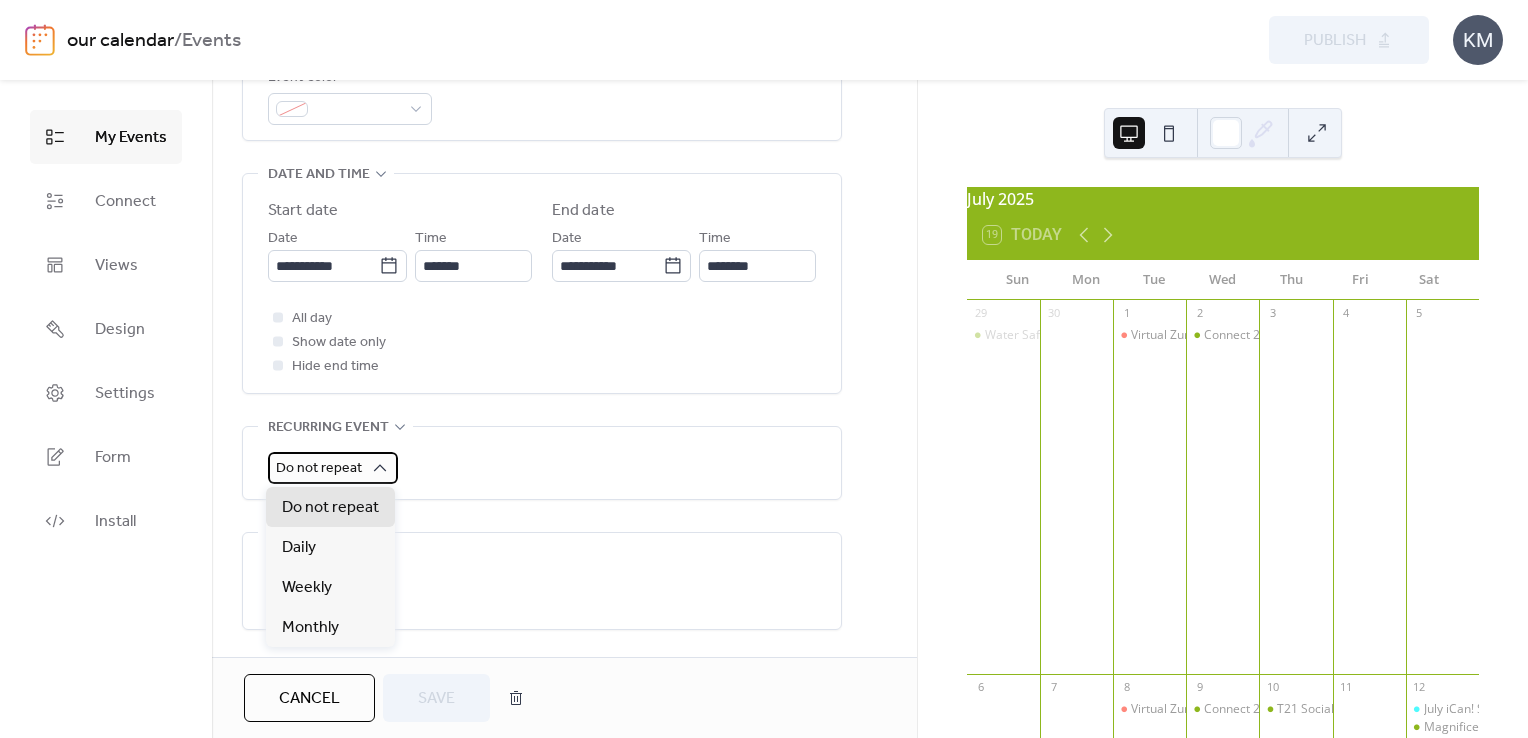 click on "Do not repeat" at bounding box center (333, 468) 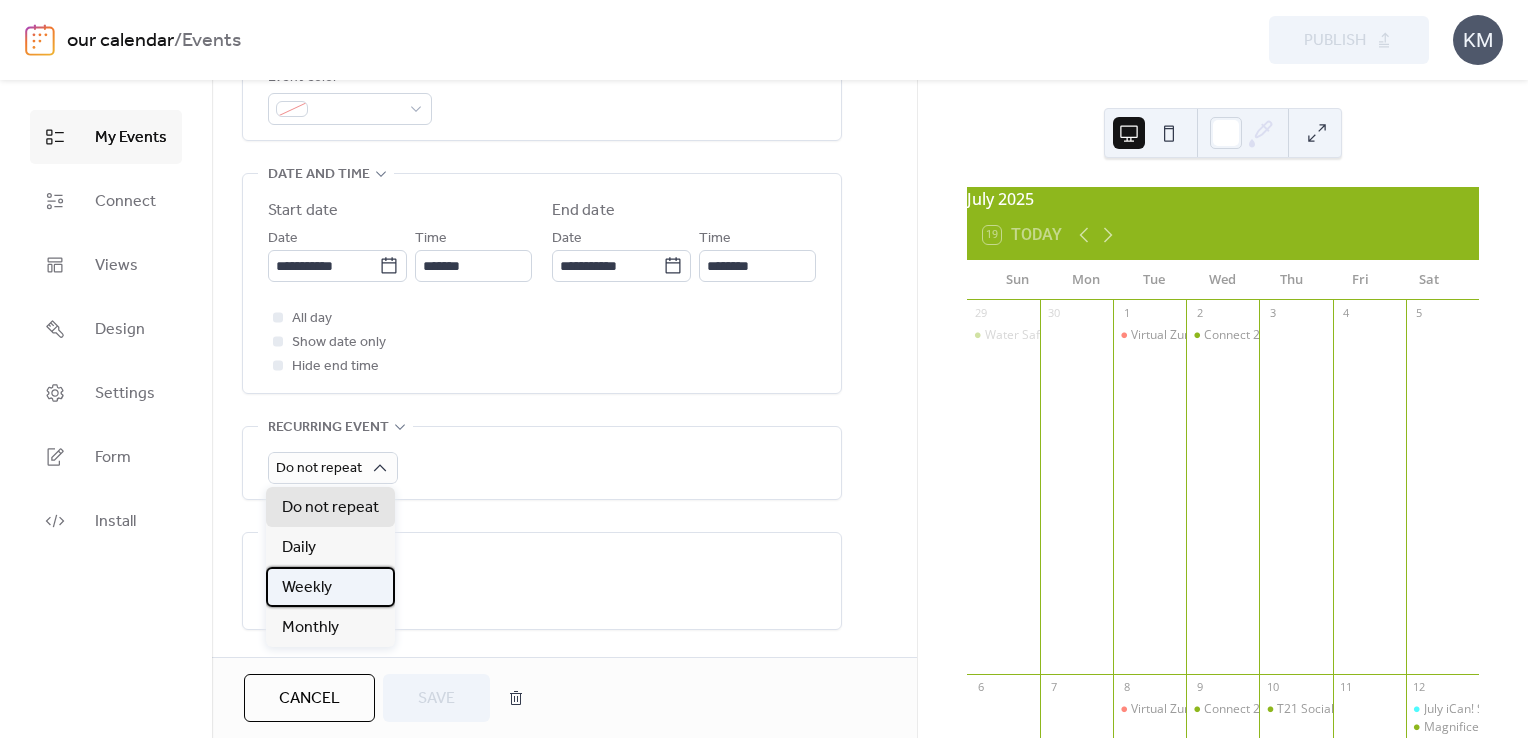 click on "Weekly" at bounding box center [330, 587] 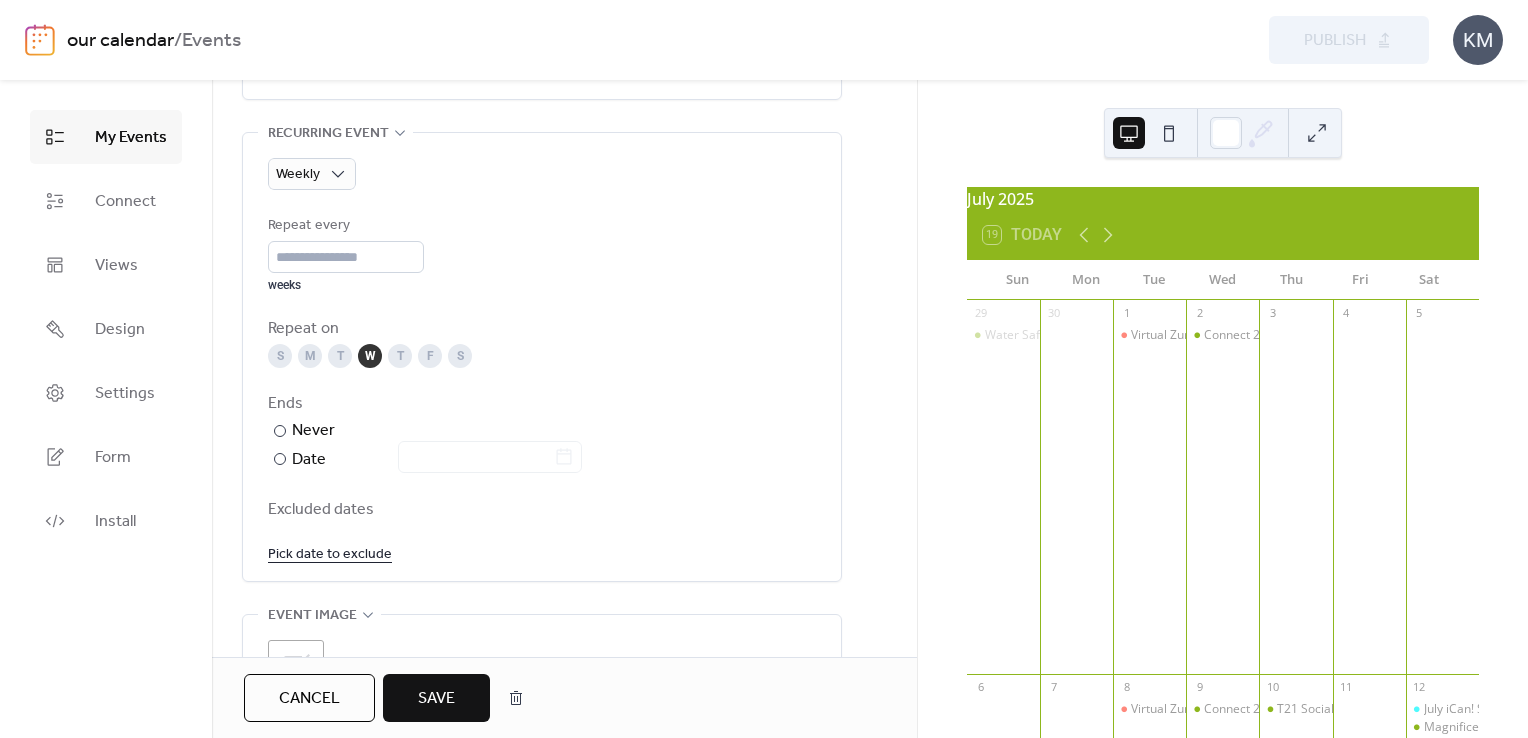 scroll, scrollTop: 900, scrollLeft: 0, axis: vertical 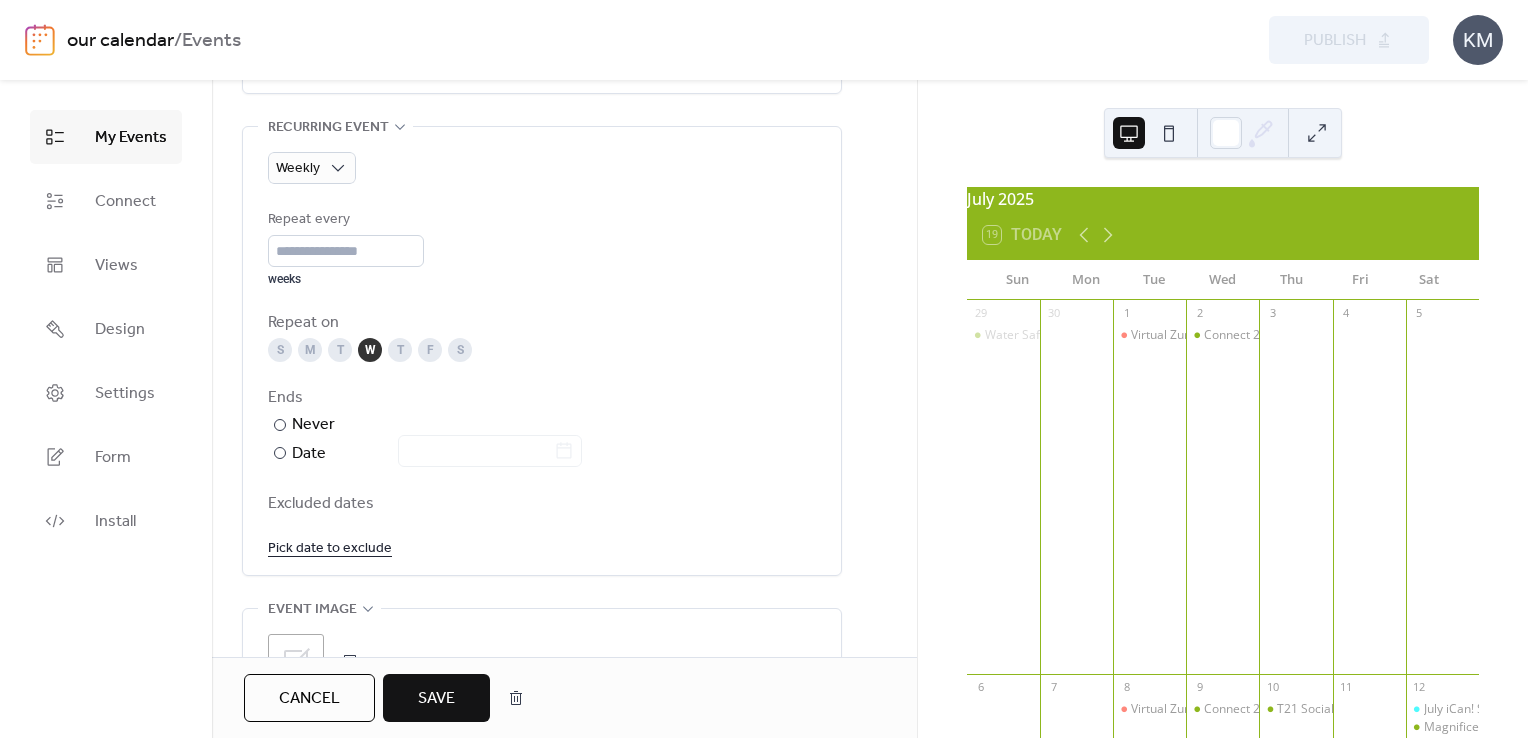 click on "Pick date to exclude" at bounding box center (330, 547) 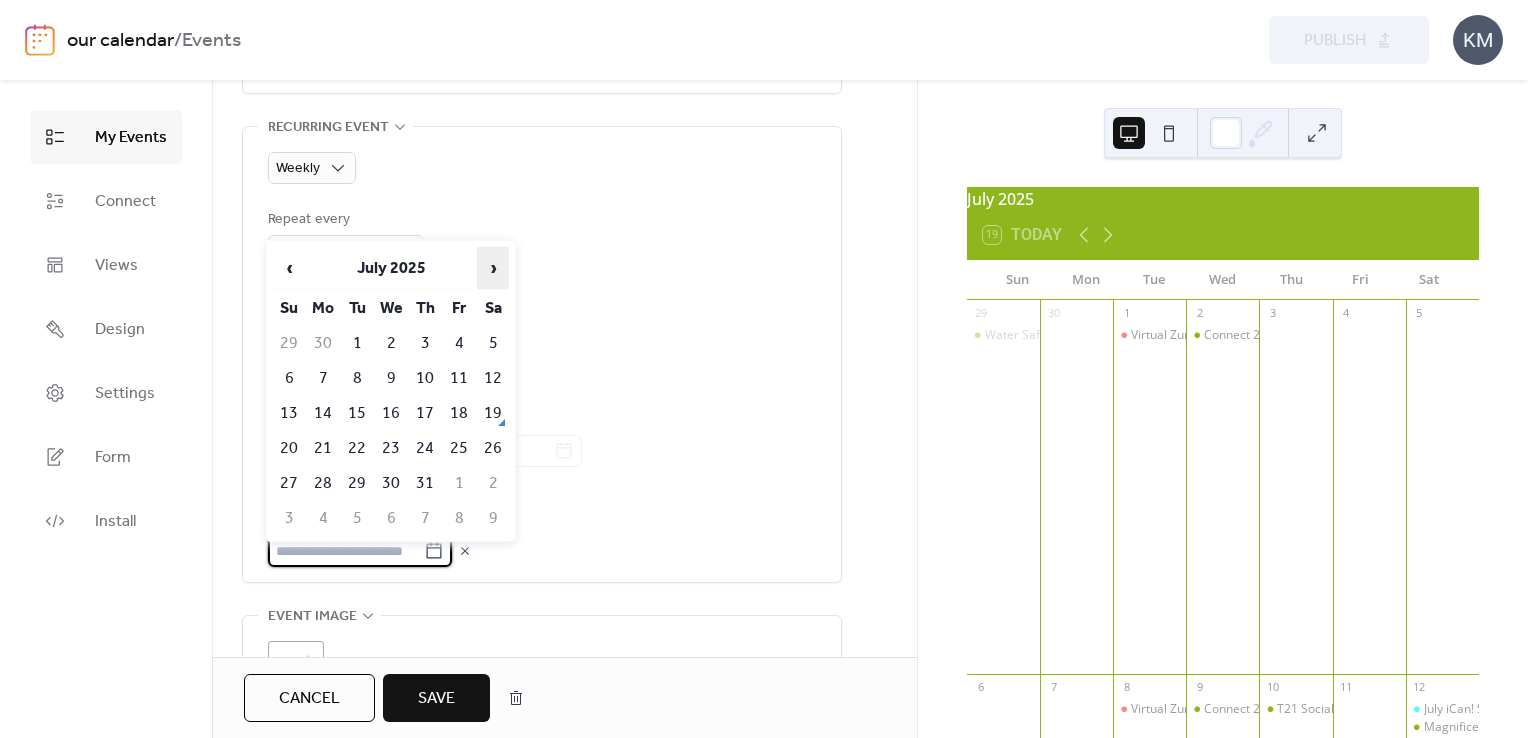 click on "›" at bounding box center [493, 268] 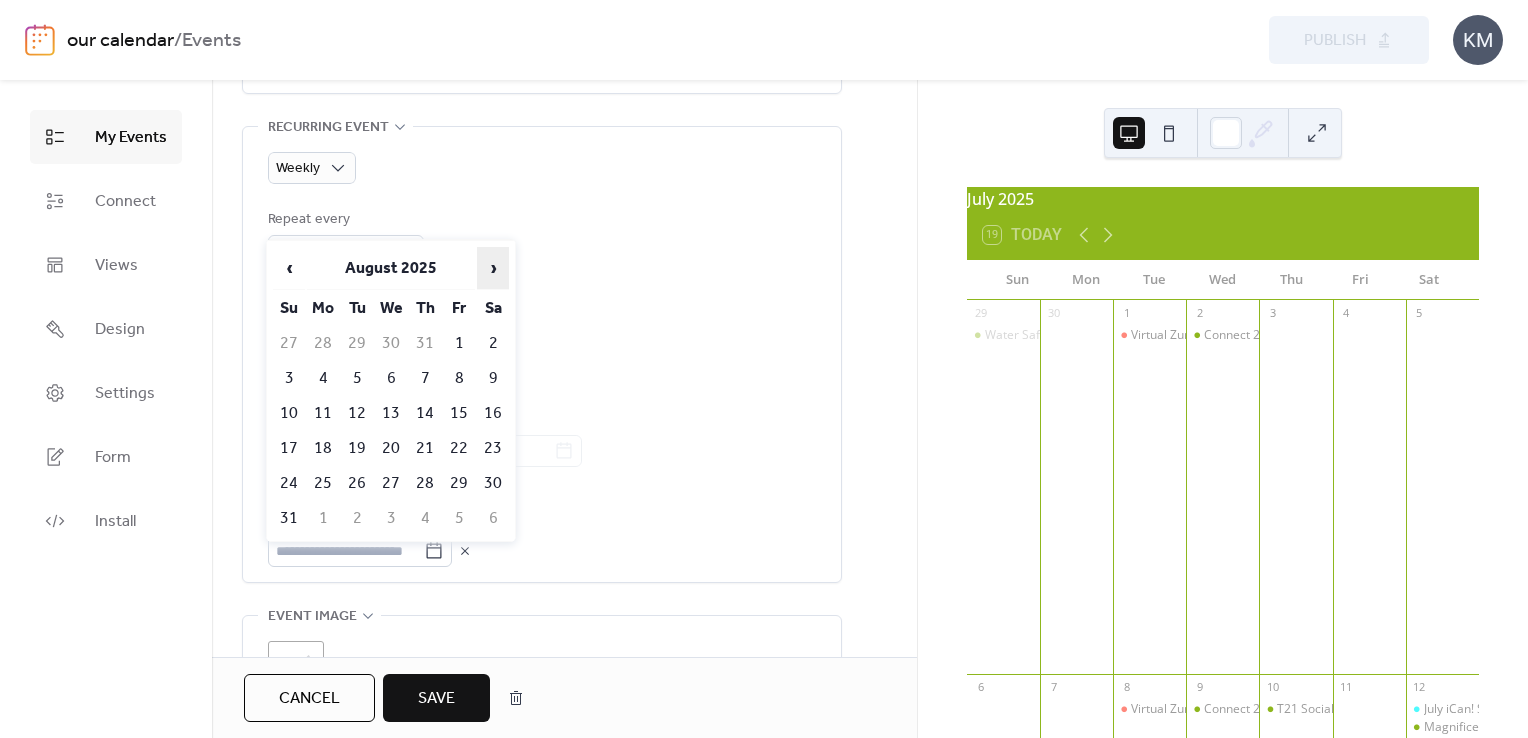 click on "›" at bounding box center (493, 268) 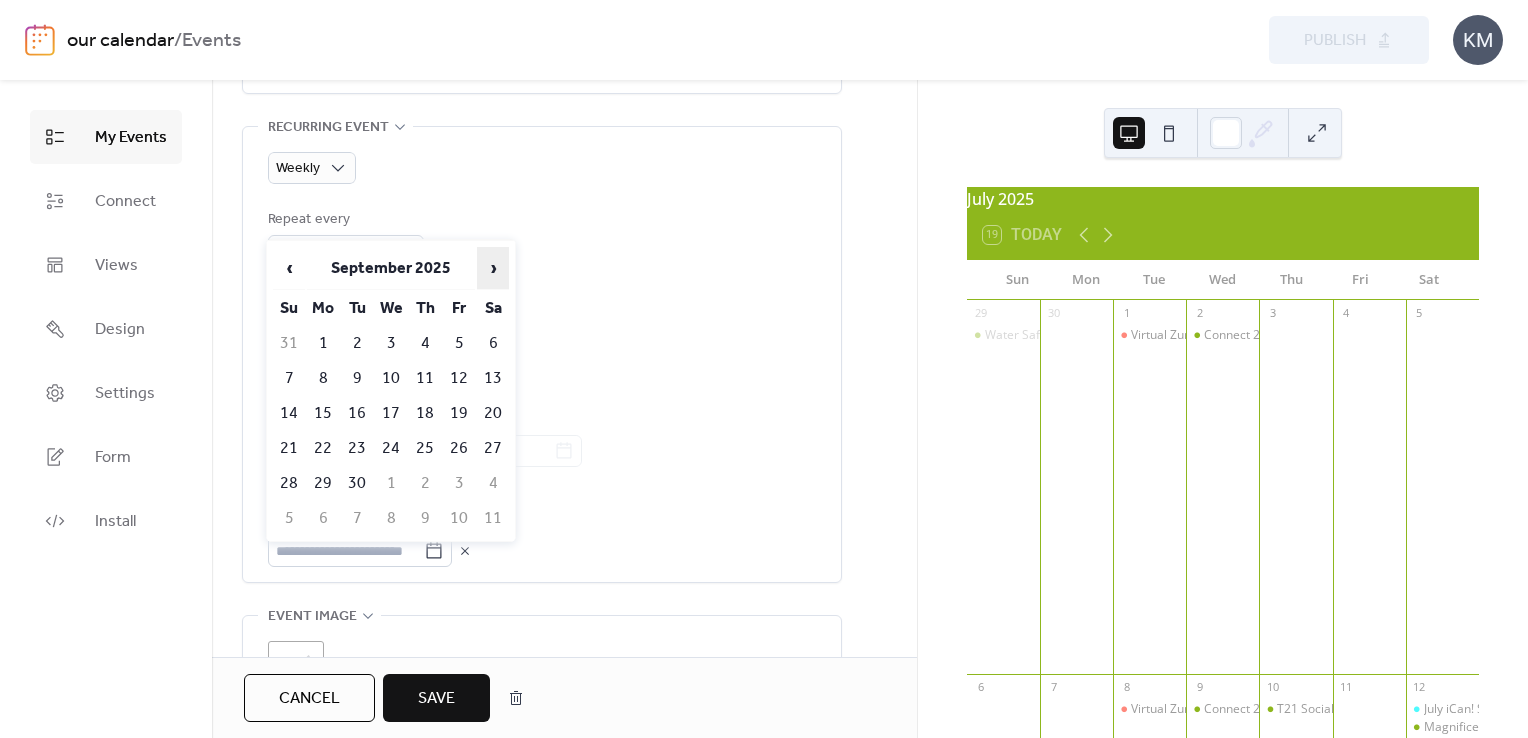 click on "›" at bounding box center (493, 268) 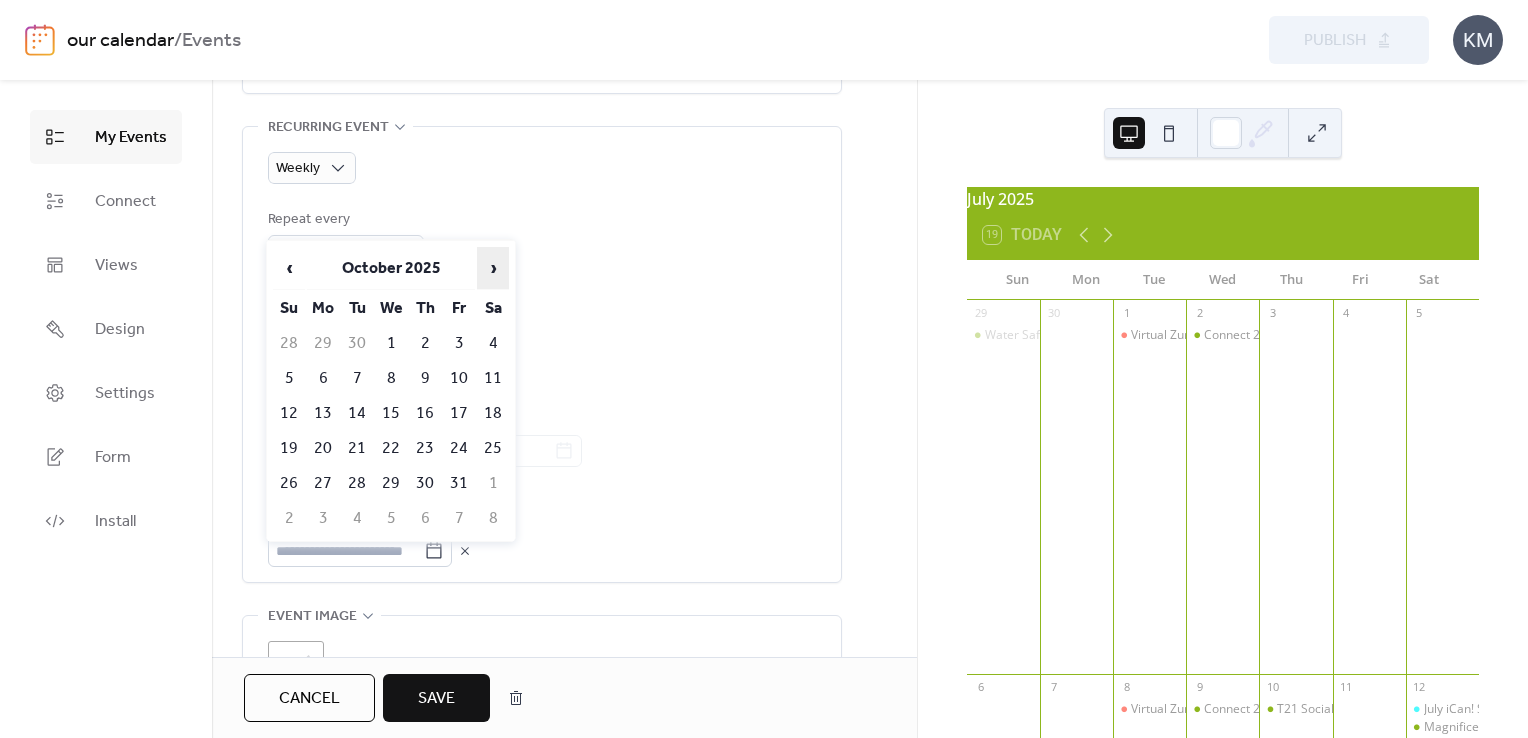 click on "›" at bounding box center (493, 268) 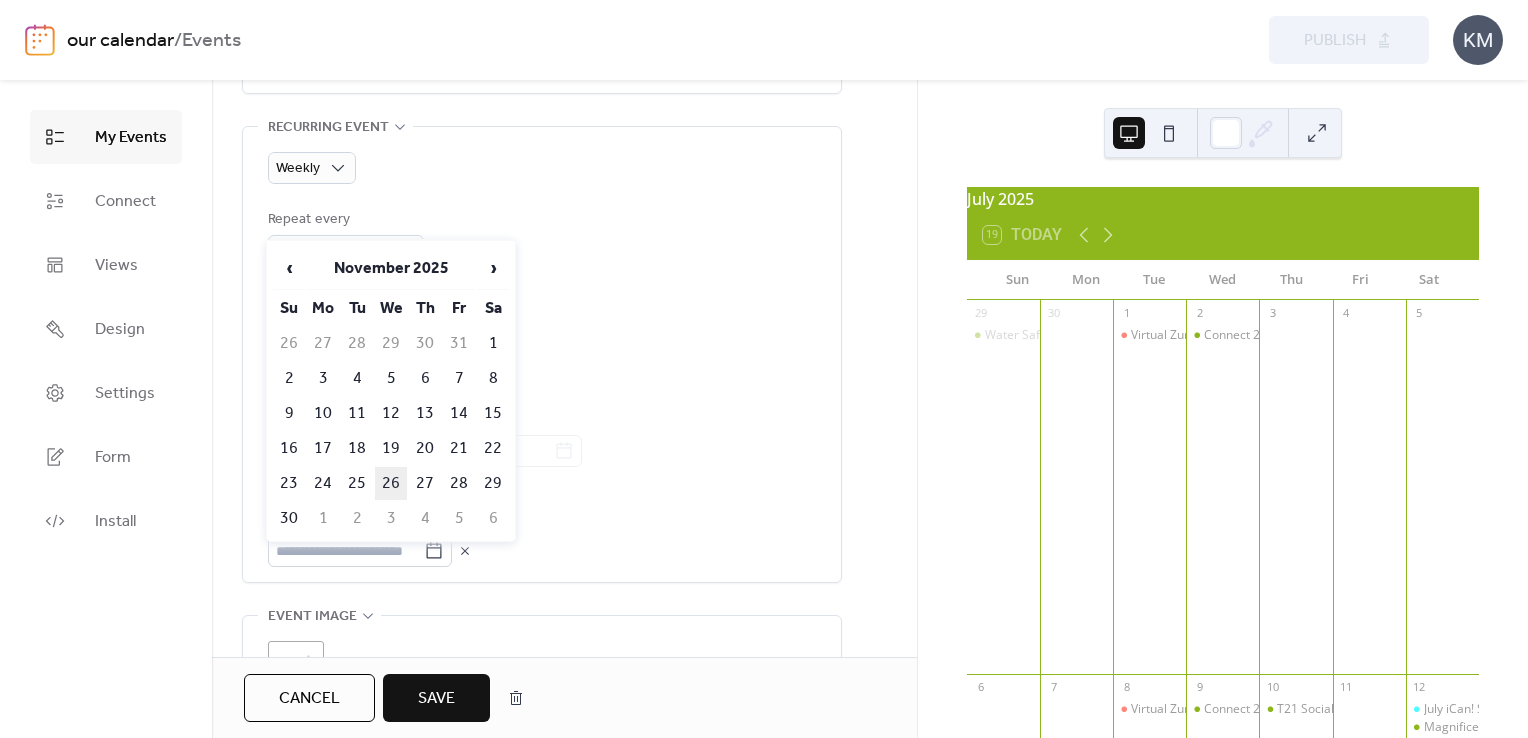 click on "26" at bounding box center (391, 483) 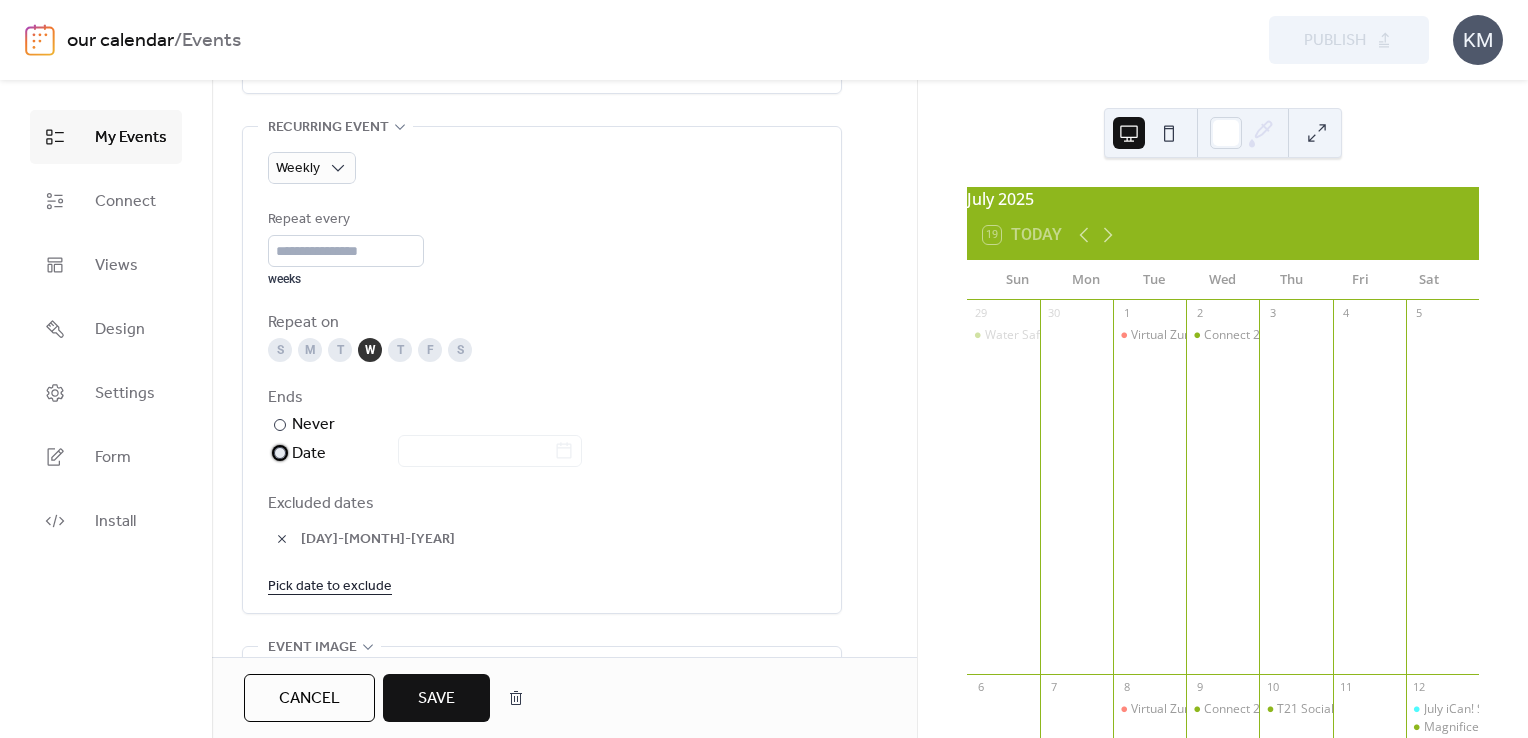 click on "​" at bounding box center [278, 453] 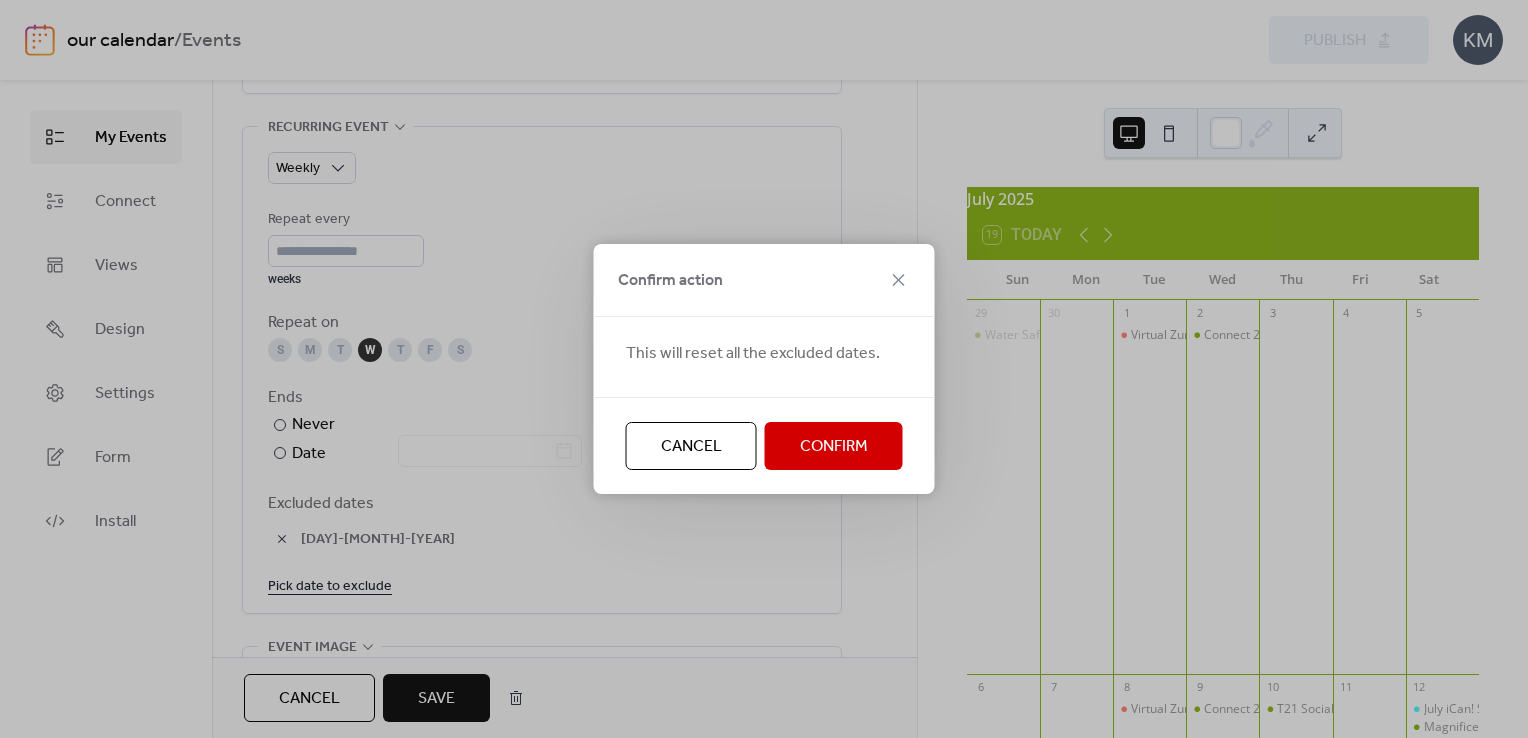 click on "Confirm" at bounding box center [834, 447] 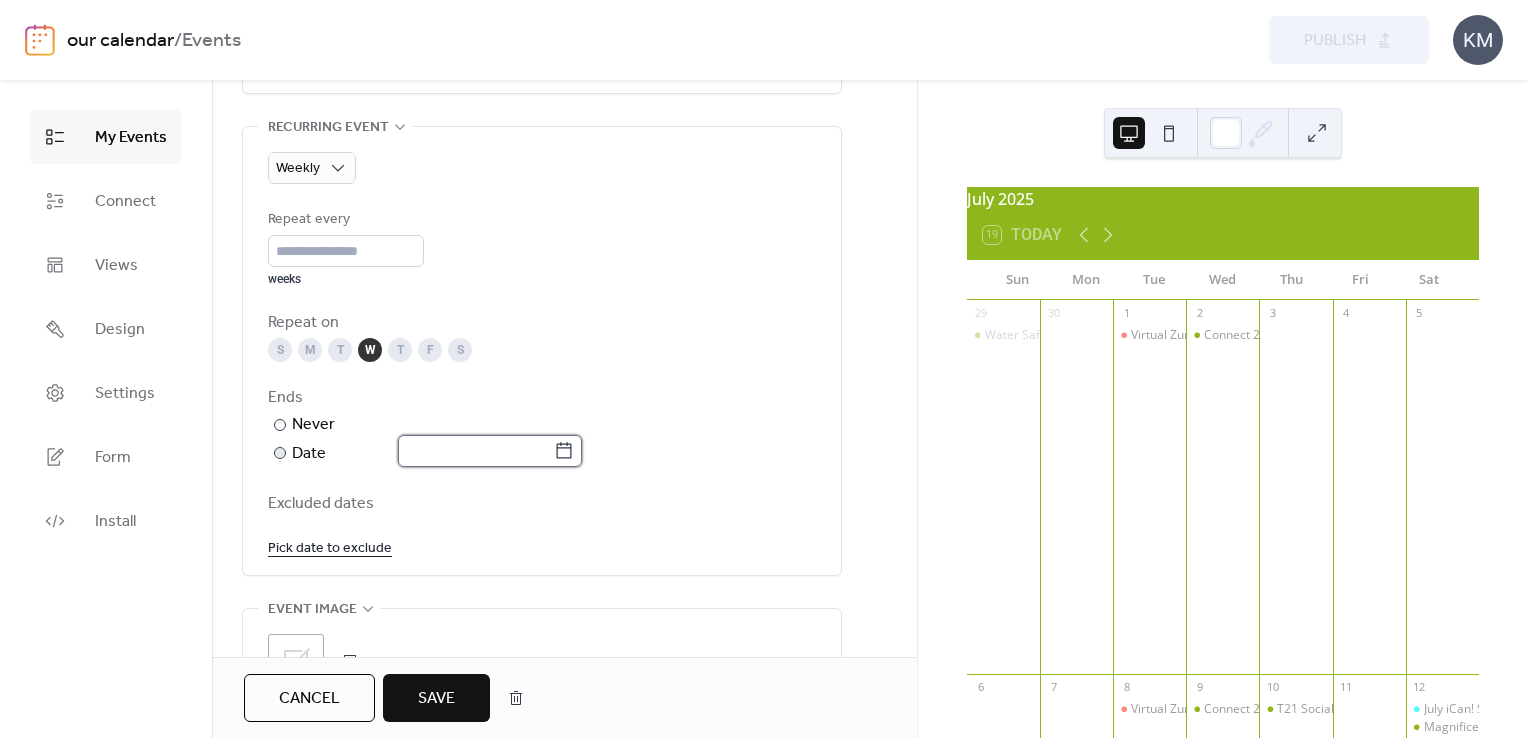 click at bounding box center [476, 451] 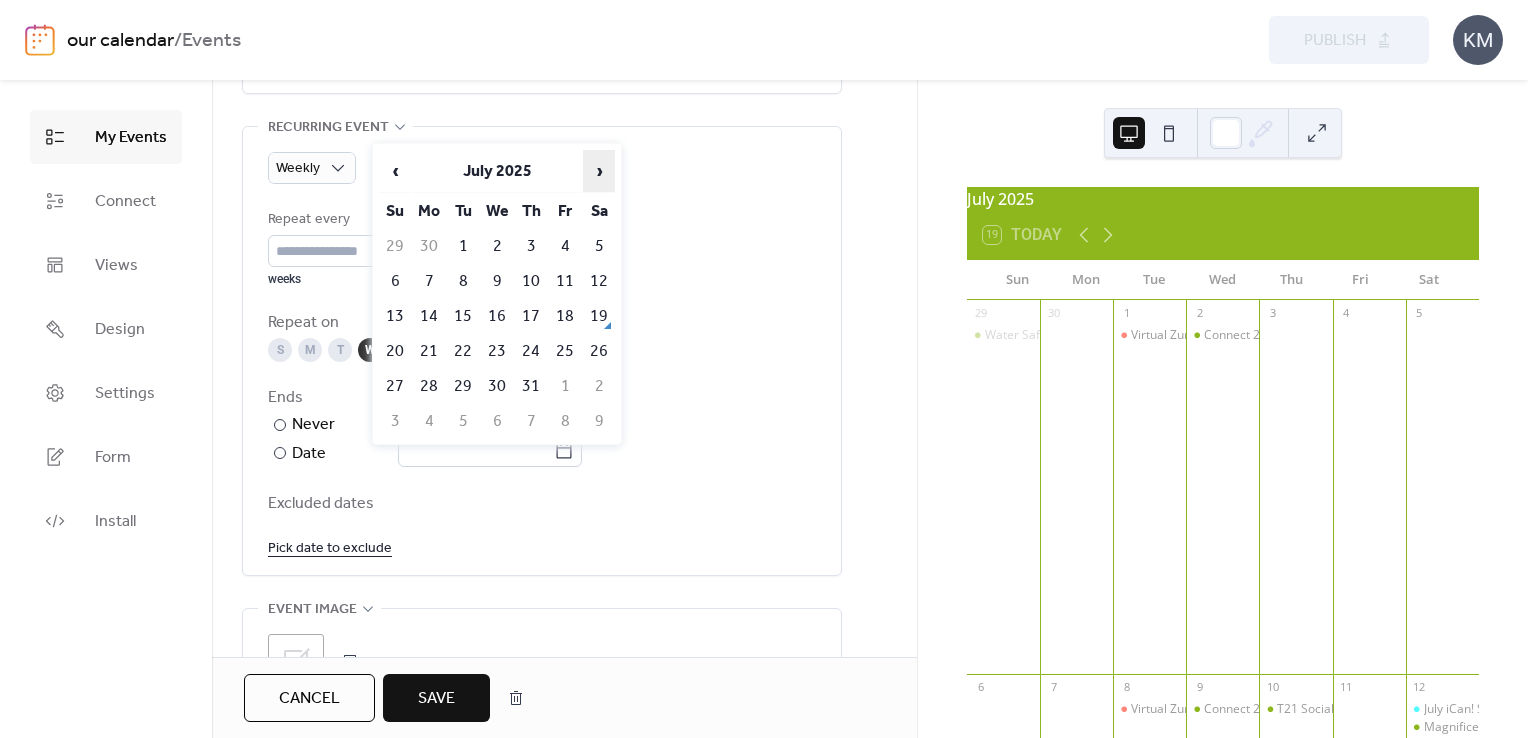 click on "›" at bounding box center (599, 171) 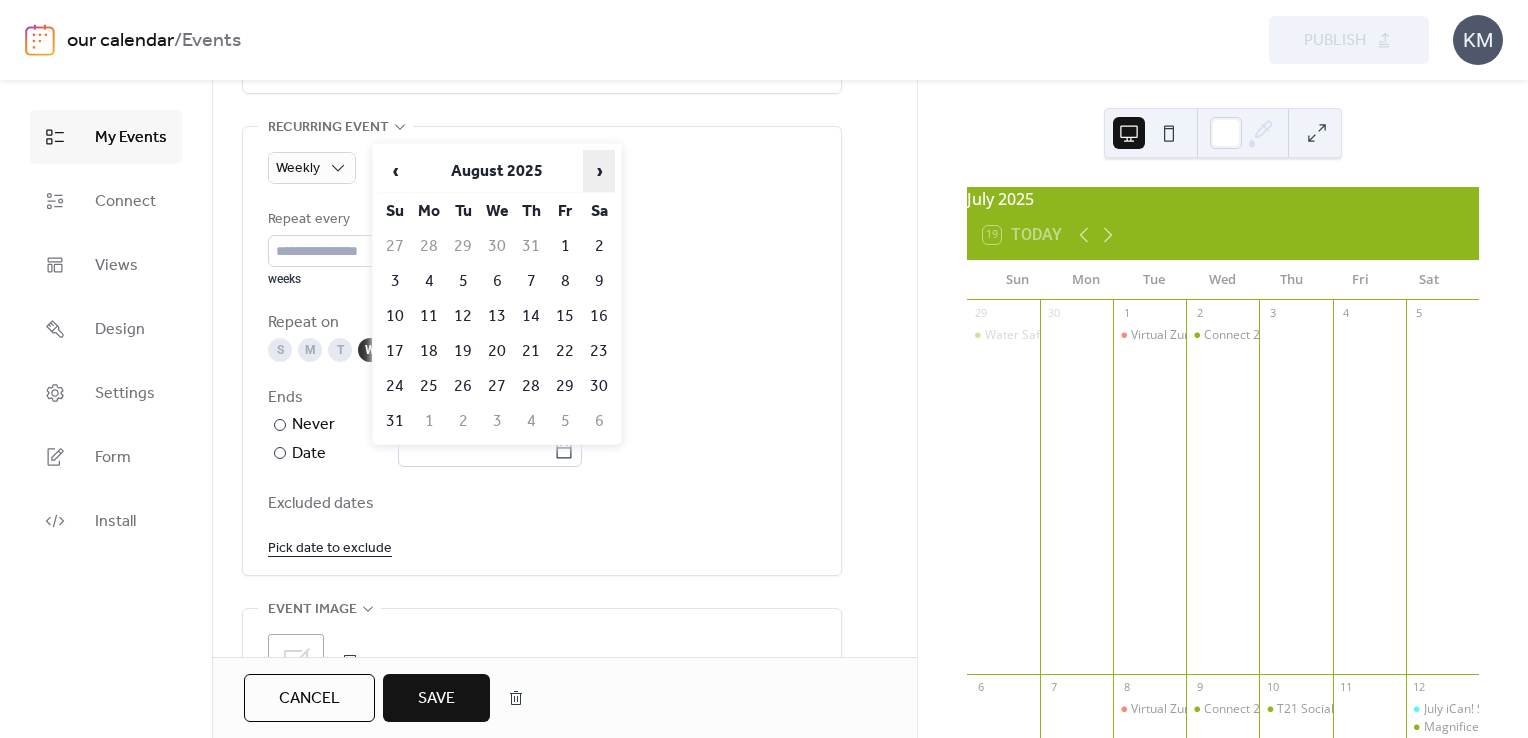 click on "›" at bounding box center [599, 171] 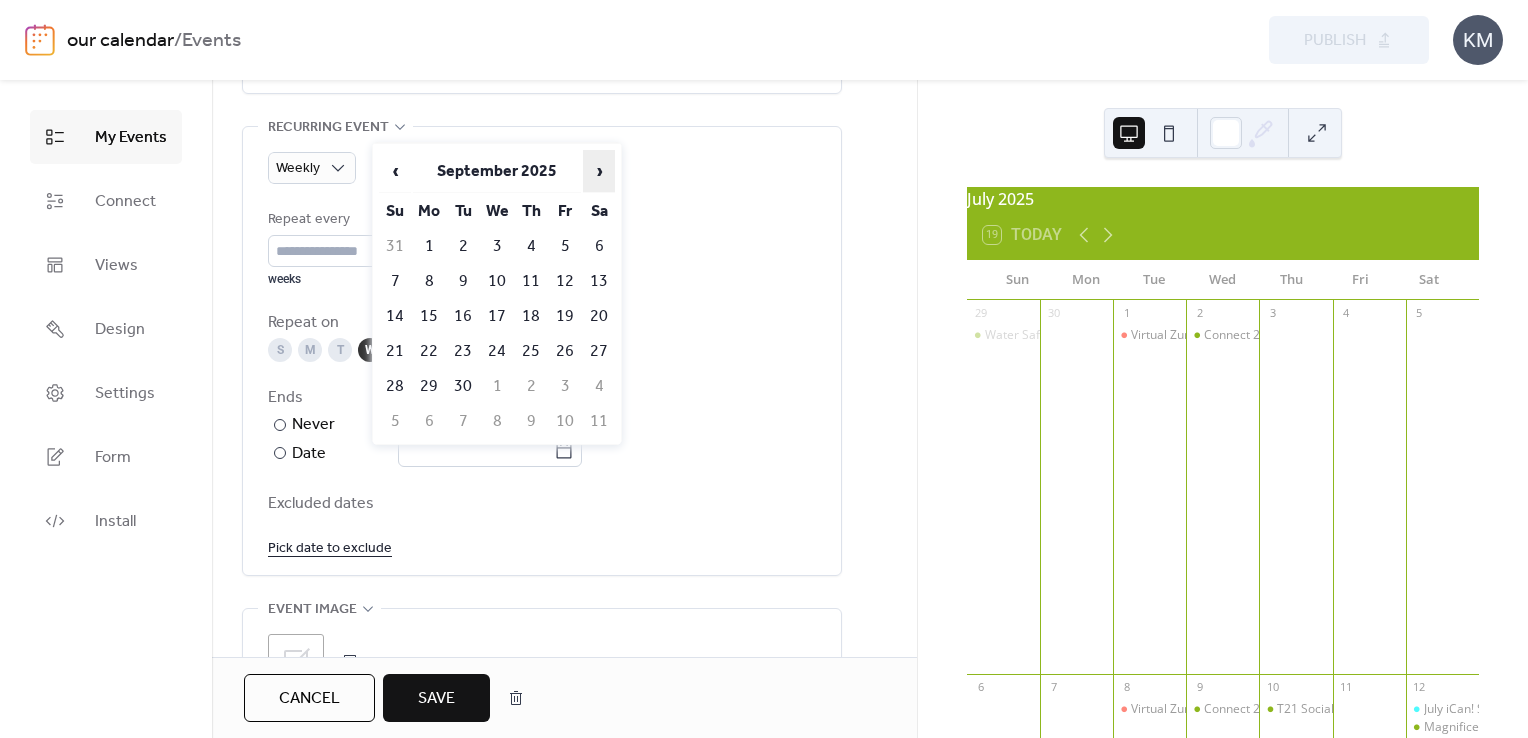 click on "›" at bounding box center (599, 171) 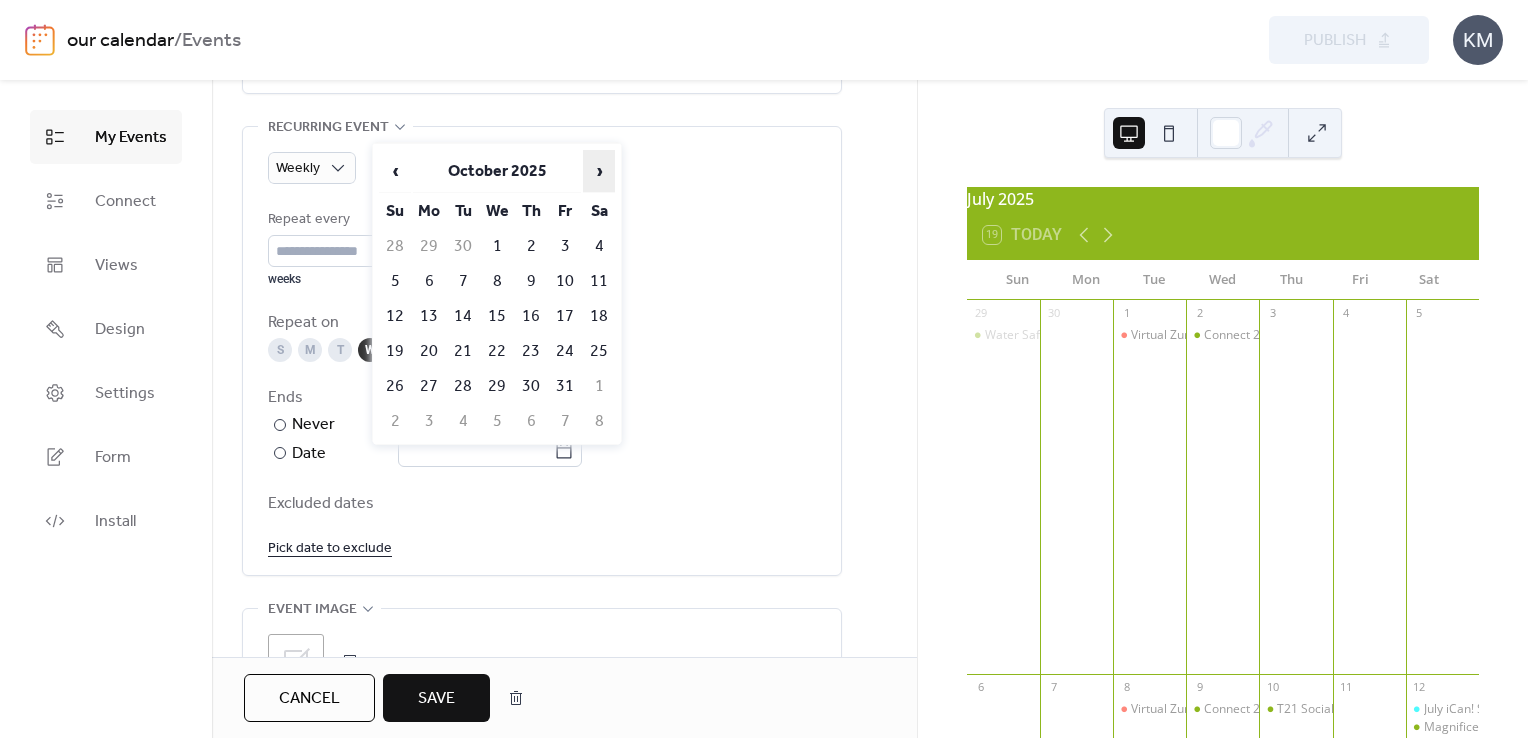 click on "›" at bounding box center [599, 171] 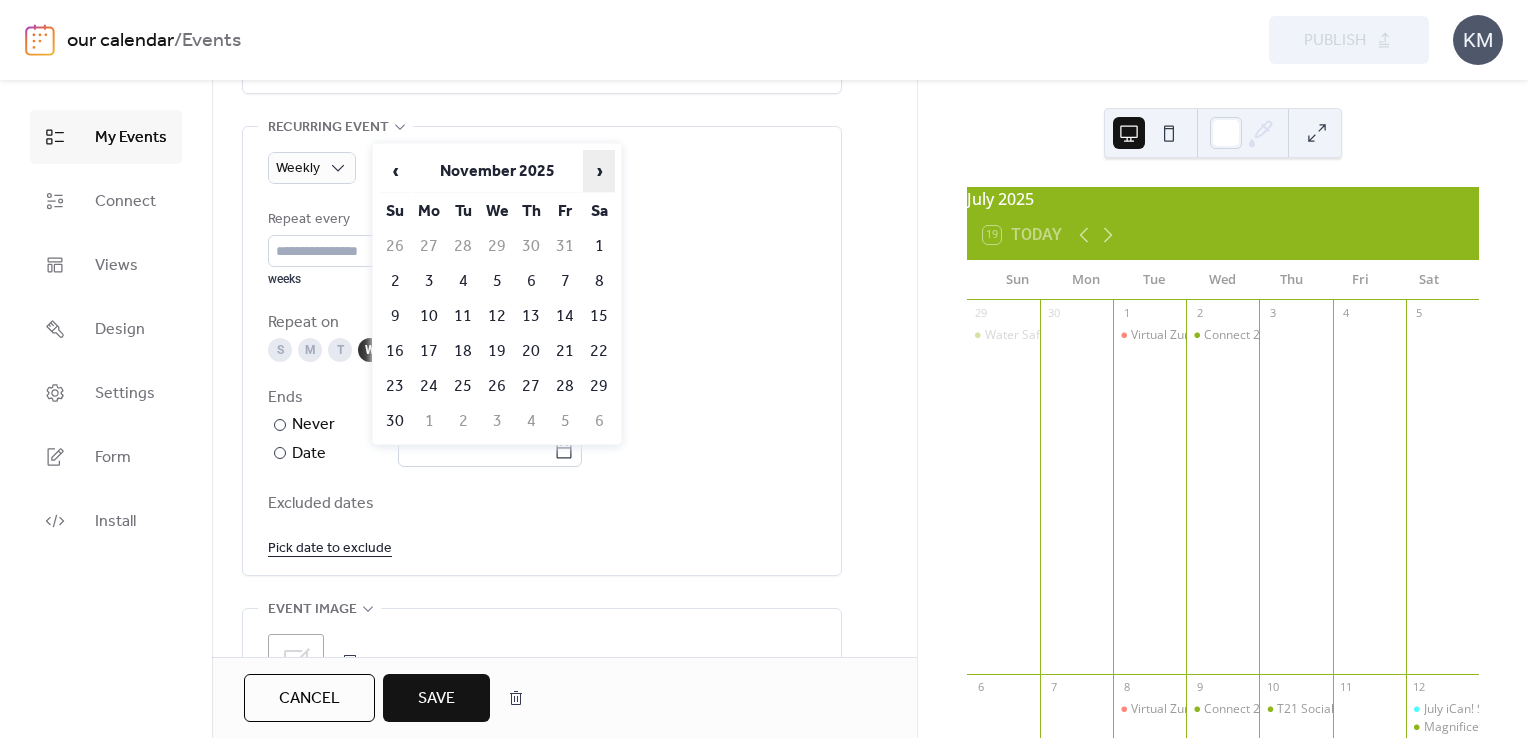 click on "›" at bounding box center (599, 171) 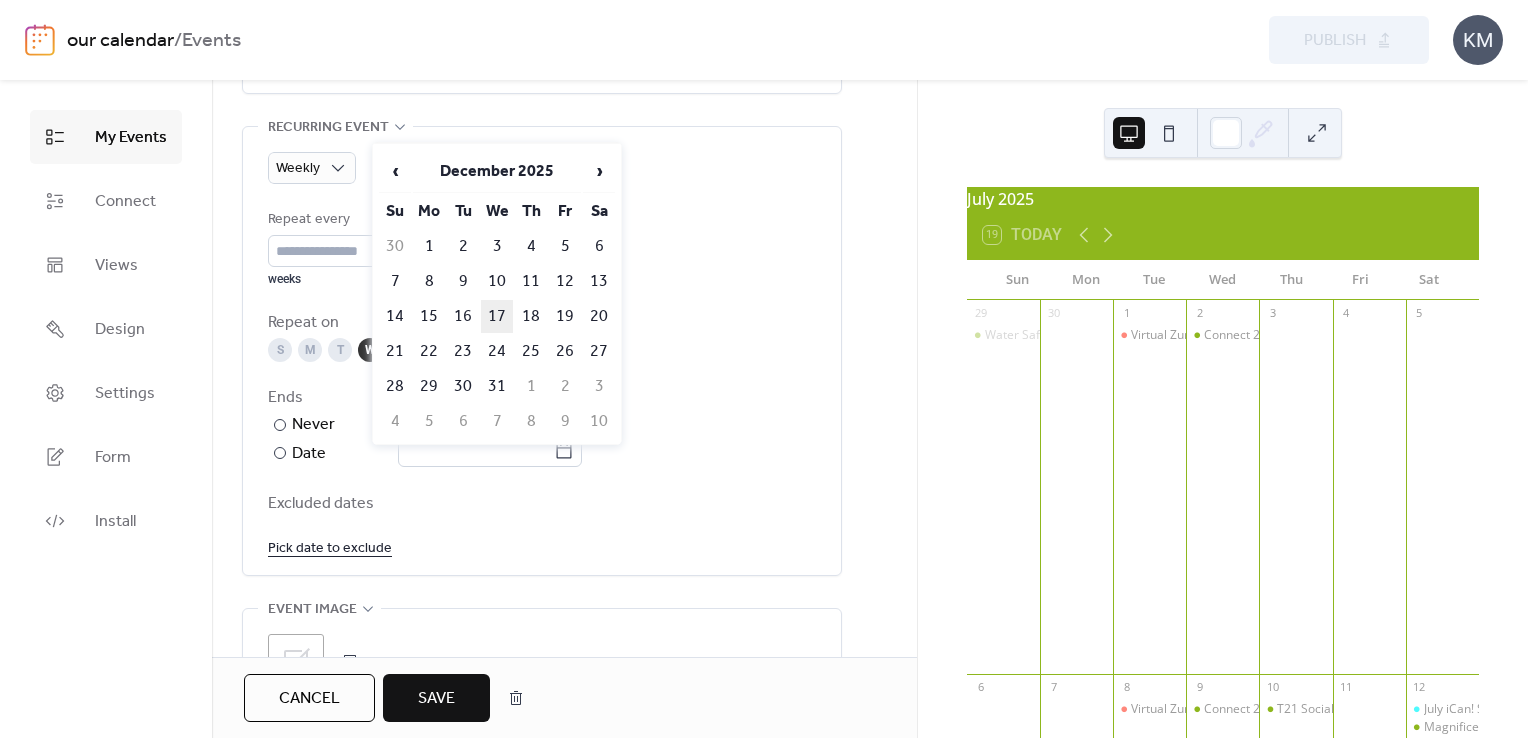 click on "17" at bounding box center (497, 316) 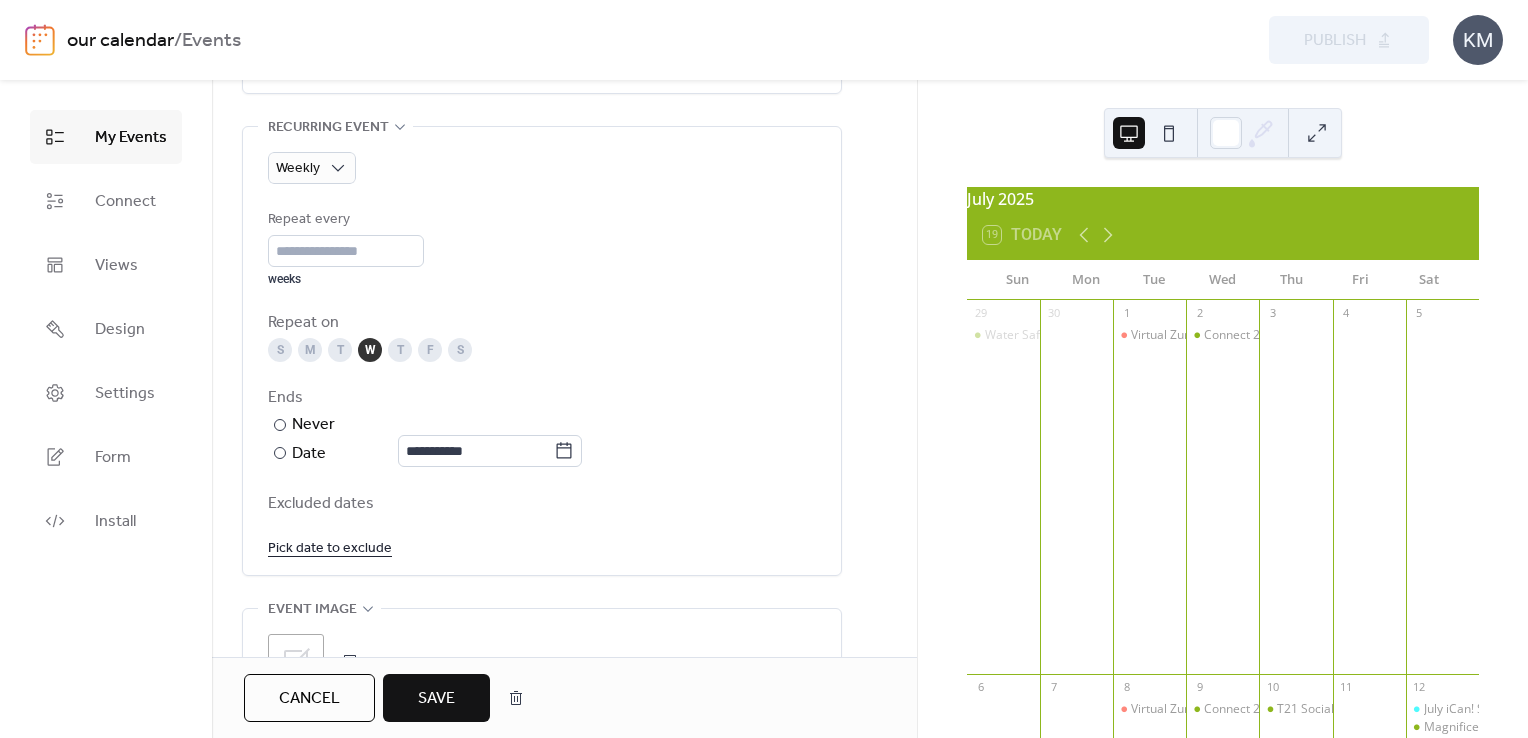 click on "Pick date to exclude" at bounding box center (330, 547) 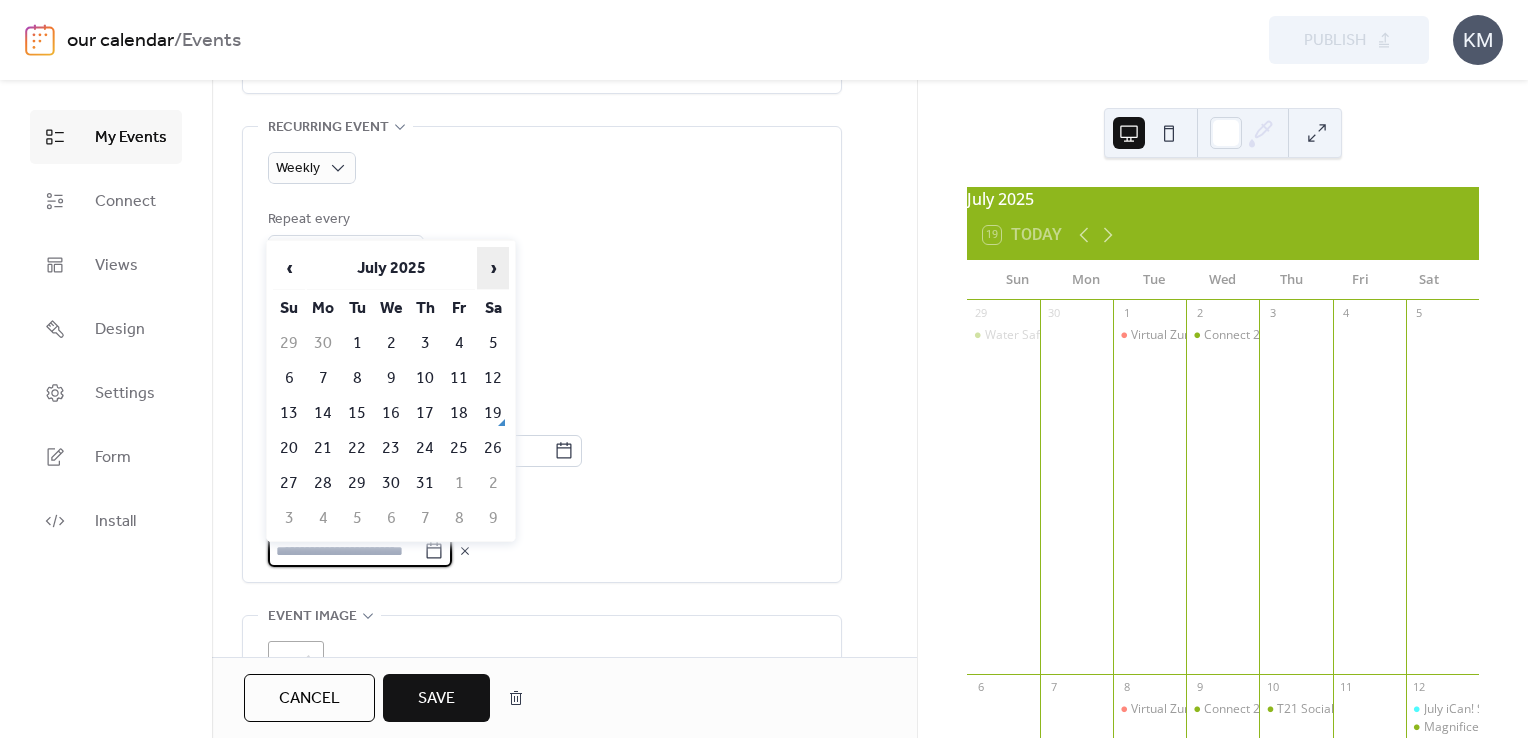 click on "›" at bounding box center (493, 268) 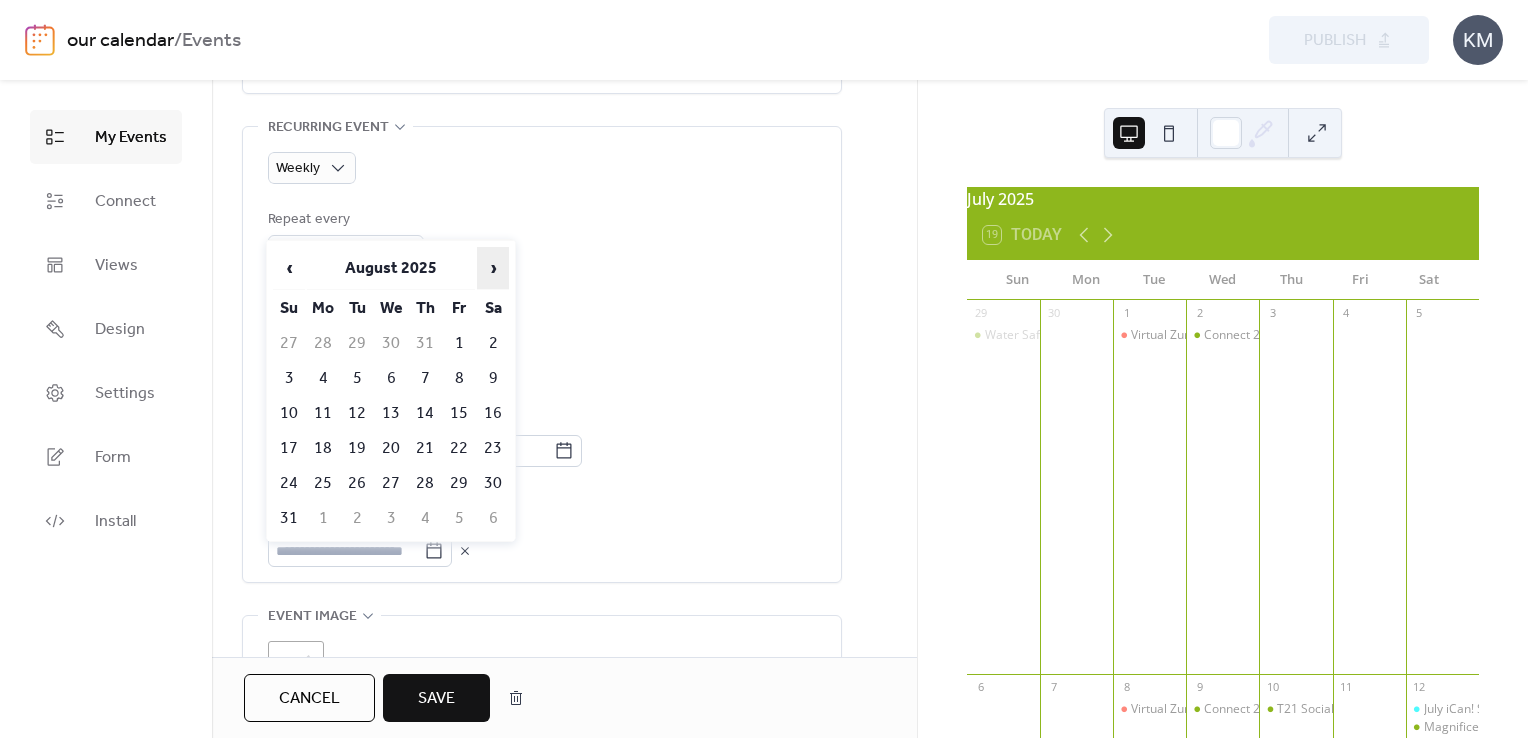 click on "›" at bounding box center [493, 268] 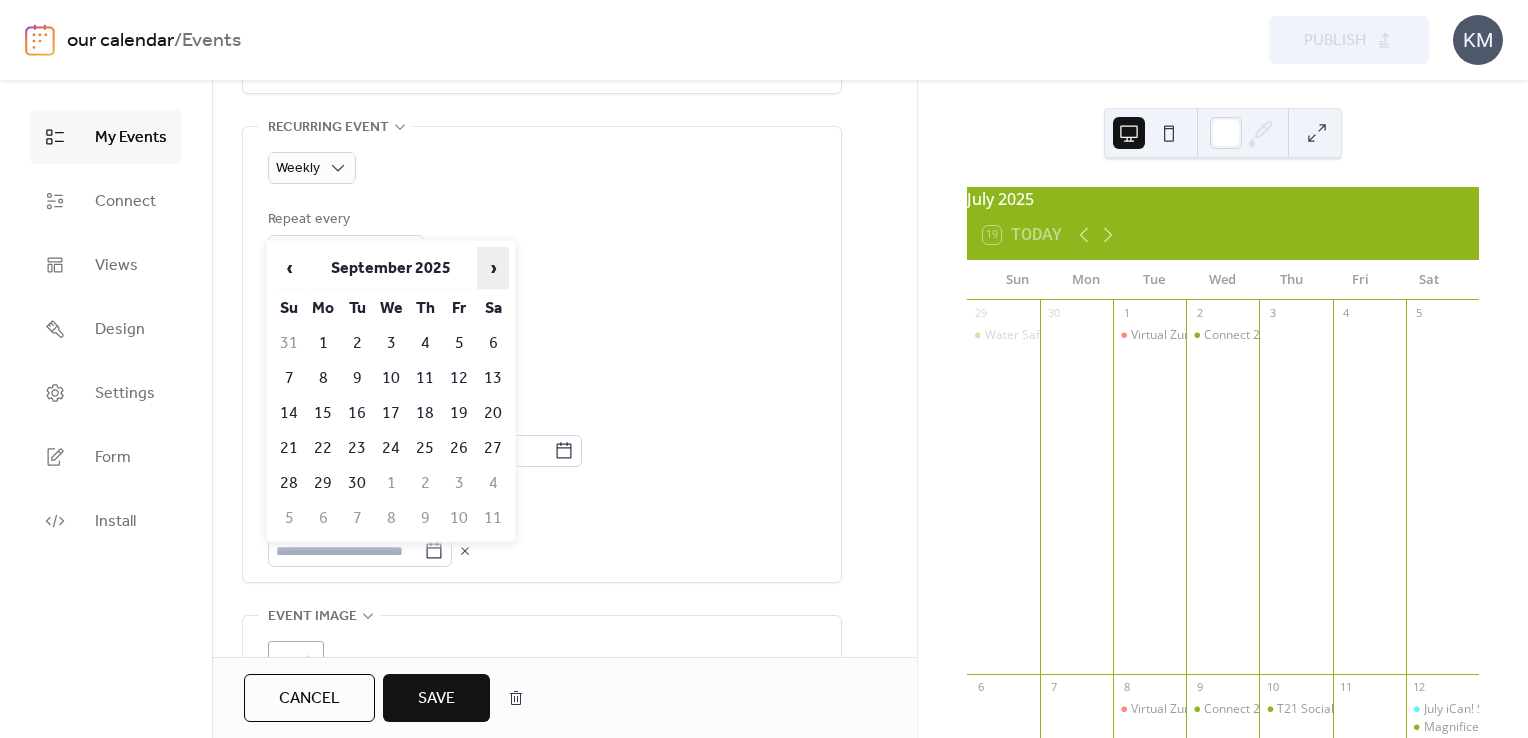 click on "›" at bounding box center (493, 268) 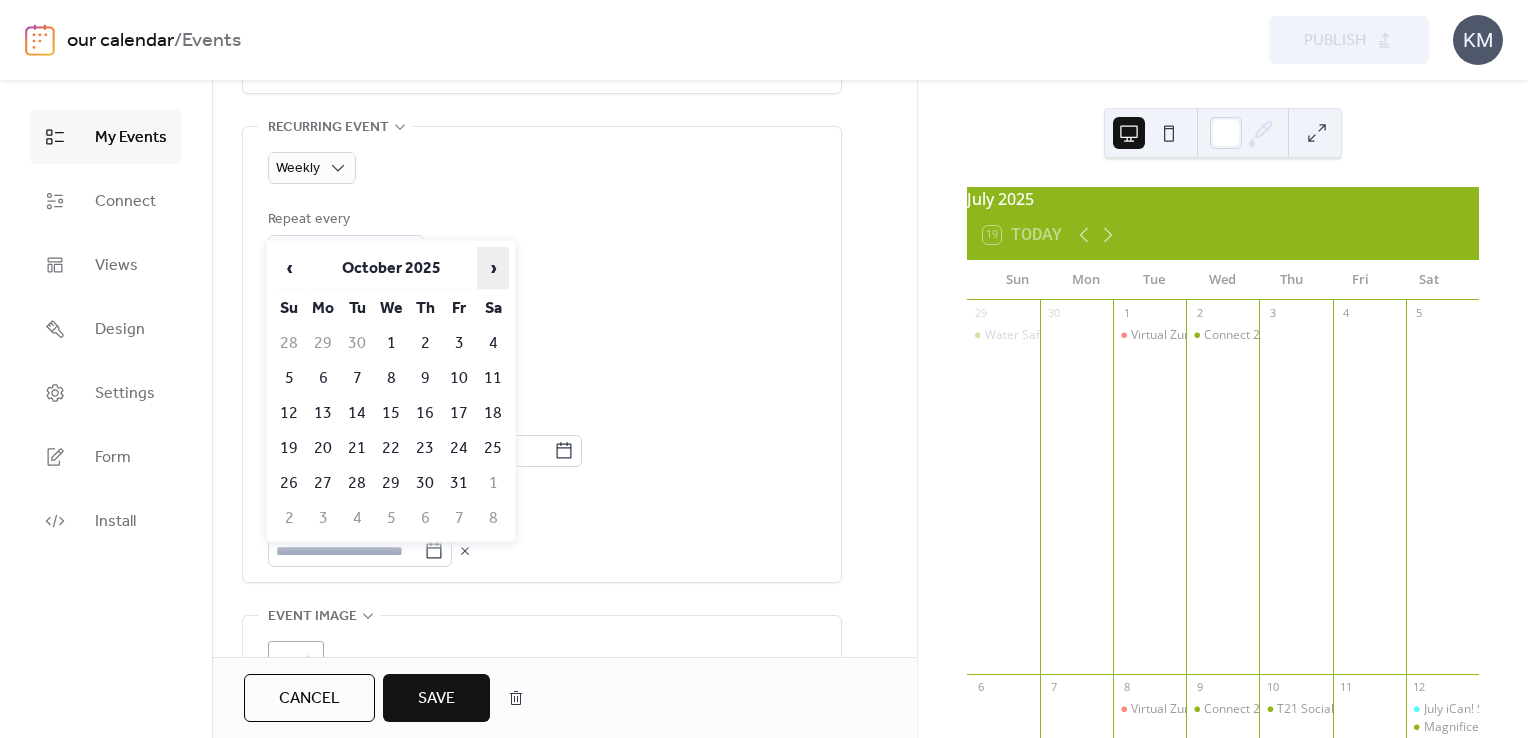 click on "›" at bounding box center (493, 268) 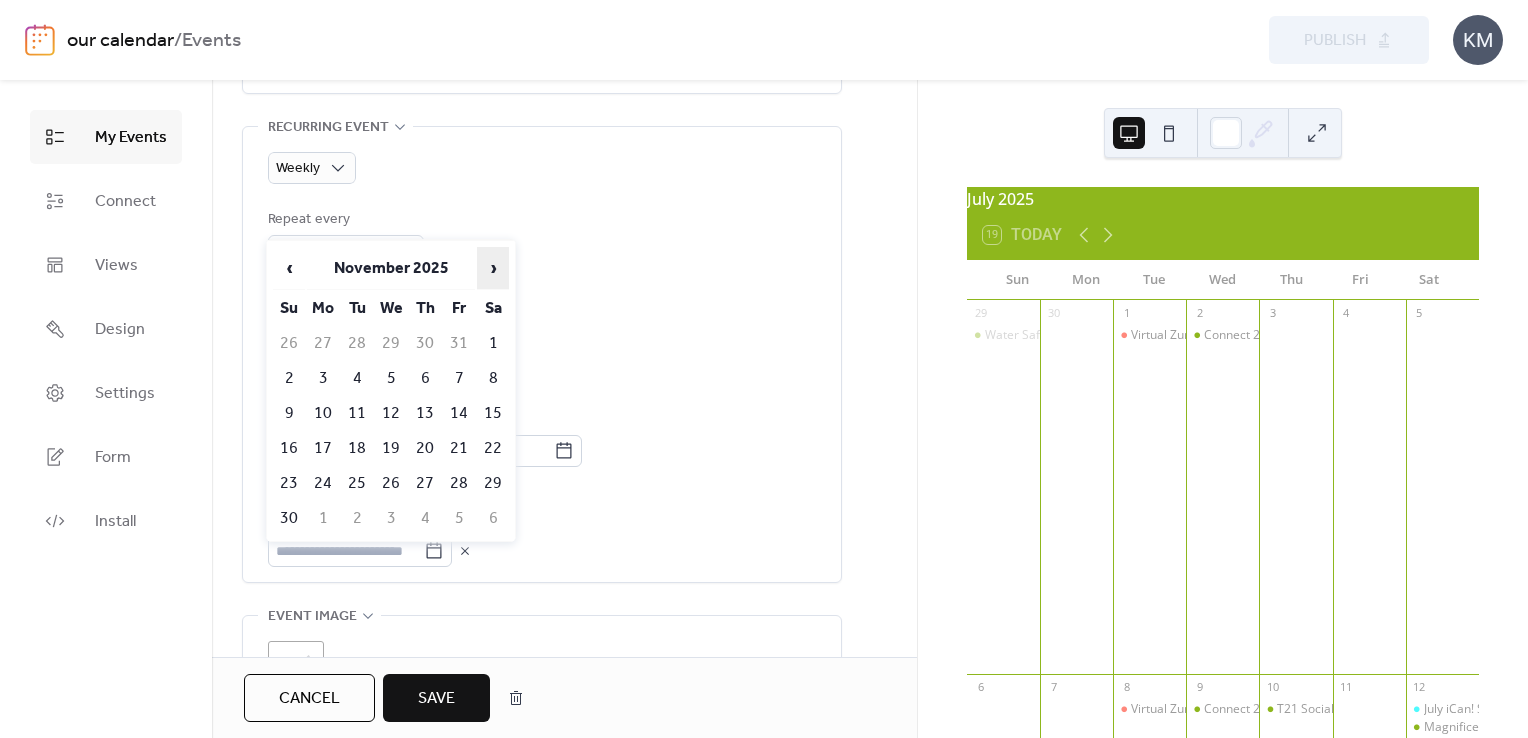 click on "›" at bounding box center [493, 268] 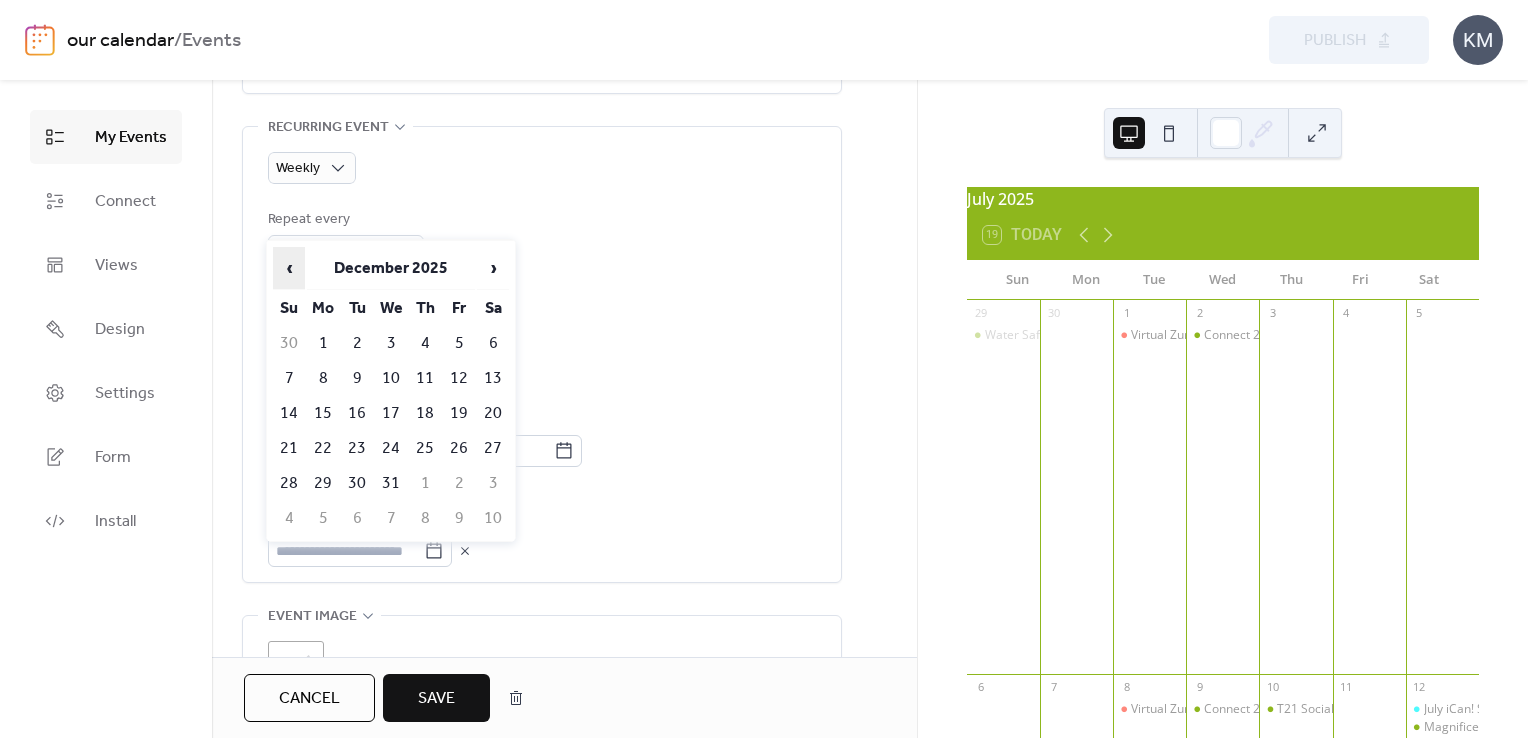 click on "‹" at bounding box center (289, 268) 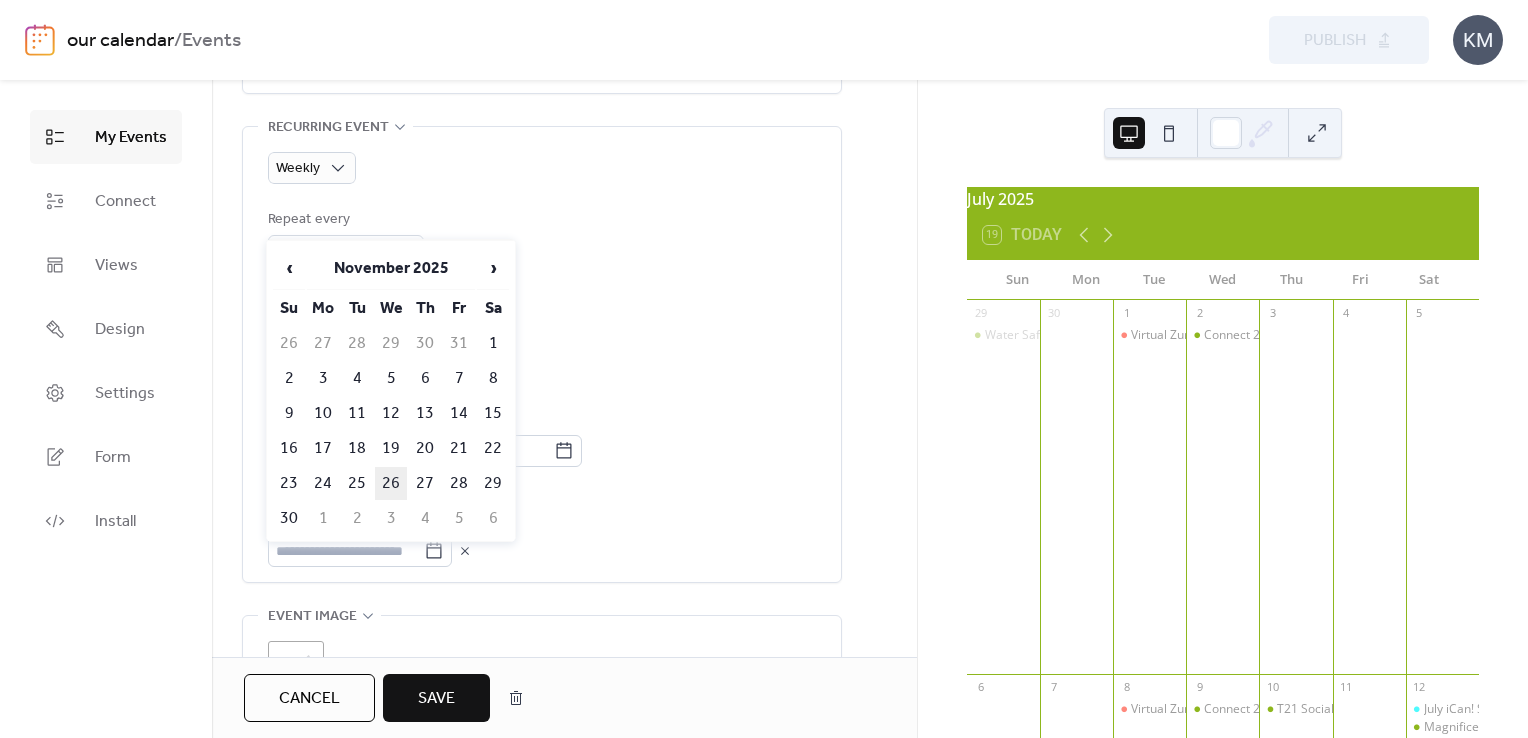 click on "26" at bounding box center [391, 483] 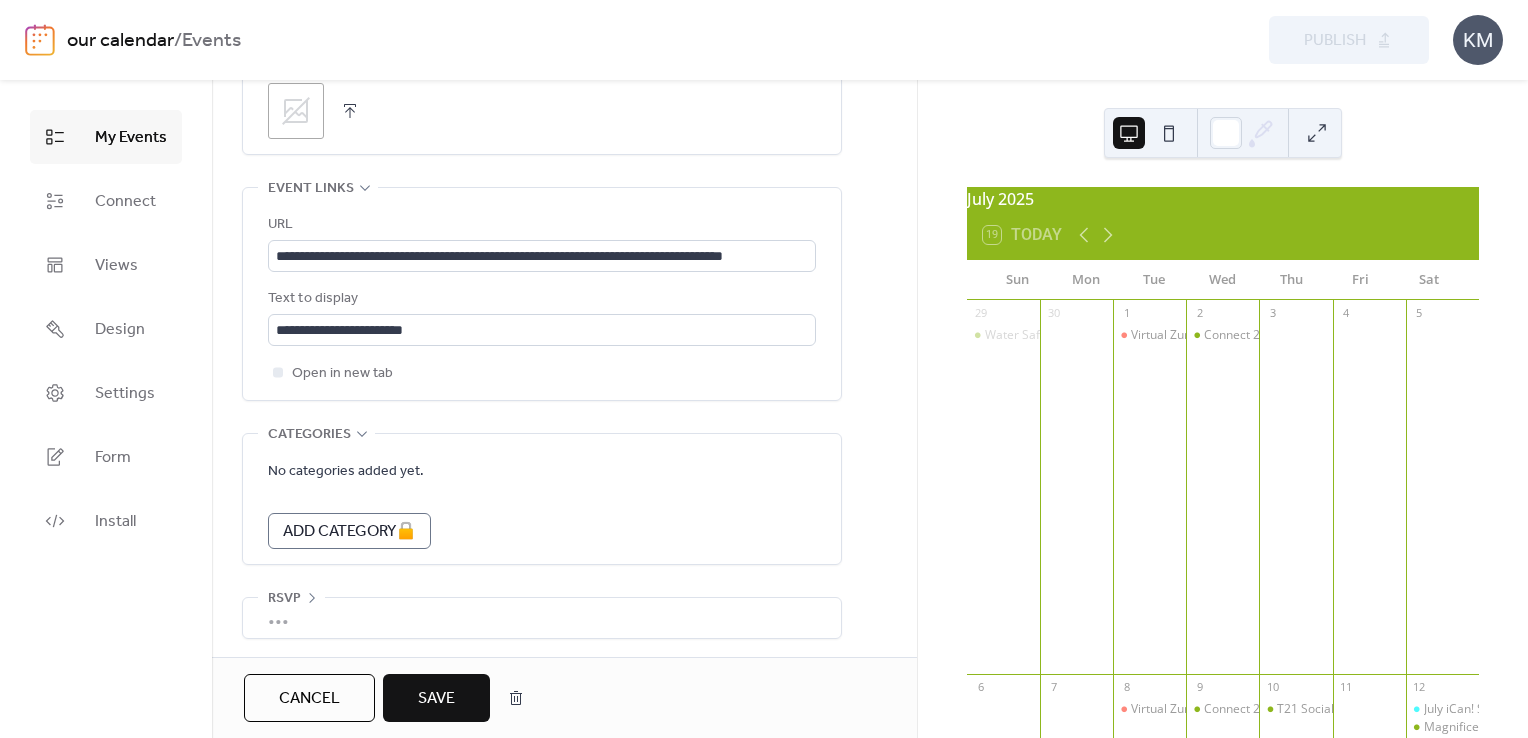 scroll, scrollTop: 1491, scrollLeft: 0, axis: vertical 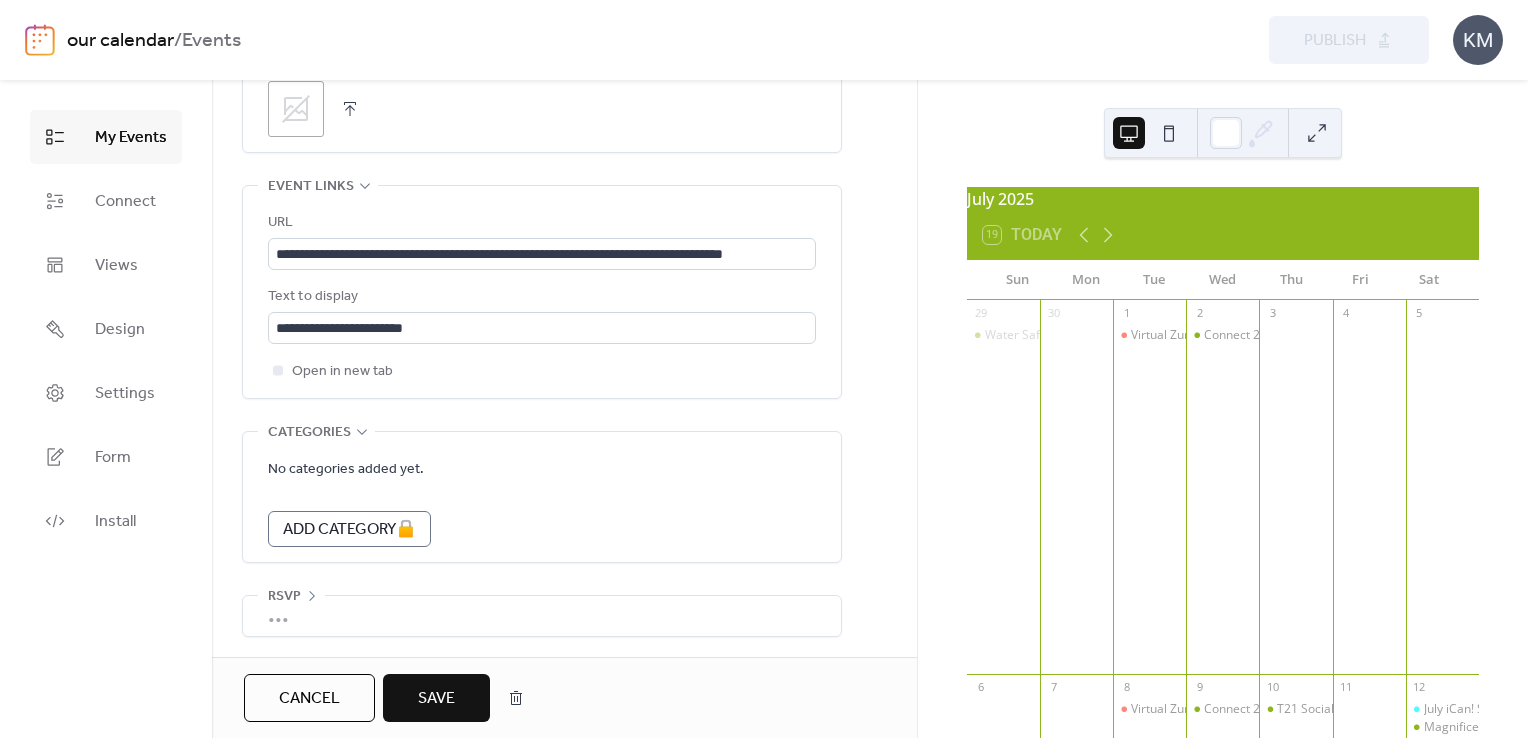click on "Save" at bounding box center [436, 699] 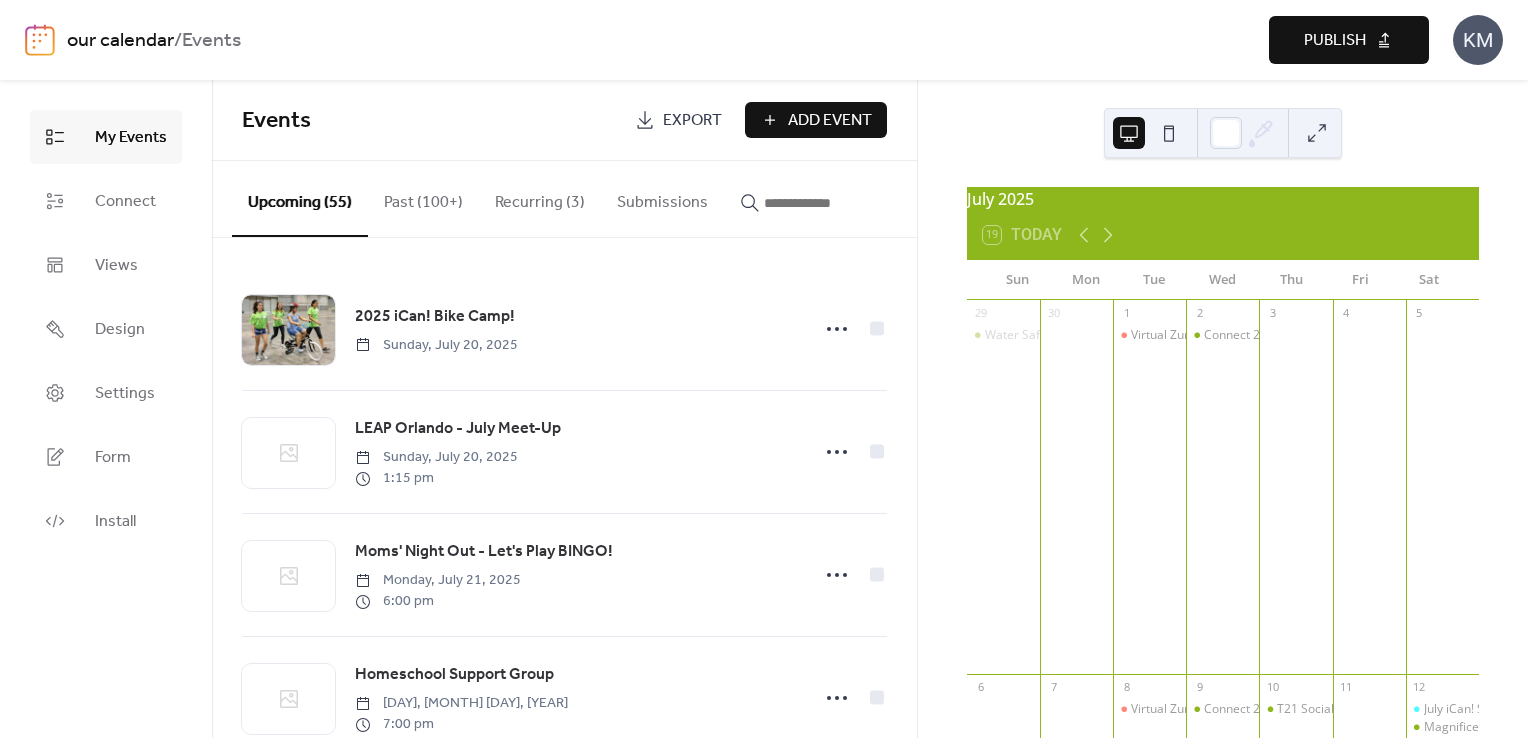 click on "Publish" at bounding box center (1335, 41) 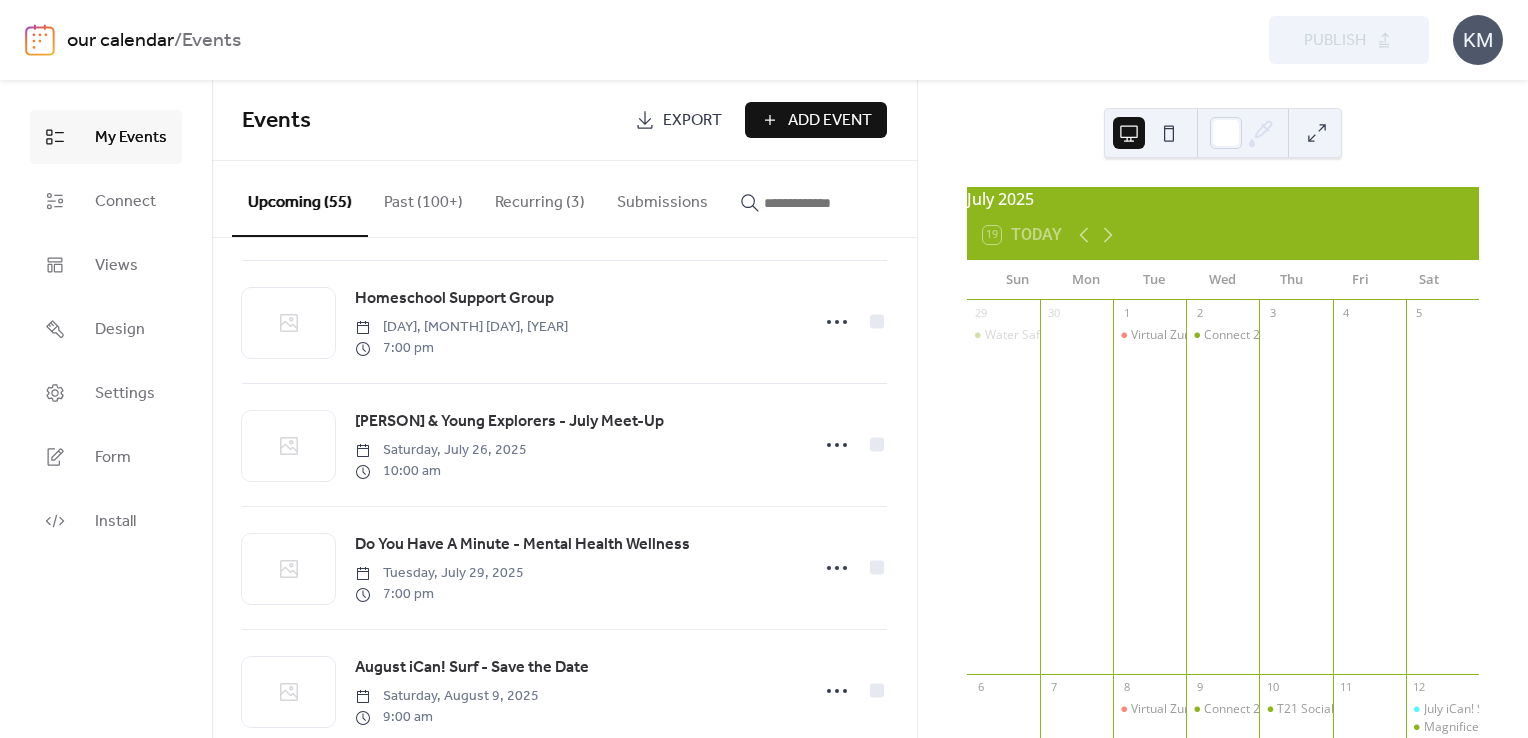 scroll, scrollTop: 400, scrollLeft: 0, axis: vertical 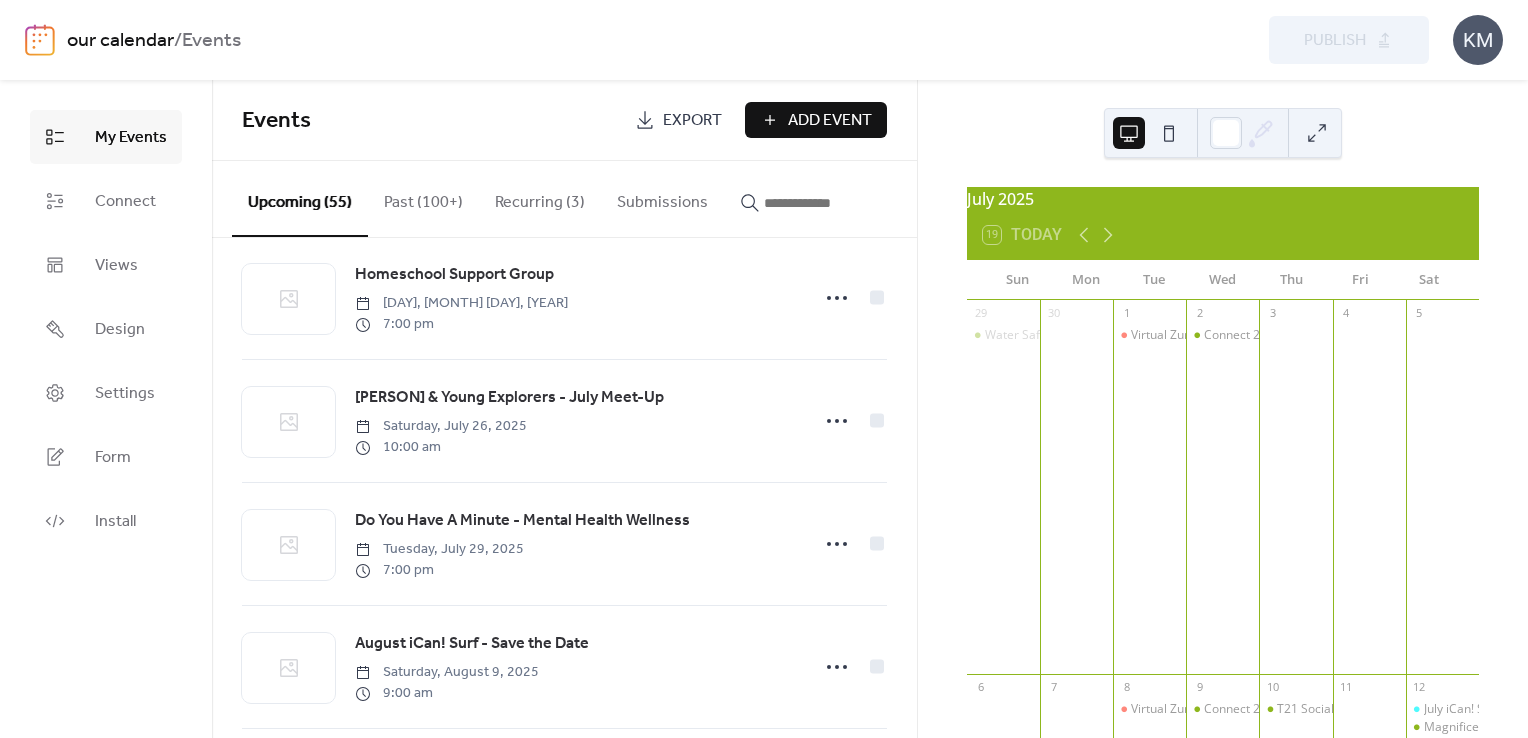 click on "Recurring (3)" at bounding box center [540, 198] 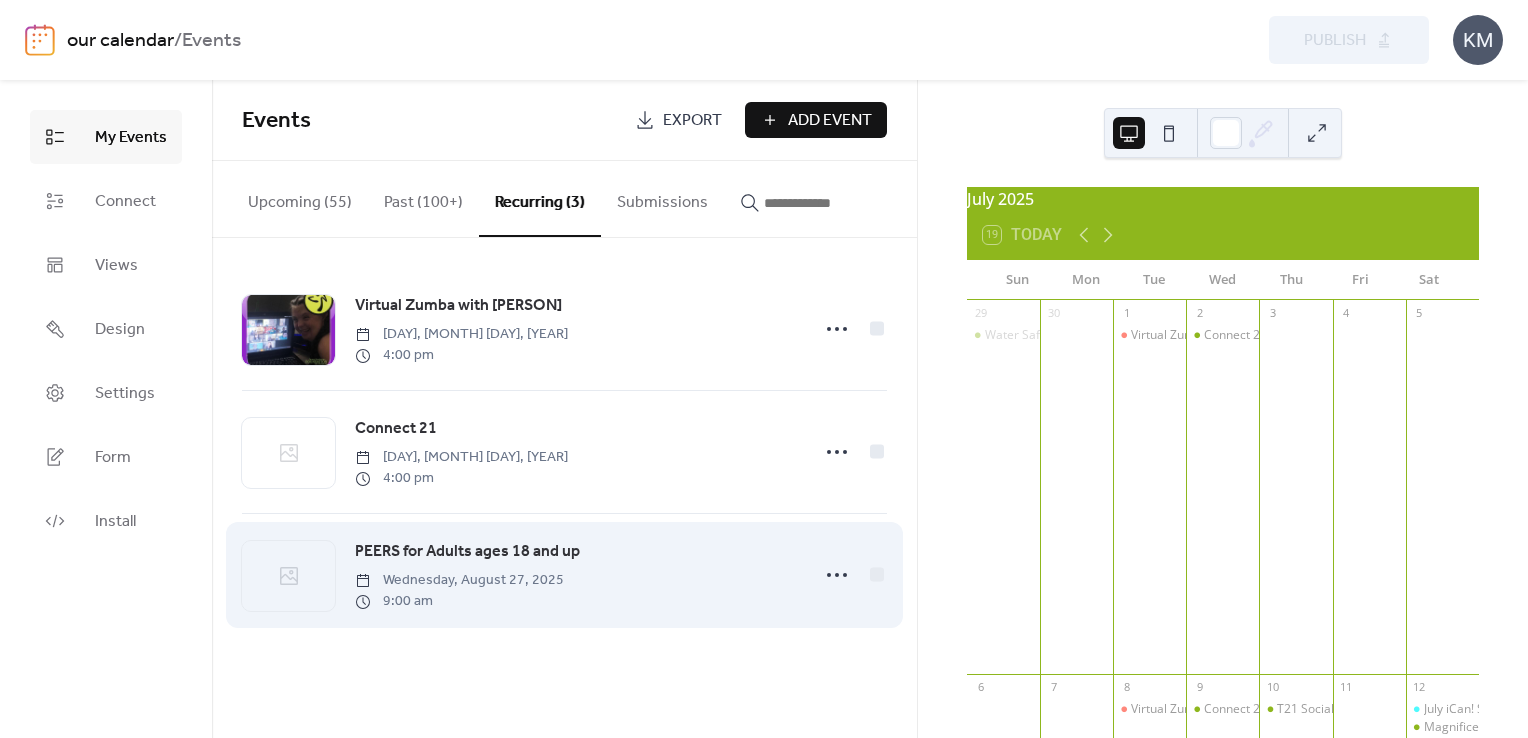 click on "PEERS for Adults ages 18 and up" at bounding box center (467, 552) 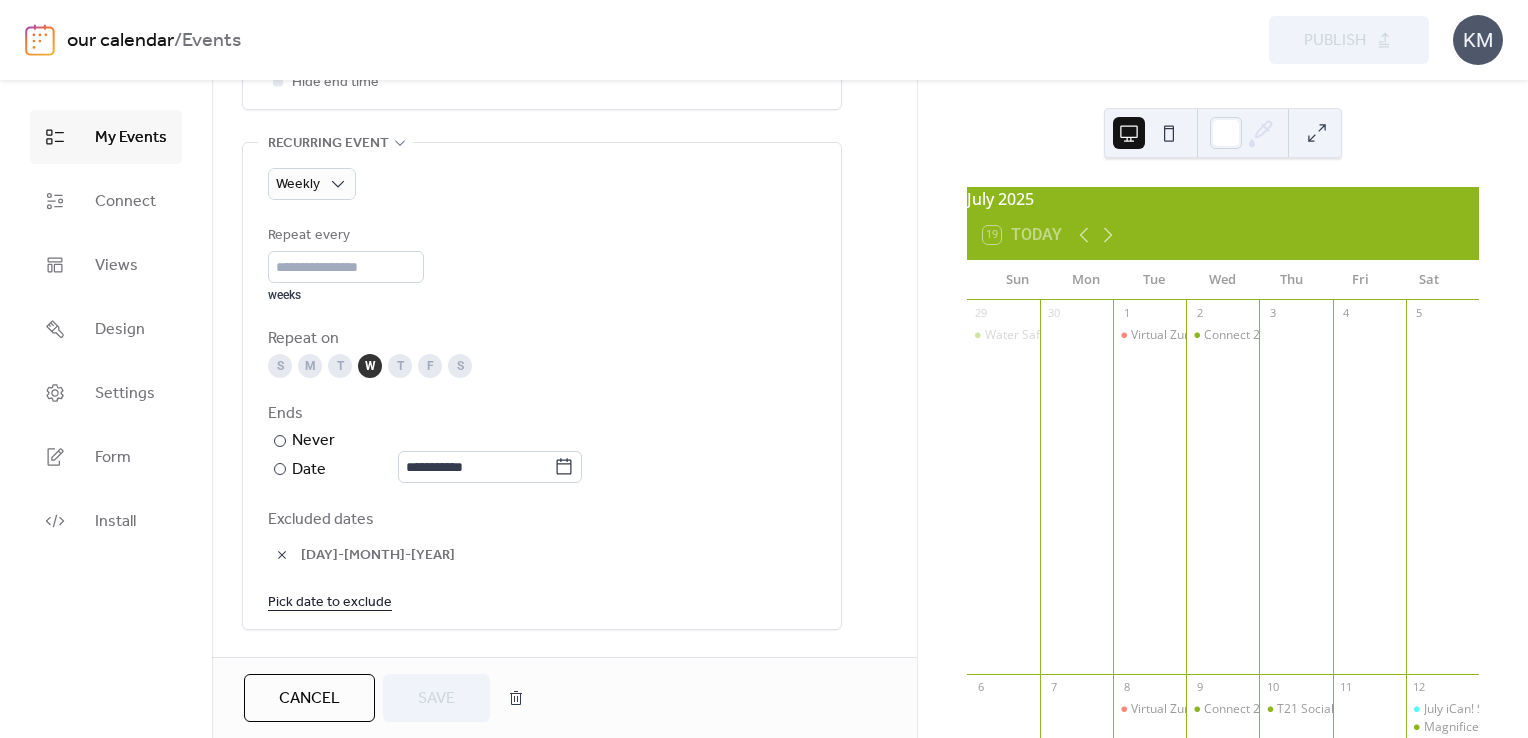 scroll, scrollTop: 900, scrollLeft: 0, axis: vertical 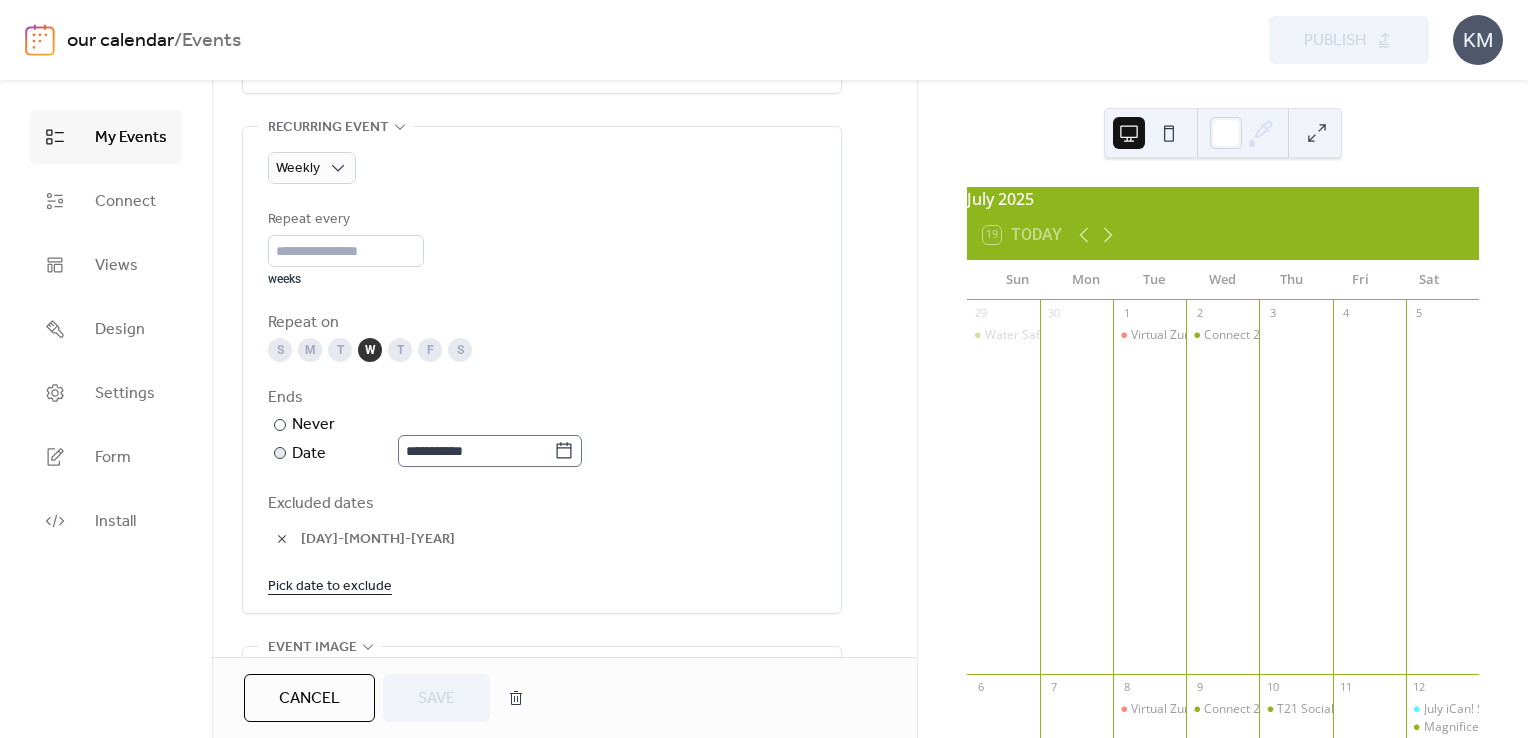 click 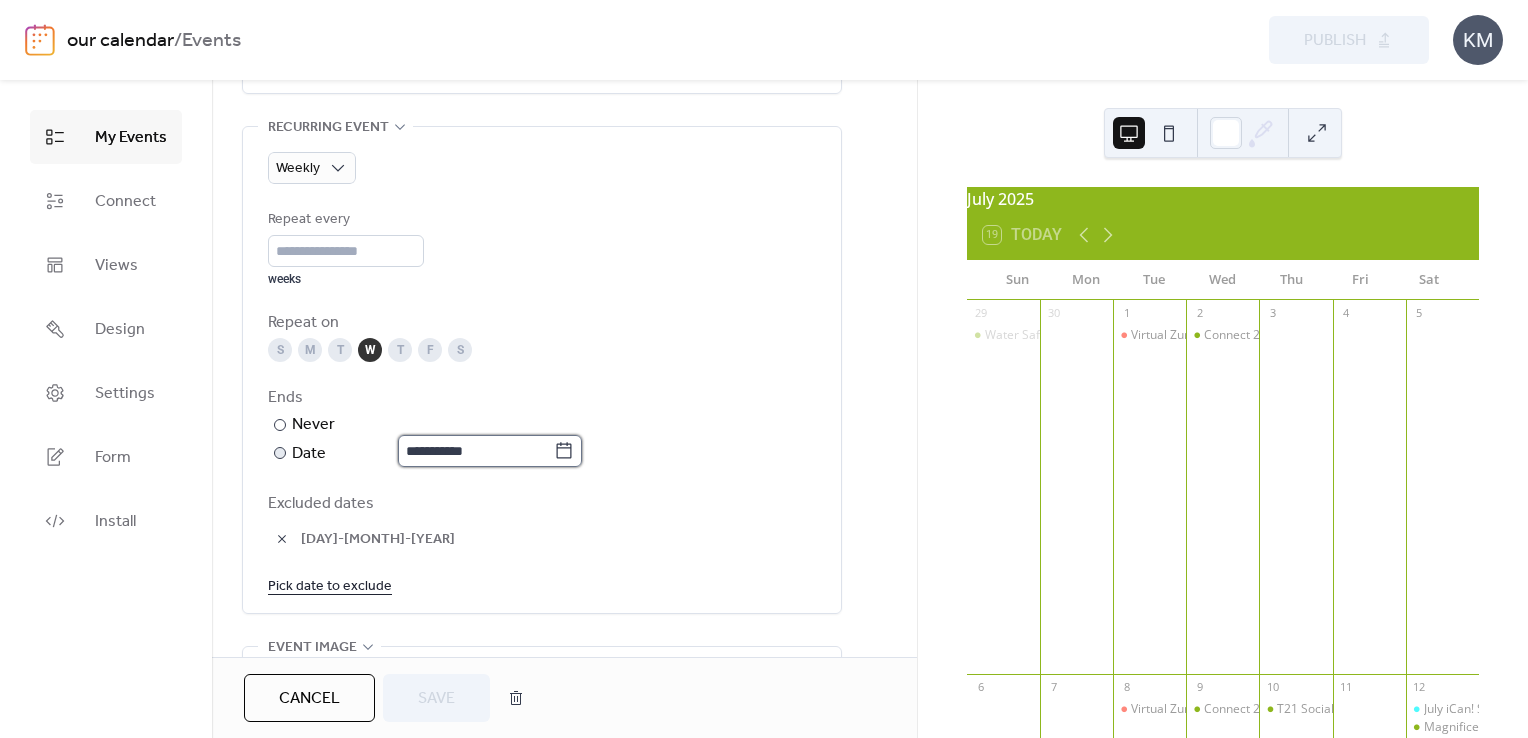 click on "**********" at bounding box center (476, 451) 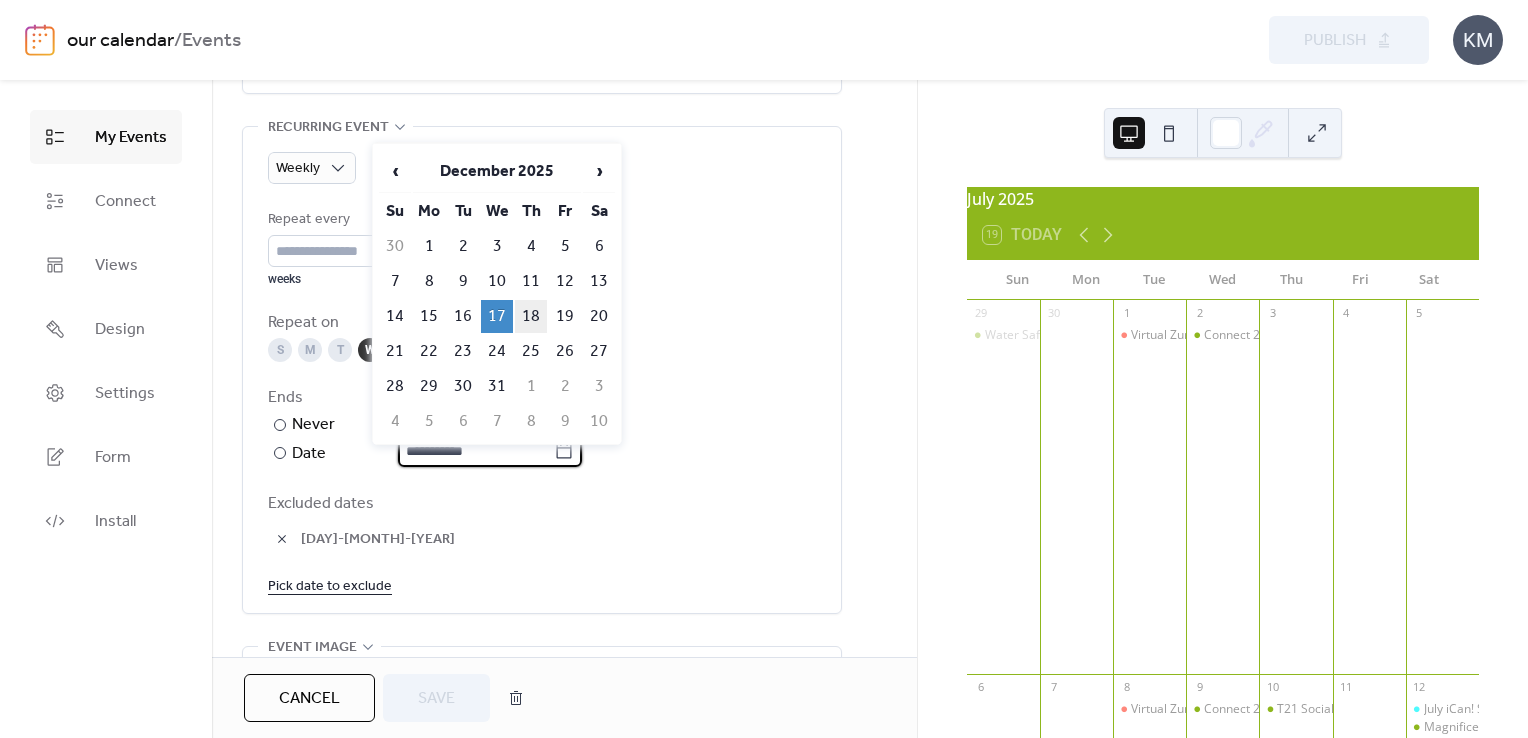 click on "18" at bounding box center [531, 316] 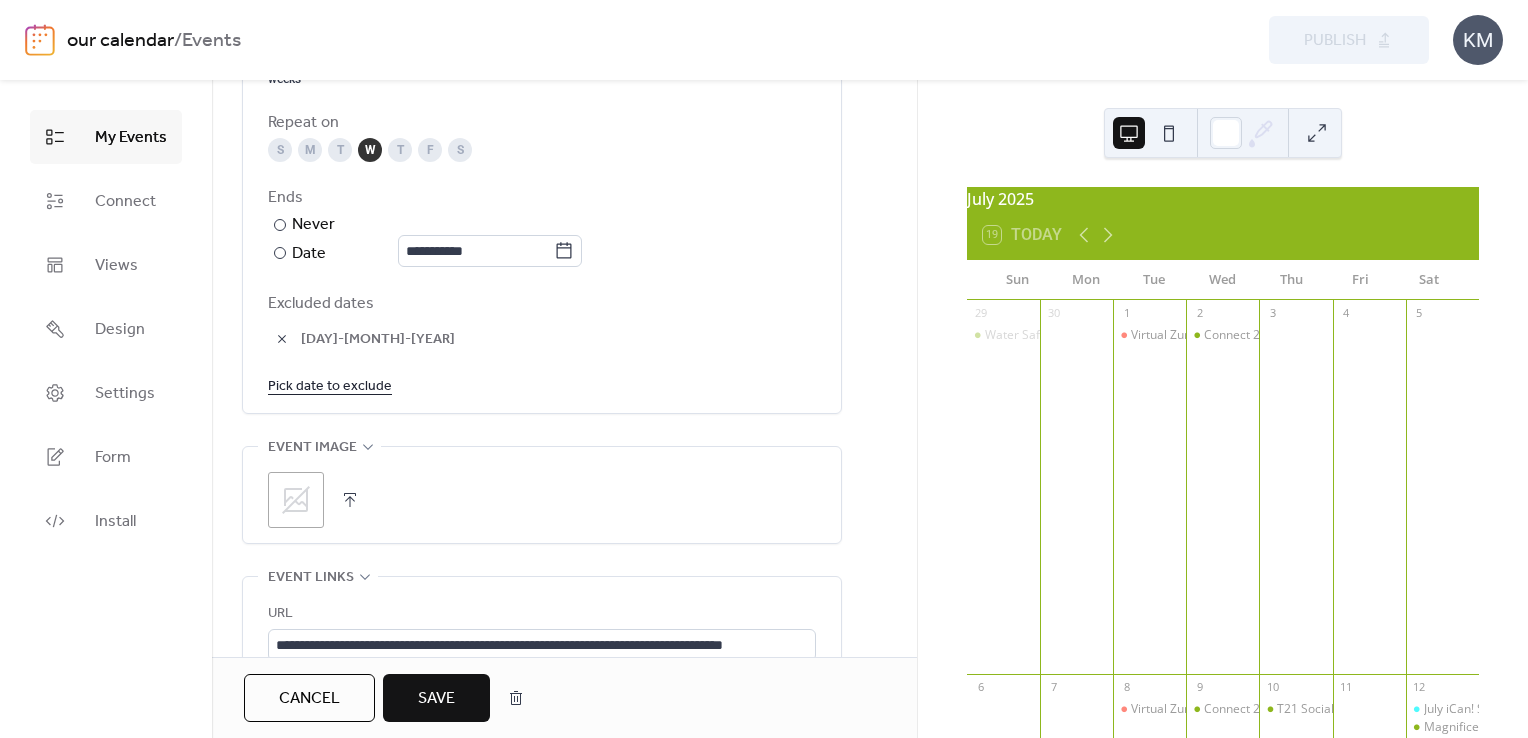 scroll, scrollTop: 1300, scrollLeft: 0, axis: vertical 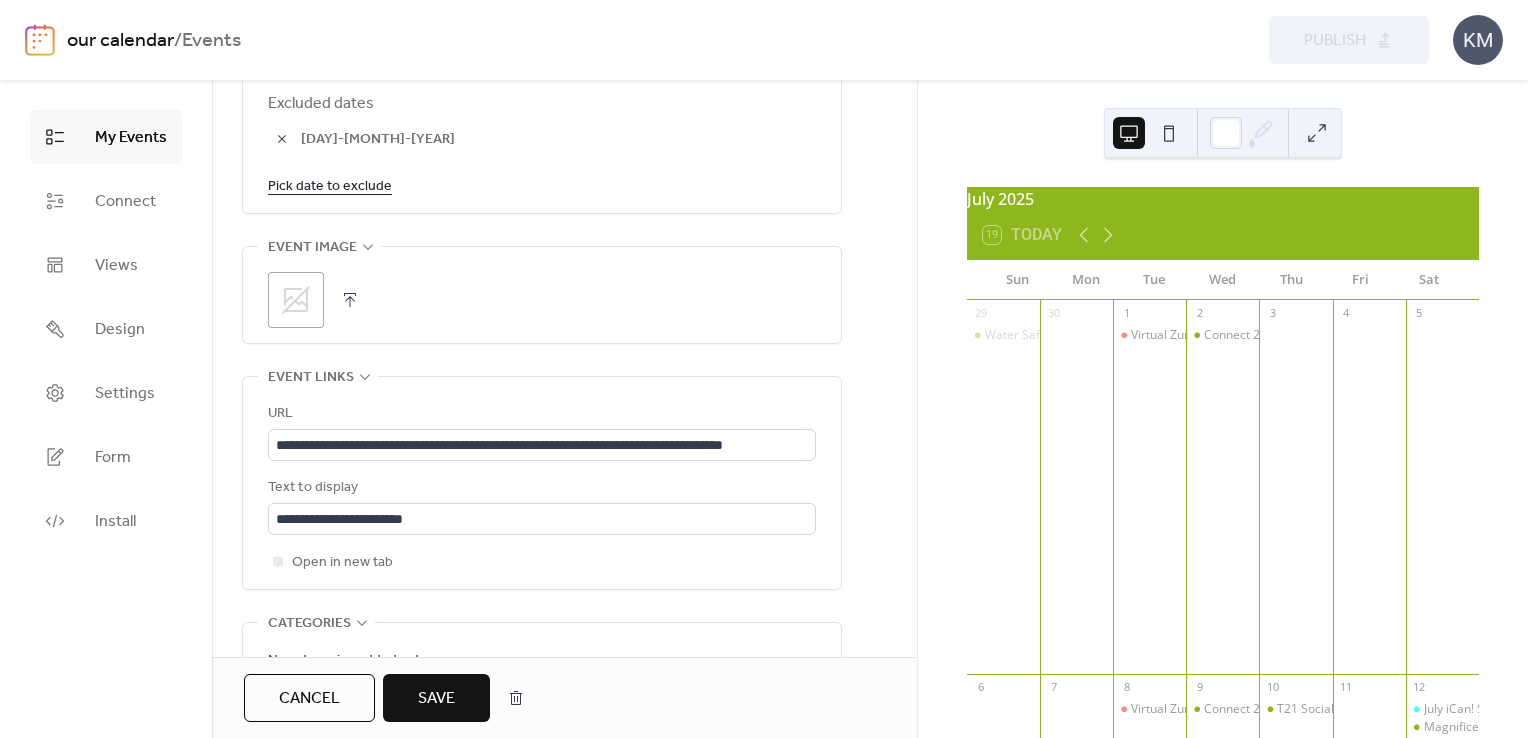 click on "Save" at bounding box center [436, 698] 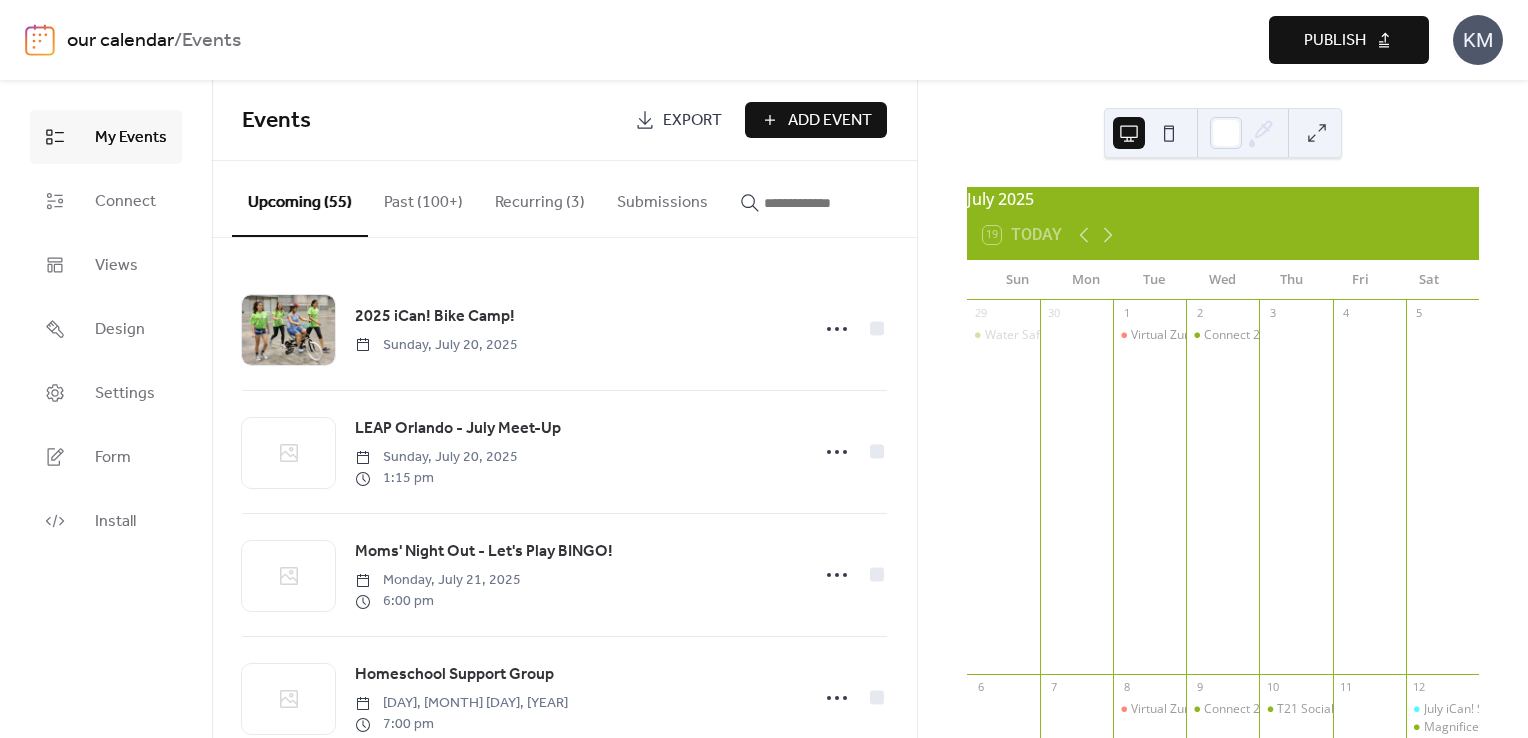 click on "Publish" at bounding box center (1349, 40) 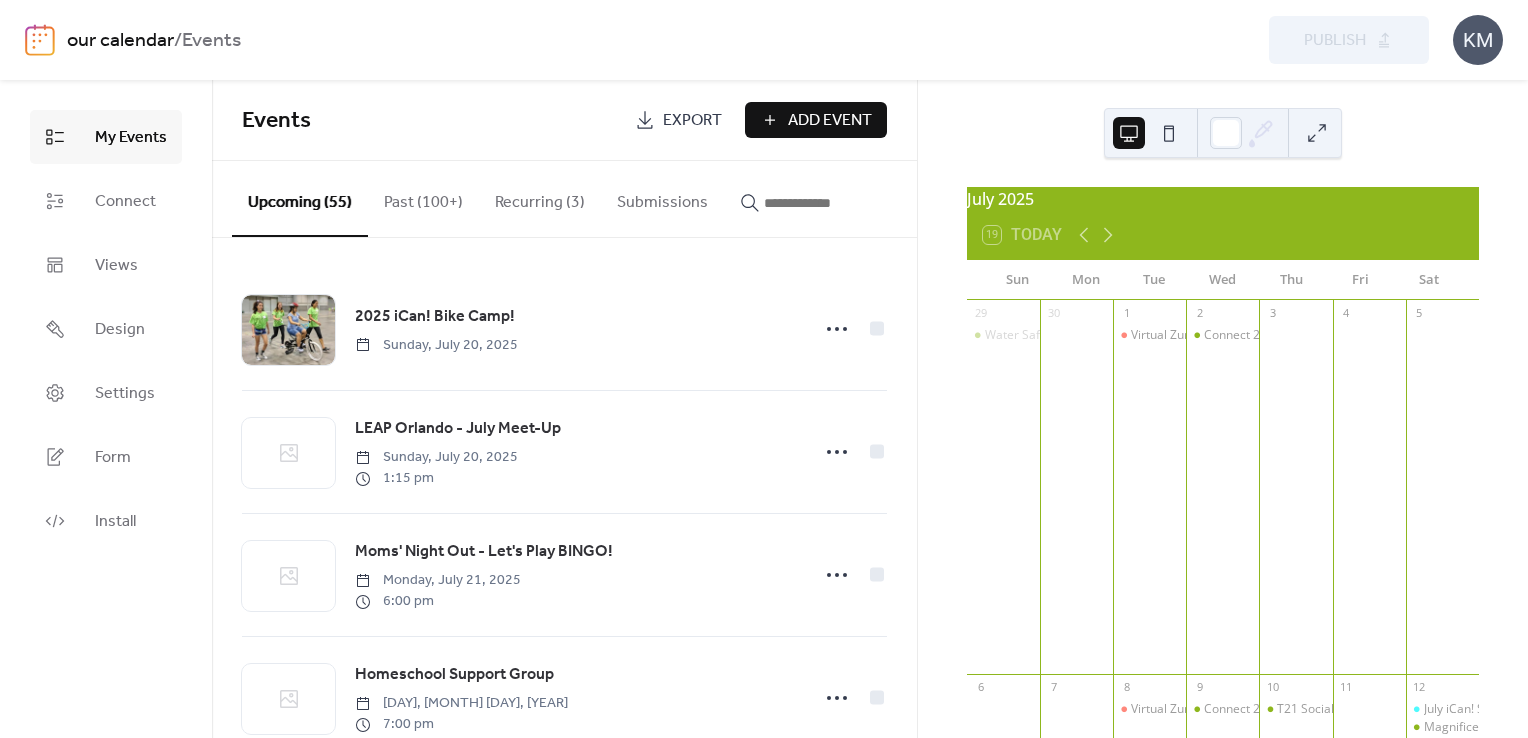 click on "KM" at bounding box center [1478, 40] 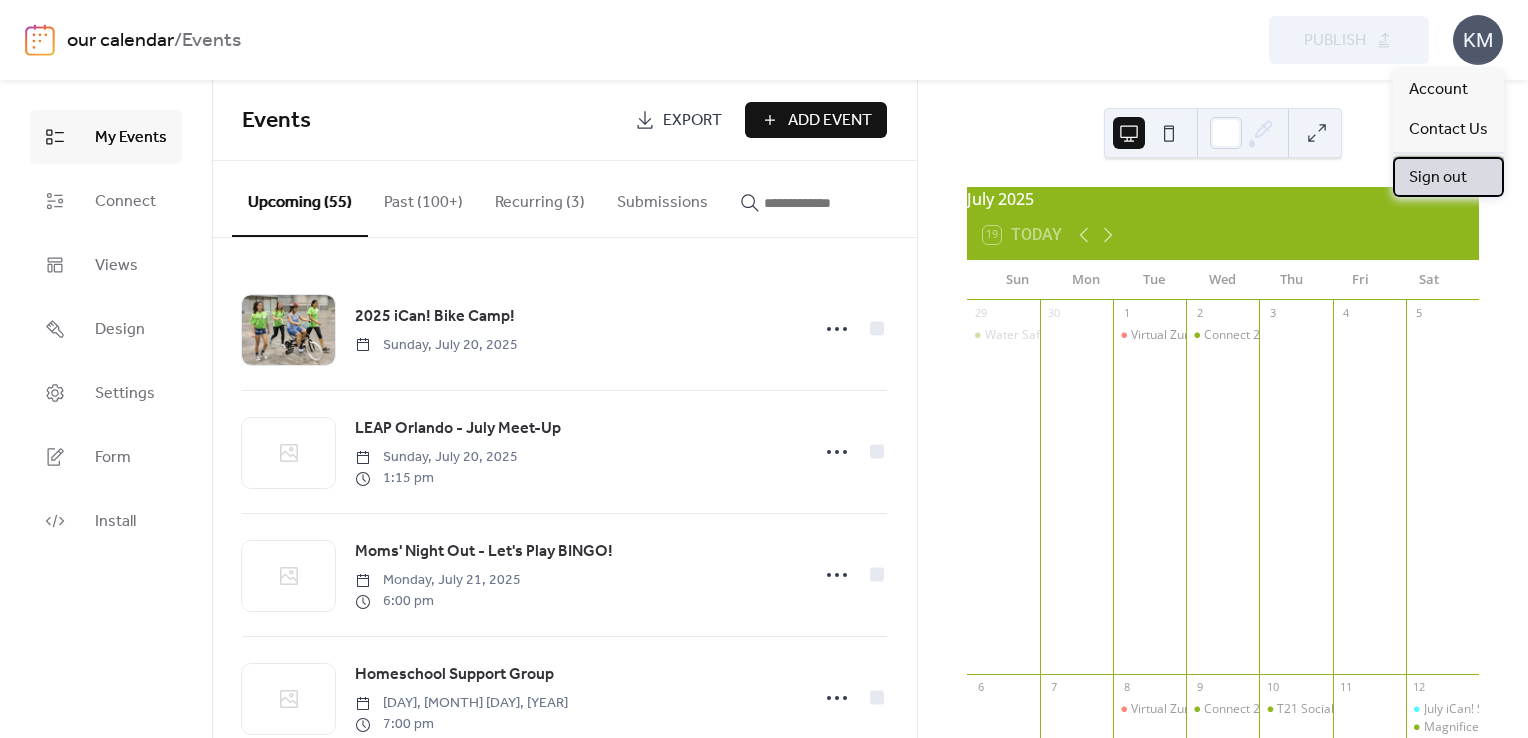 click on "Sign out" at bounding box center [1438, 178] 